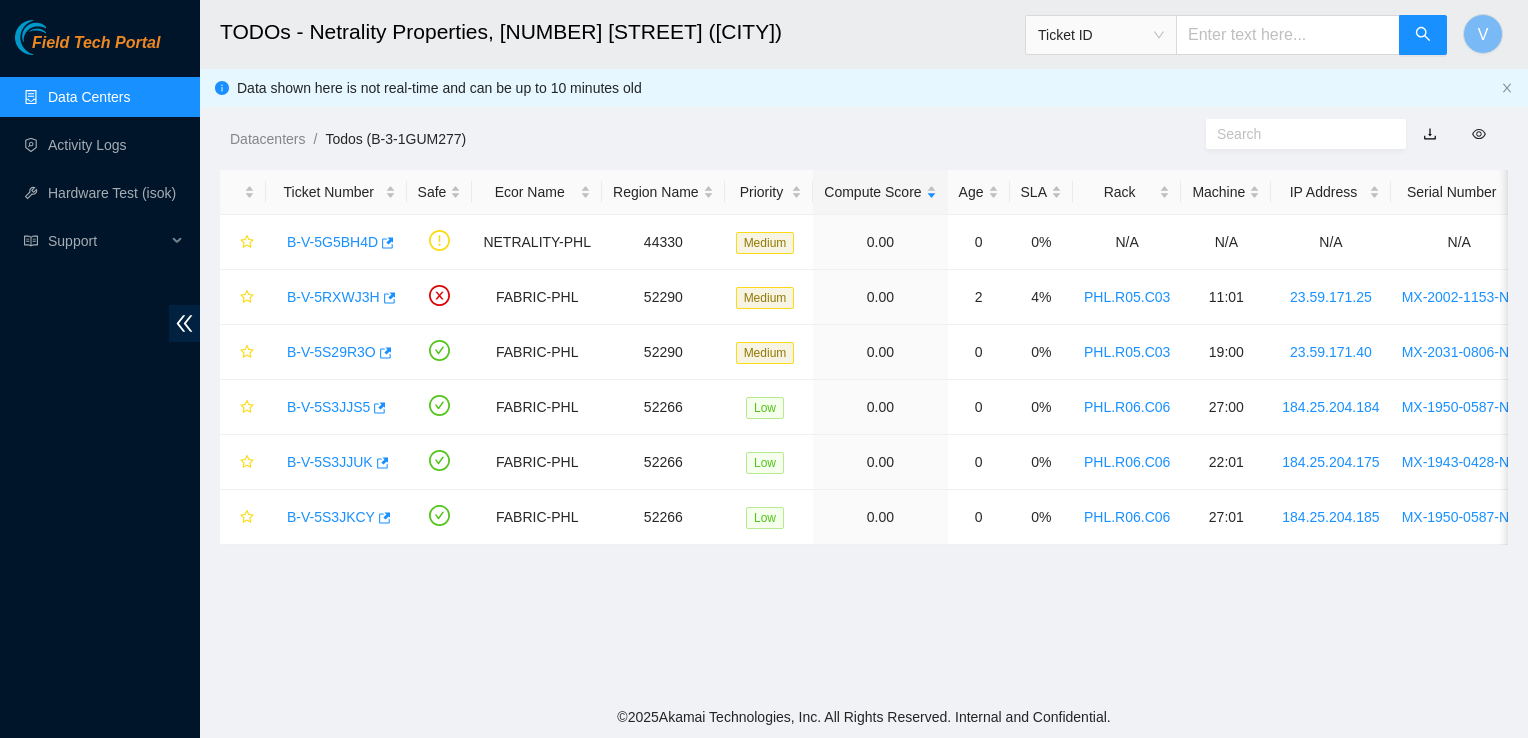 scroll, scrollTop: 0, scrollLeft: 0, axis: both 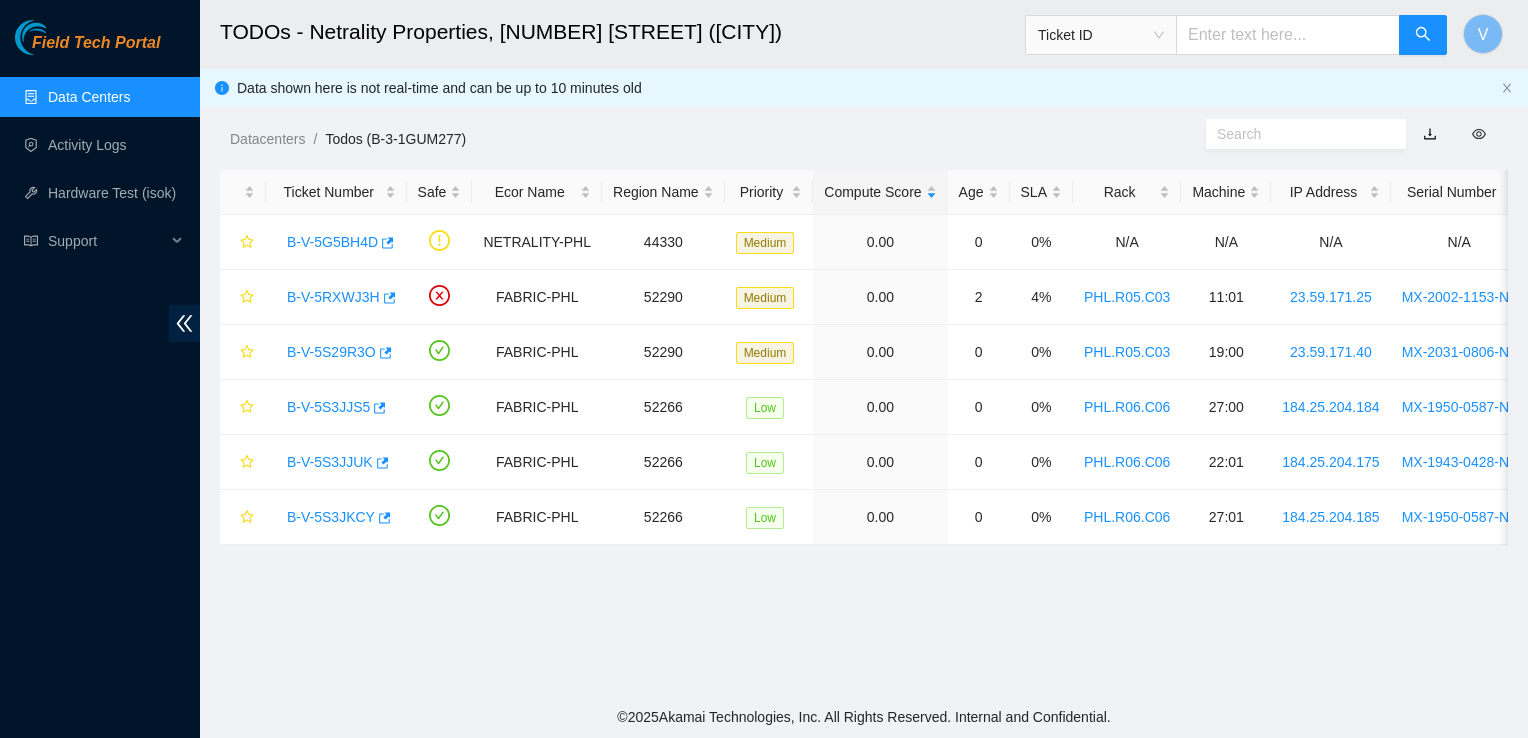 click on "Datacenters / Todos (B-3-1GUM277) /" at bounding box center (698, 94) 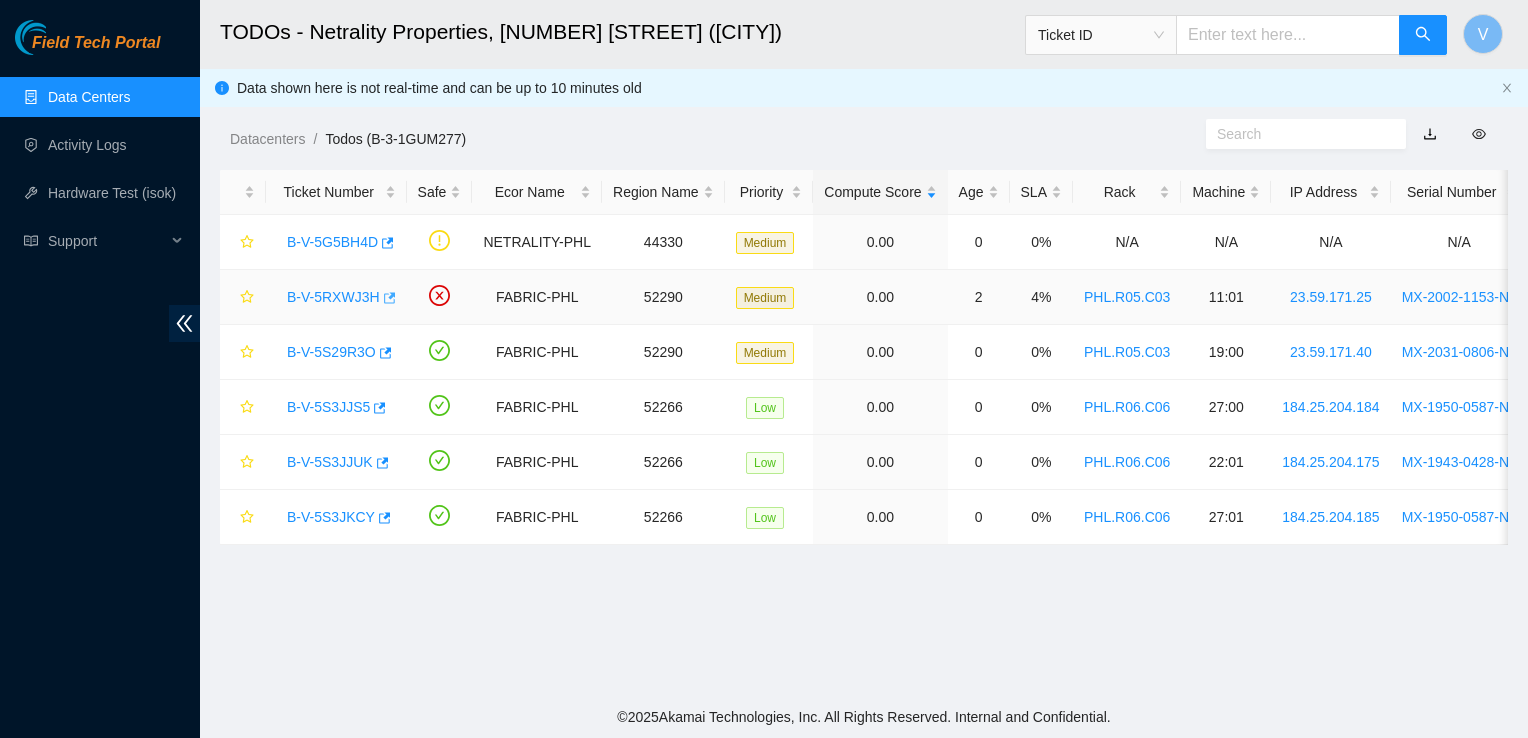 click 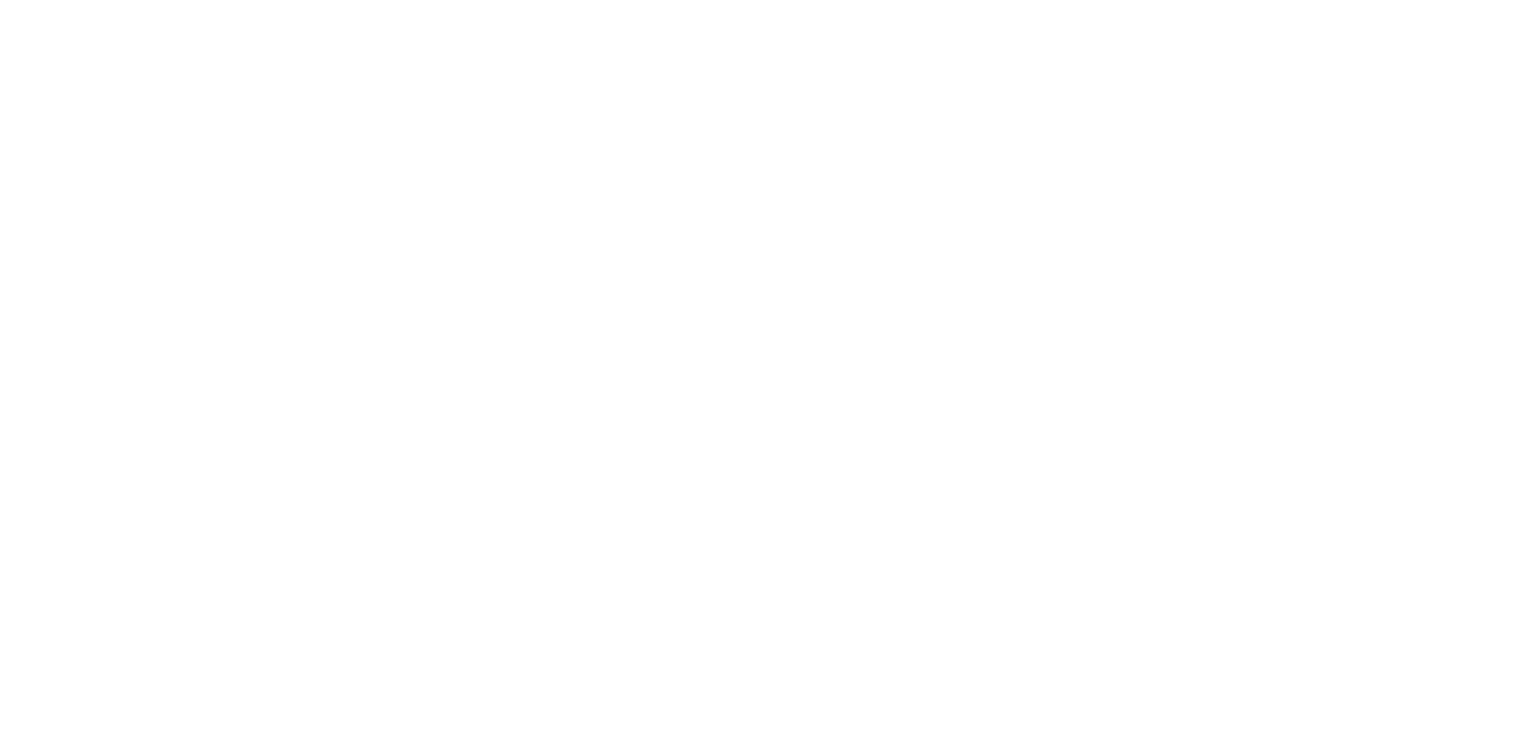 scroll, scrollTop: 0, scrollLeft: 0, axis: both 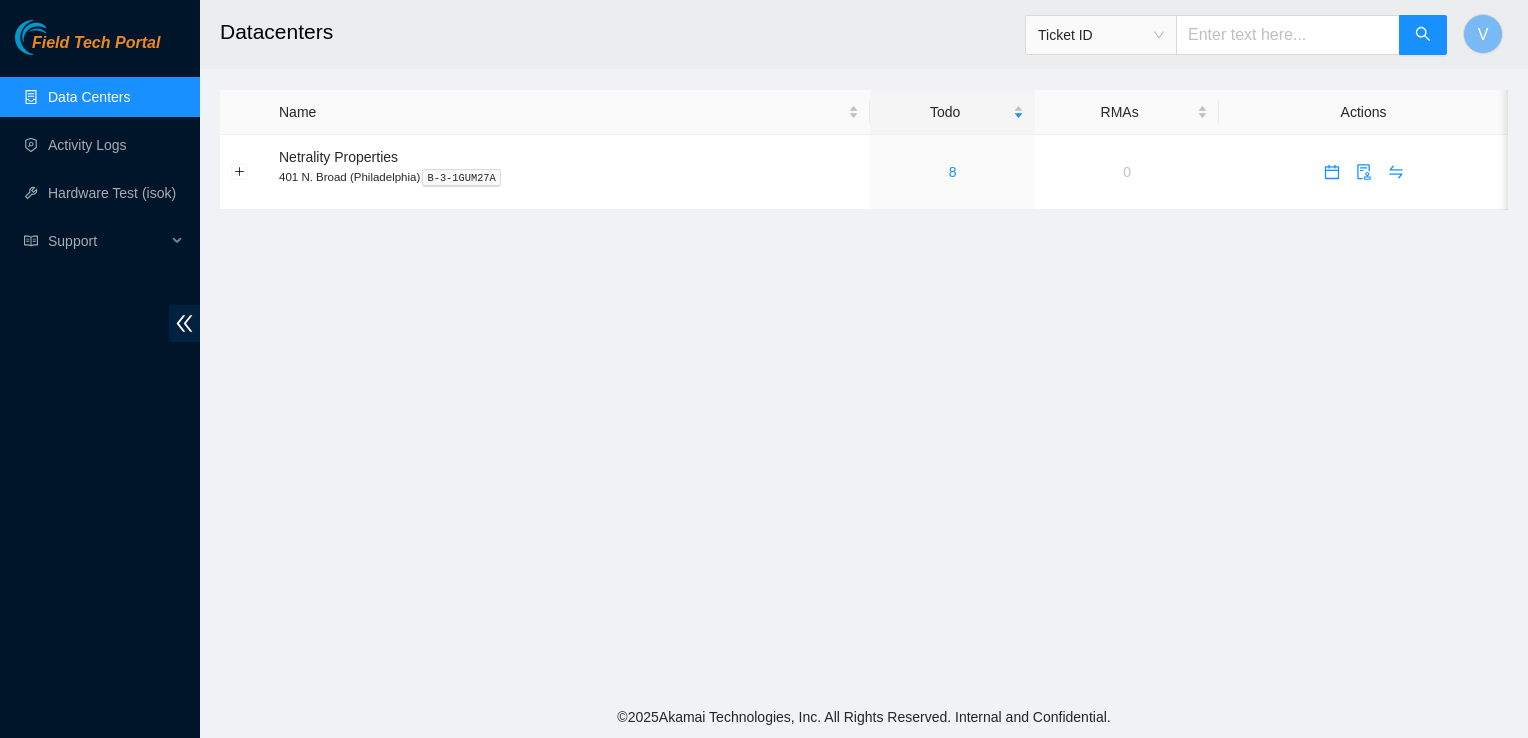 click on "Datacenters    Ticket ID V Name Todo RMAs Actions           Netrality Properties 401 N. Broad (Philadelphia) B-3-1GUM27A 8 0" at bounding box center [864, 348] 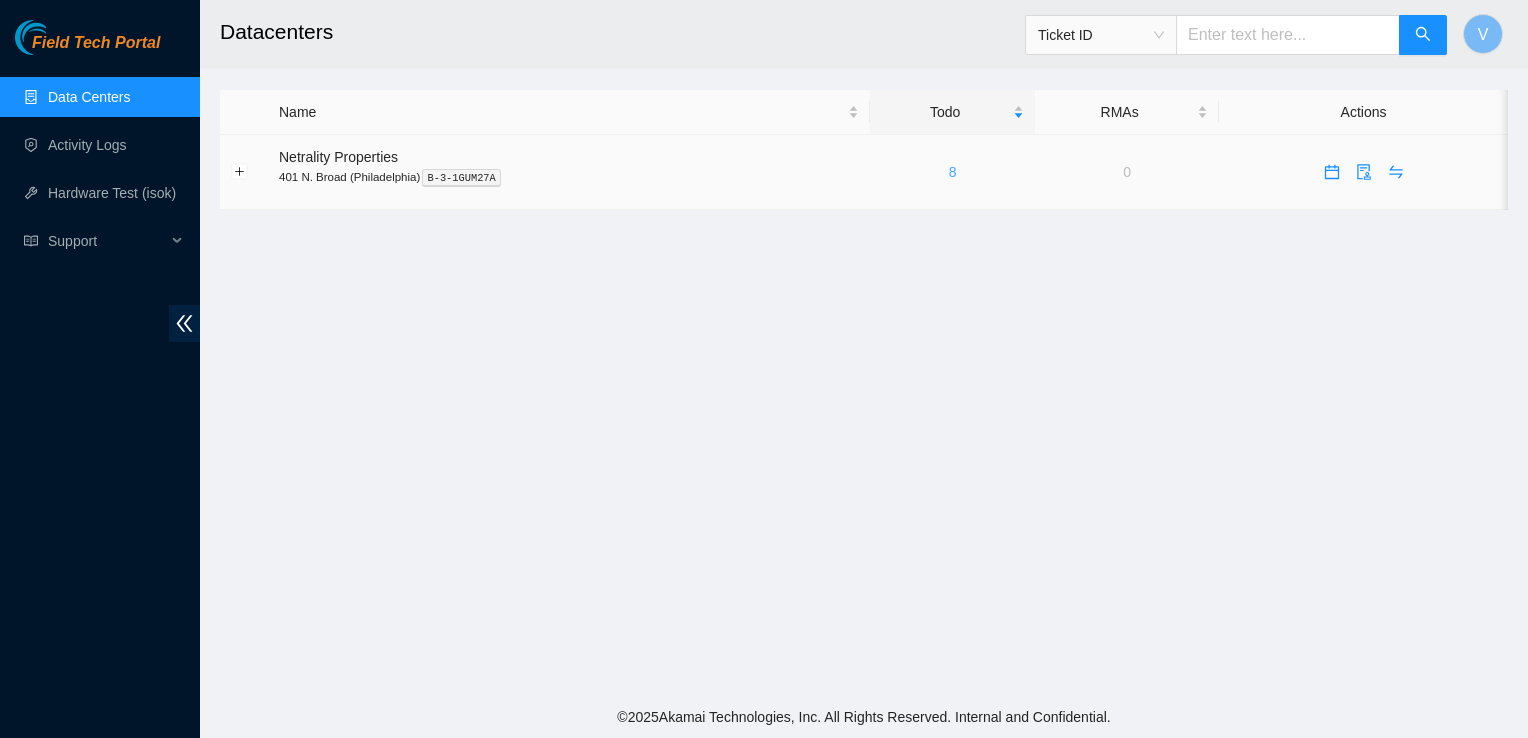 click on "8" at bounding box center [953, 172] 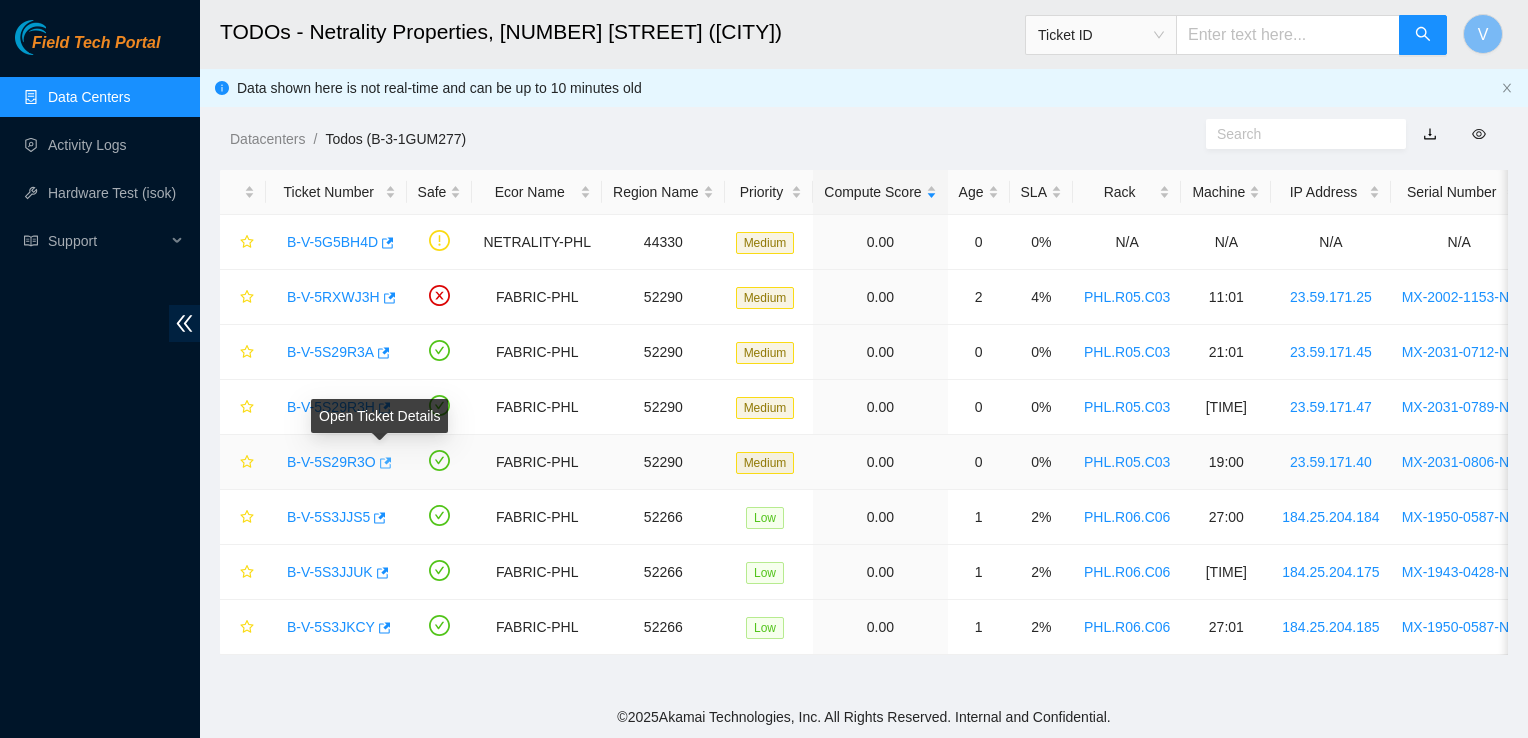 click 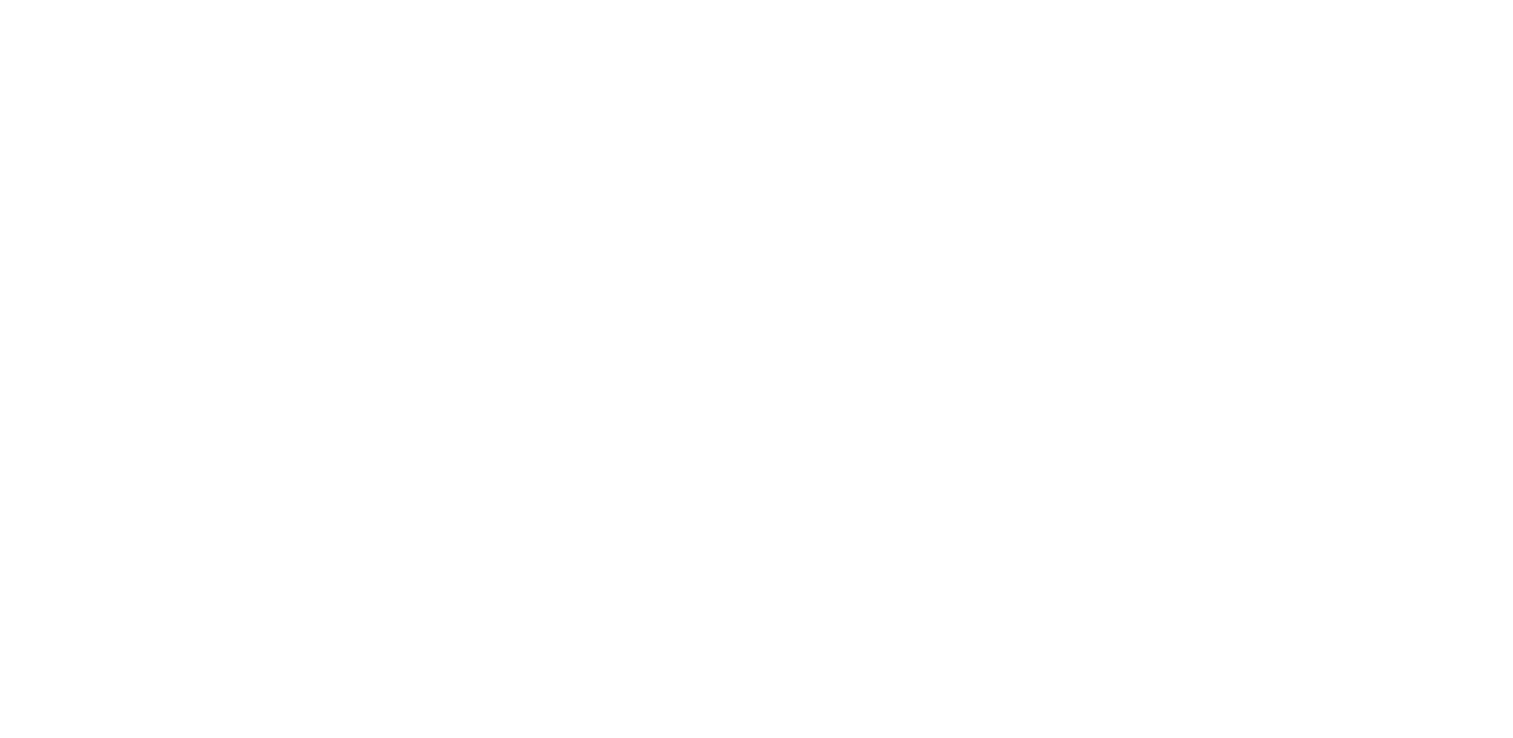 scroll, scrollTop: 0, scrollLeft: 0, axis: both 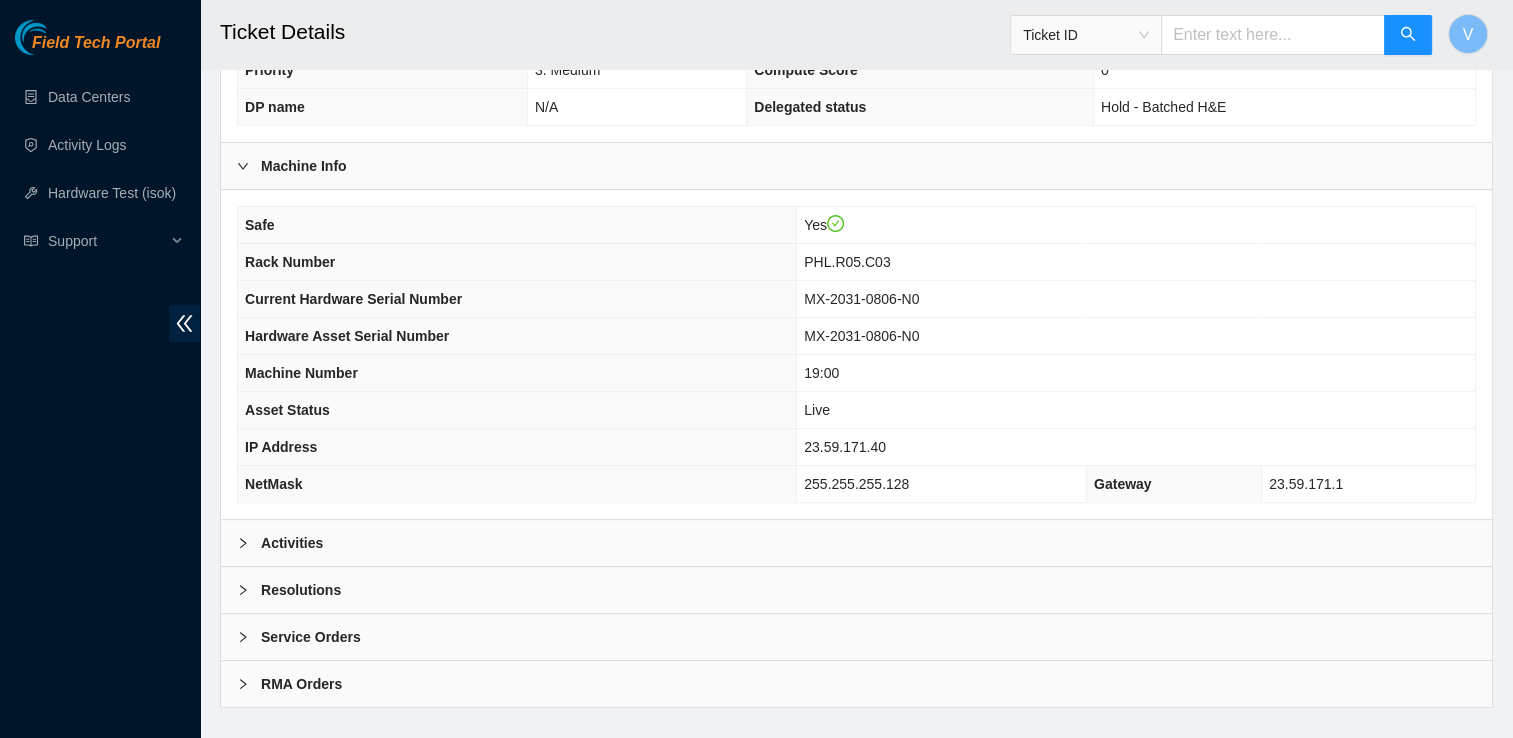 click on "Activities" at bounding box center (292, 543) 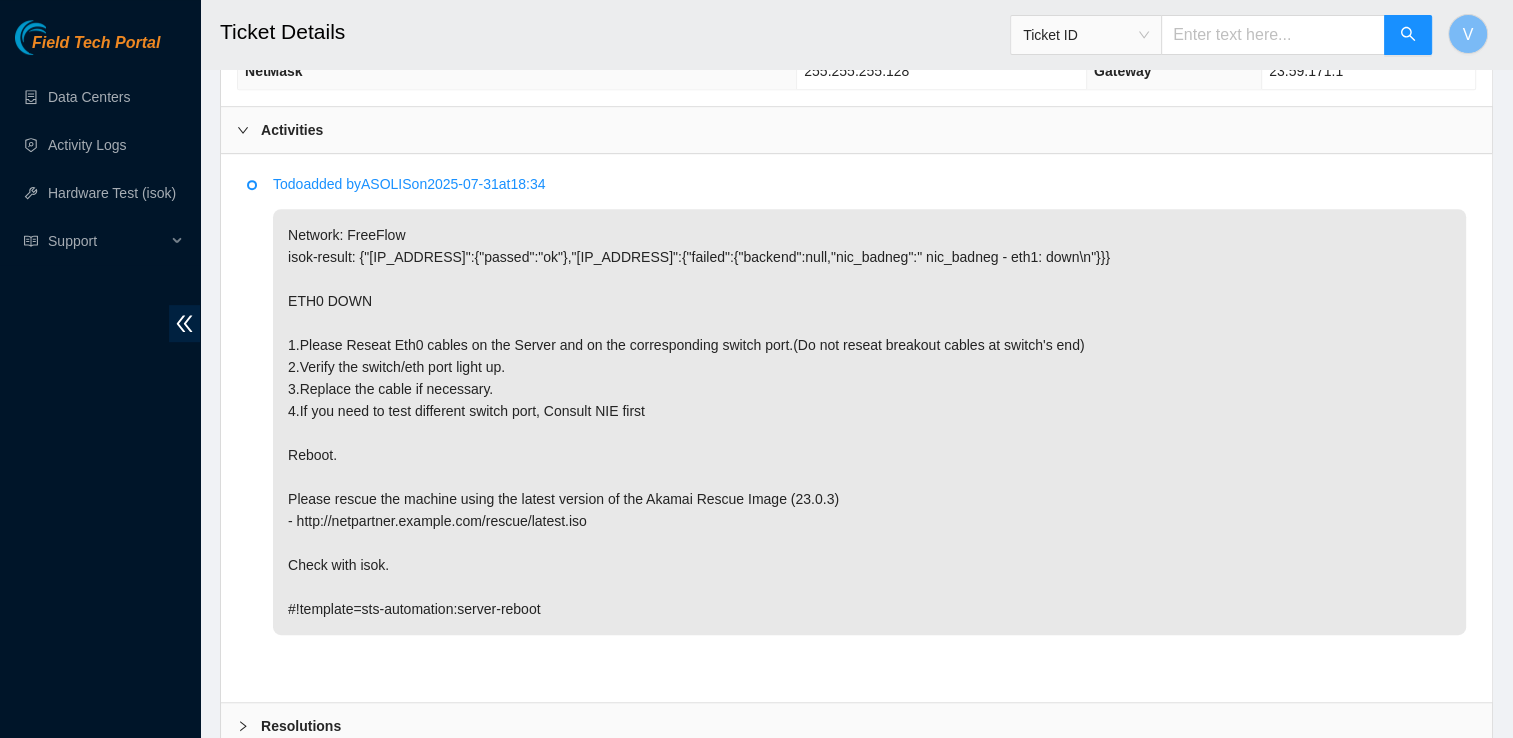 scroll, scrollTop: 998, scrollLeft: 0, axis: vertical 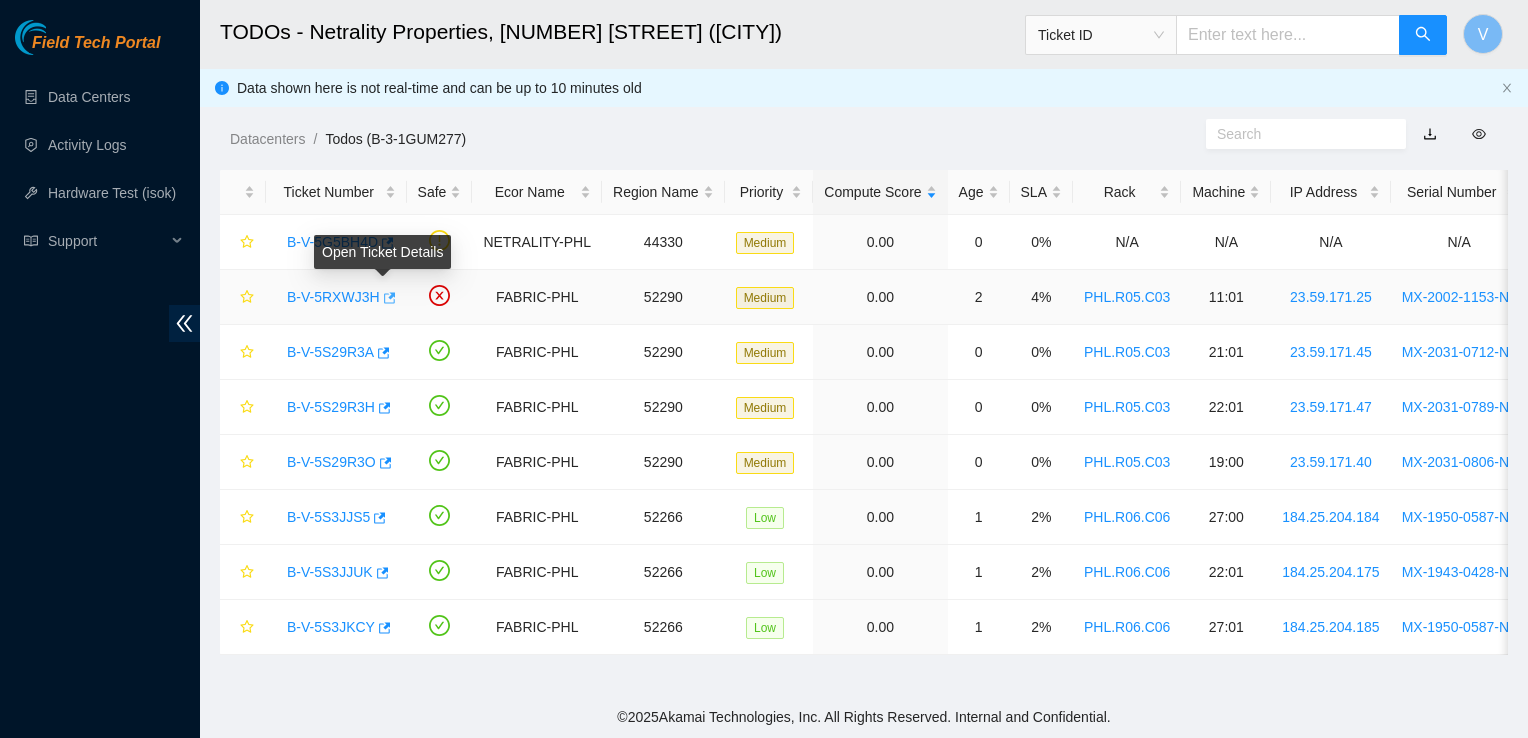 click at bounding box center (388, 298) 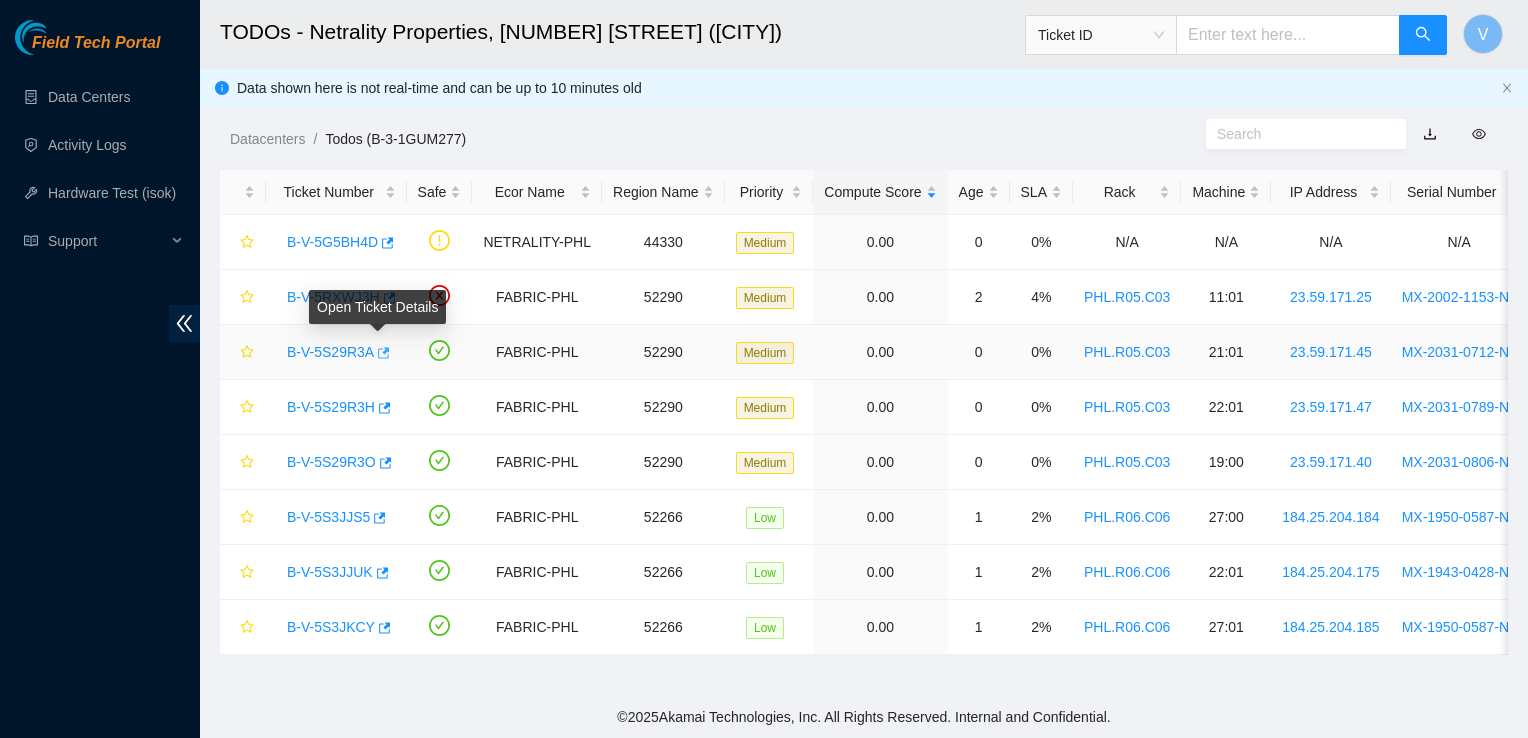 click 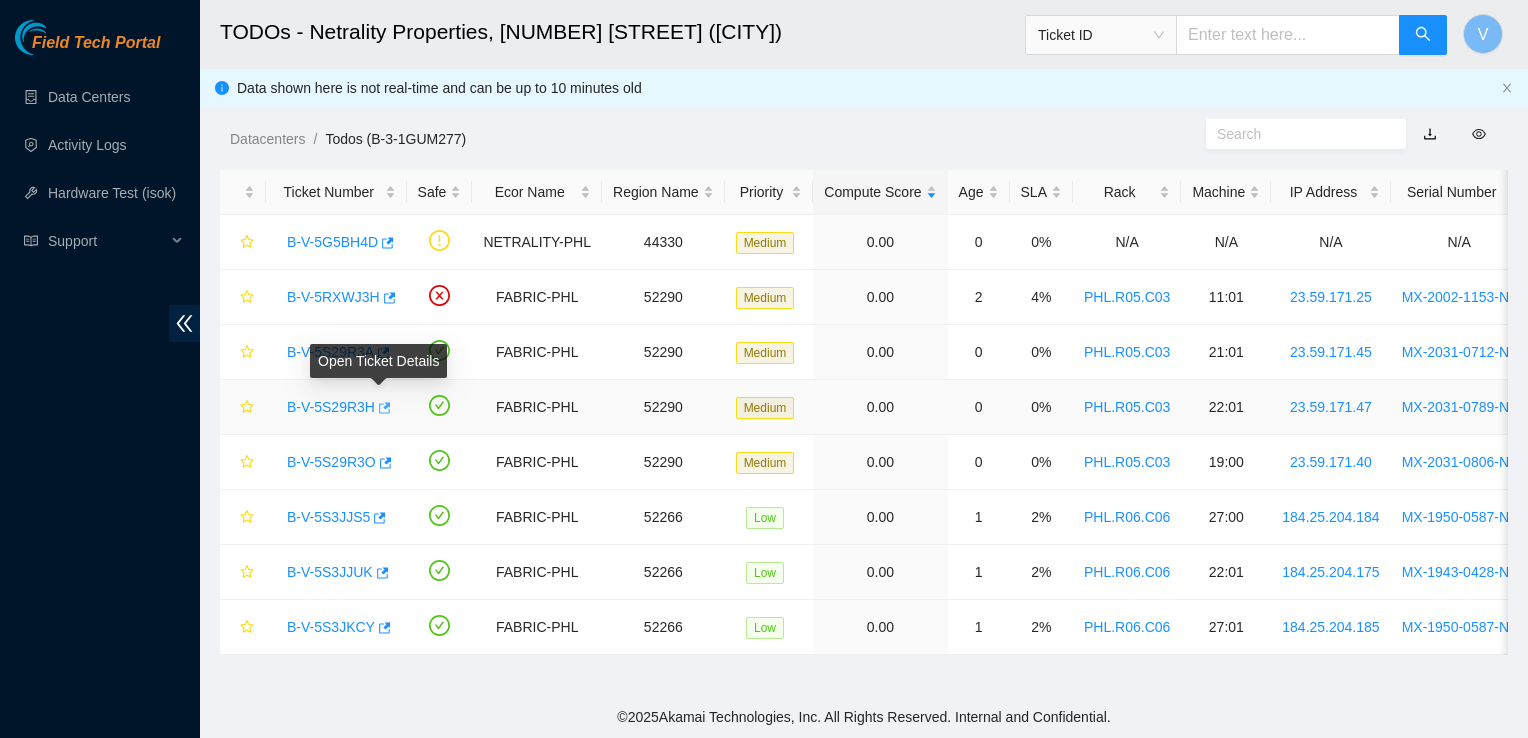 click 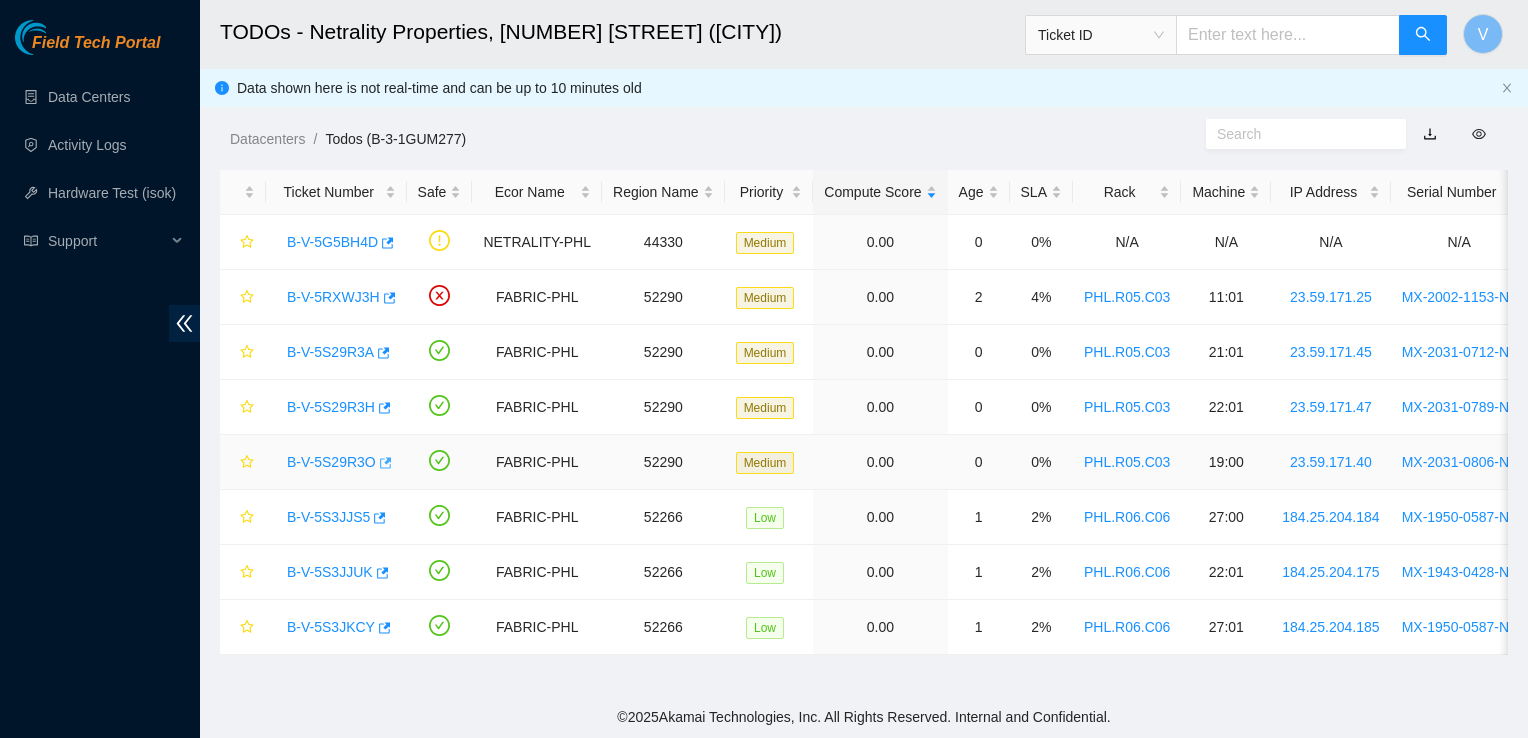 click 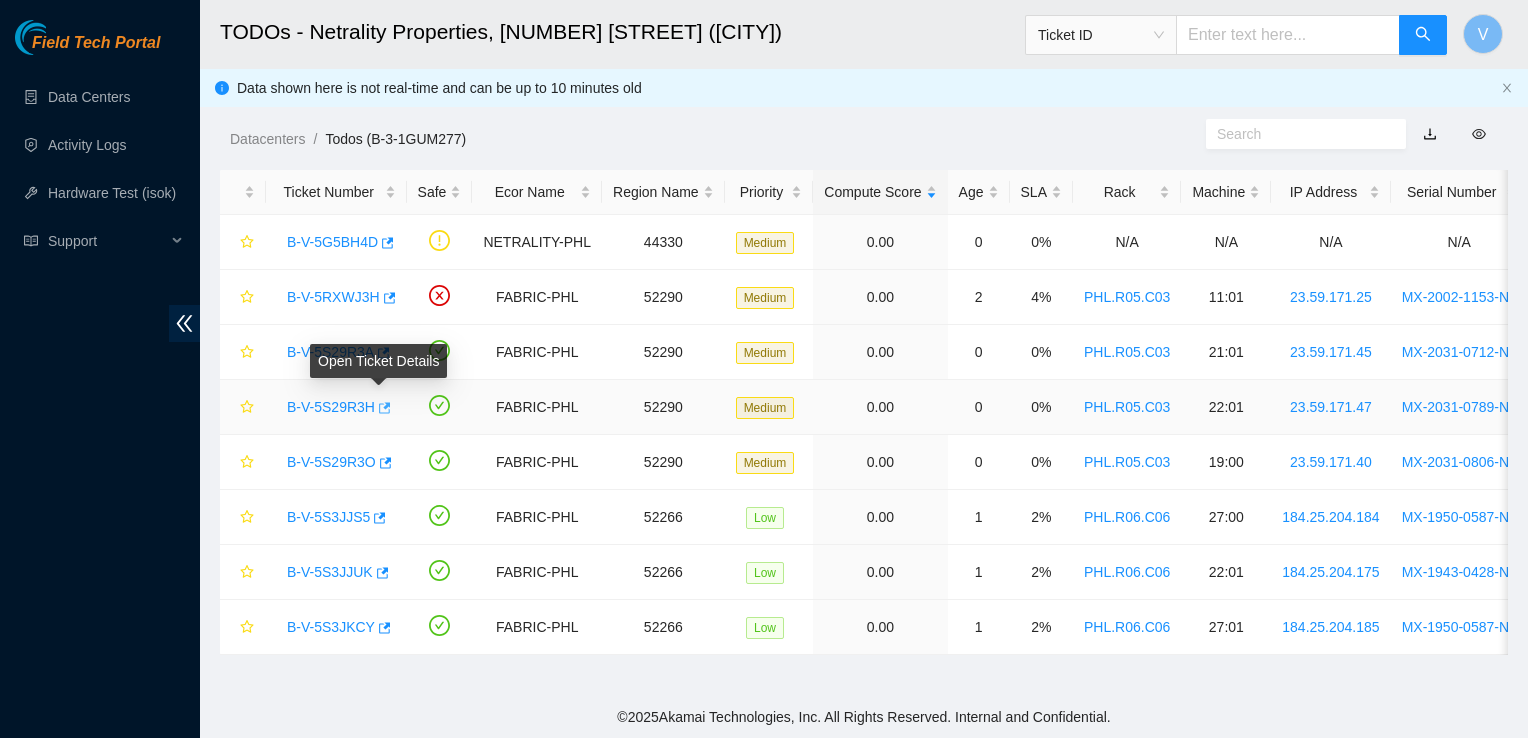 click 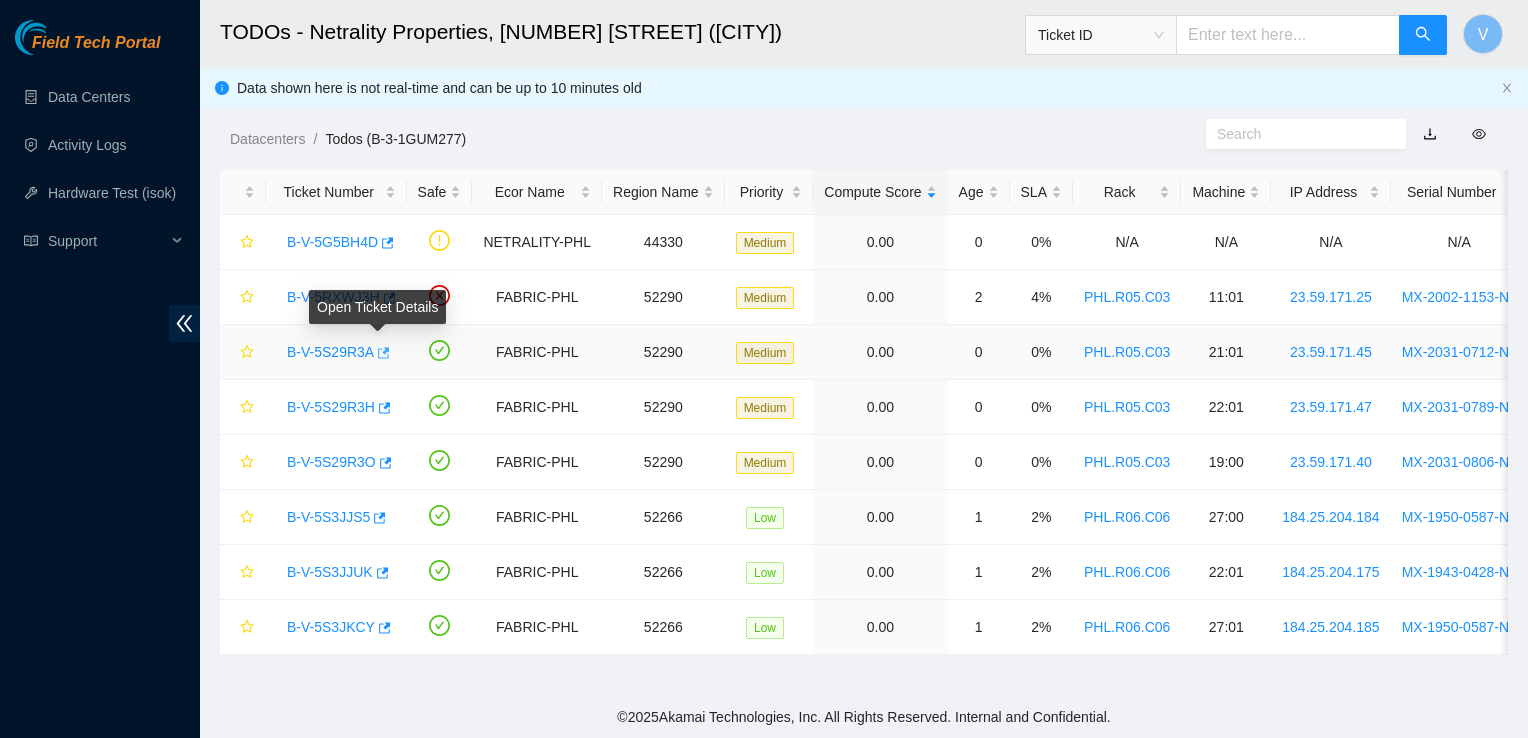 click 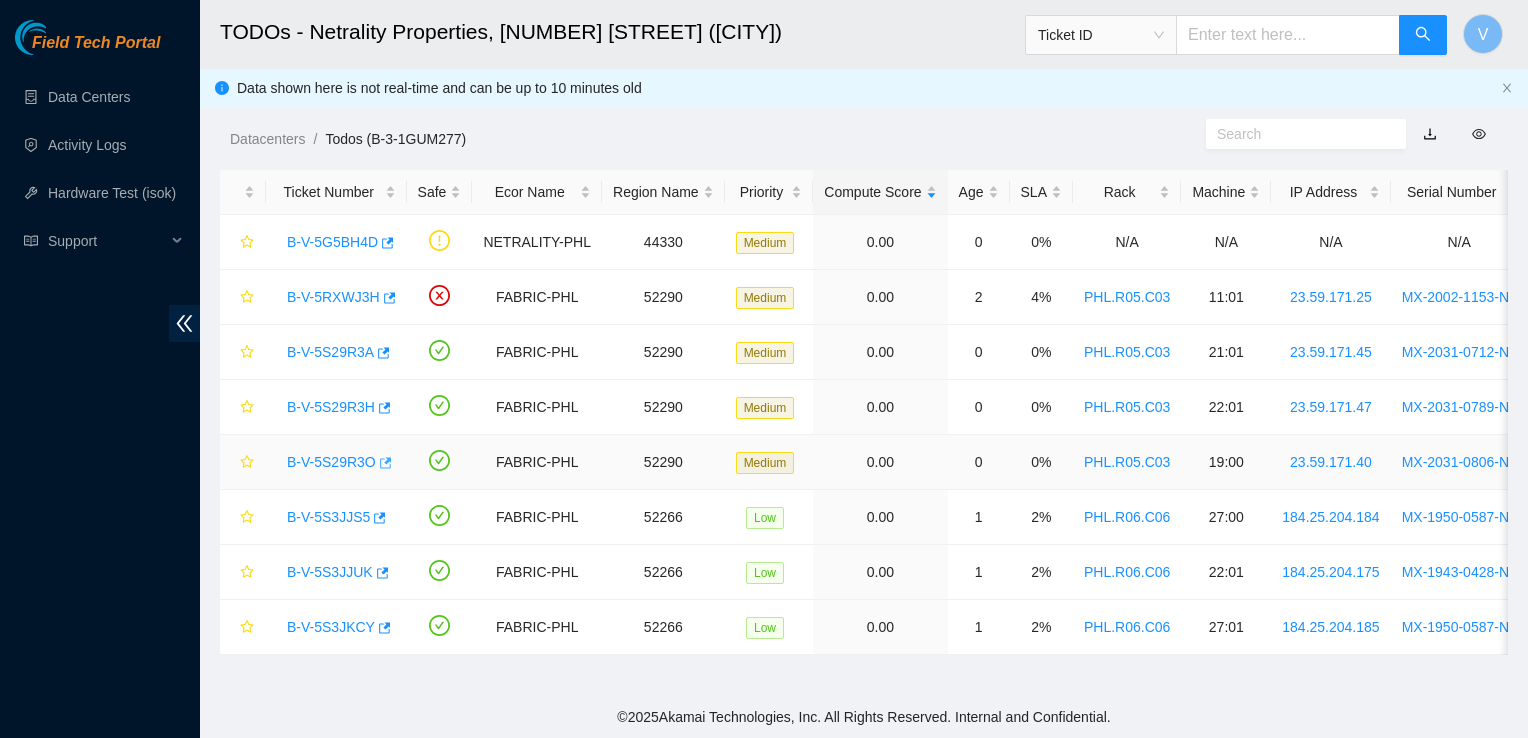 click 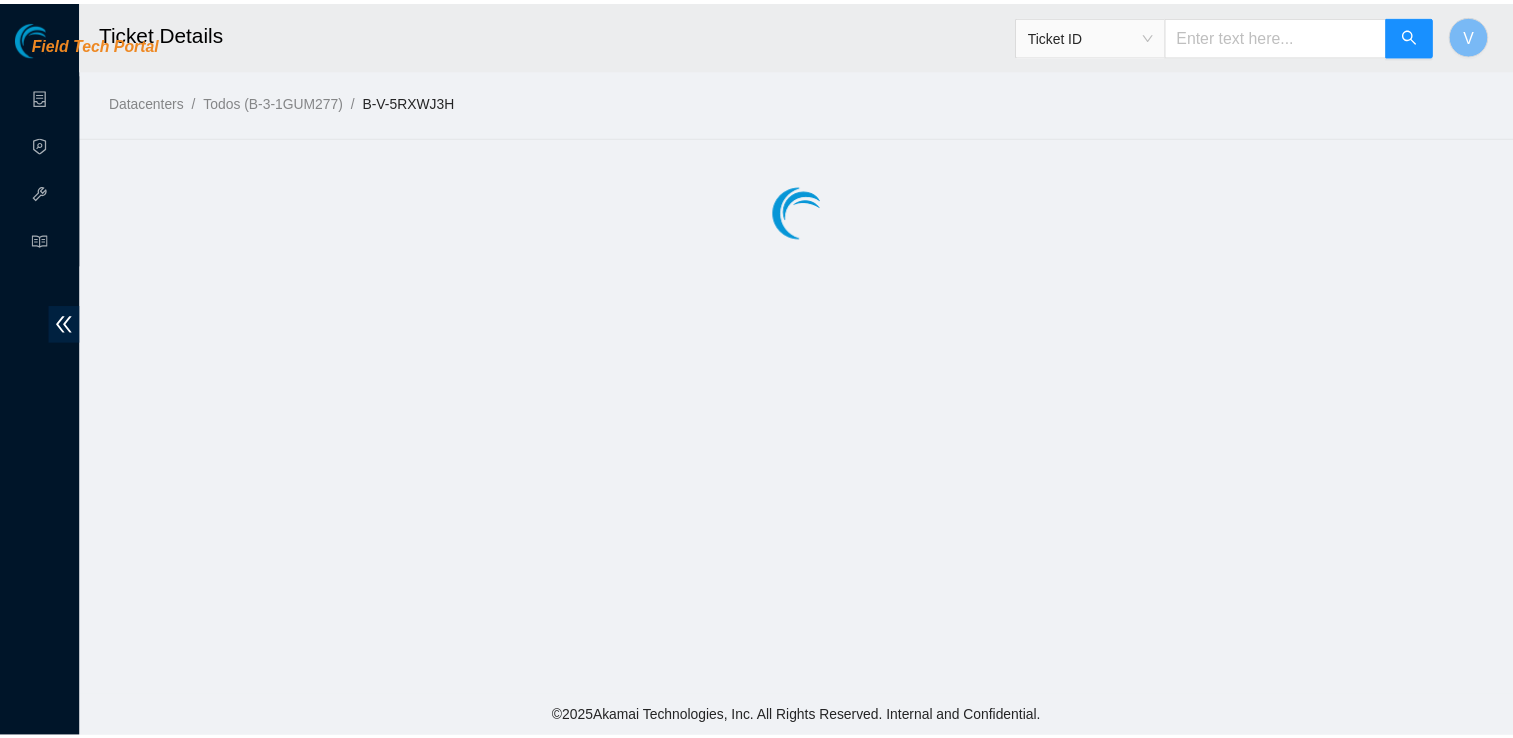 scroll, scrollTop: 0, scrollLeft: 0, axis: both 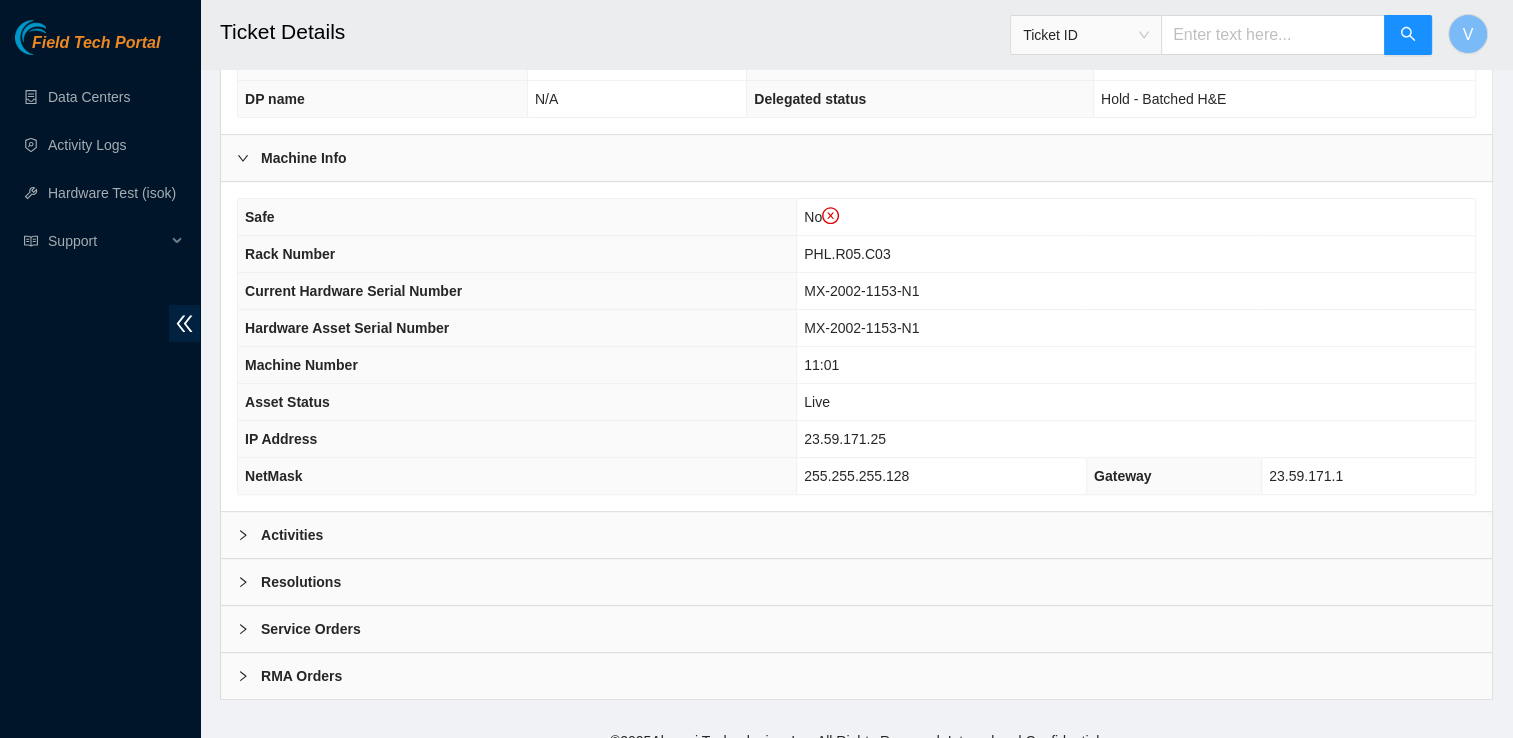 click on "Safe No  Rack Number PHL.R05.C03 Current Hardware Serial Number MX-2002-1153-N1 Hardware Asset Serial Number MX-2002-1153-N1 Machine Number 11:01 Asset Status Live IP Address 23.59.171.25 NetMask 255.255.255.128 Gateway 23.59.171.1" at bounding box center [856, 346] 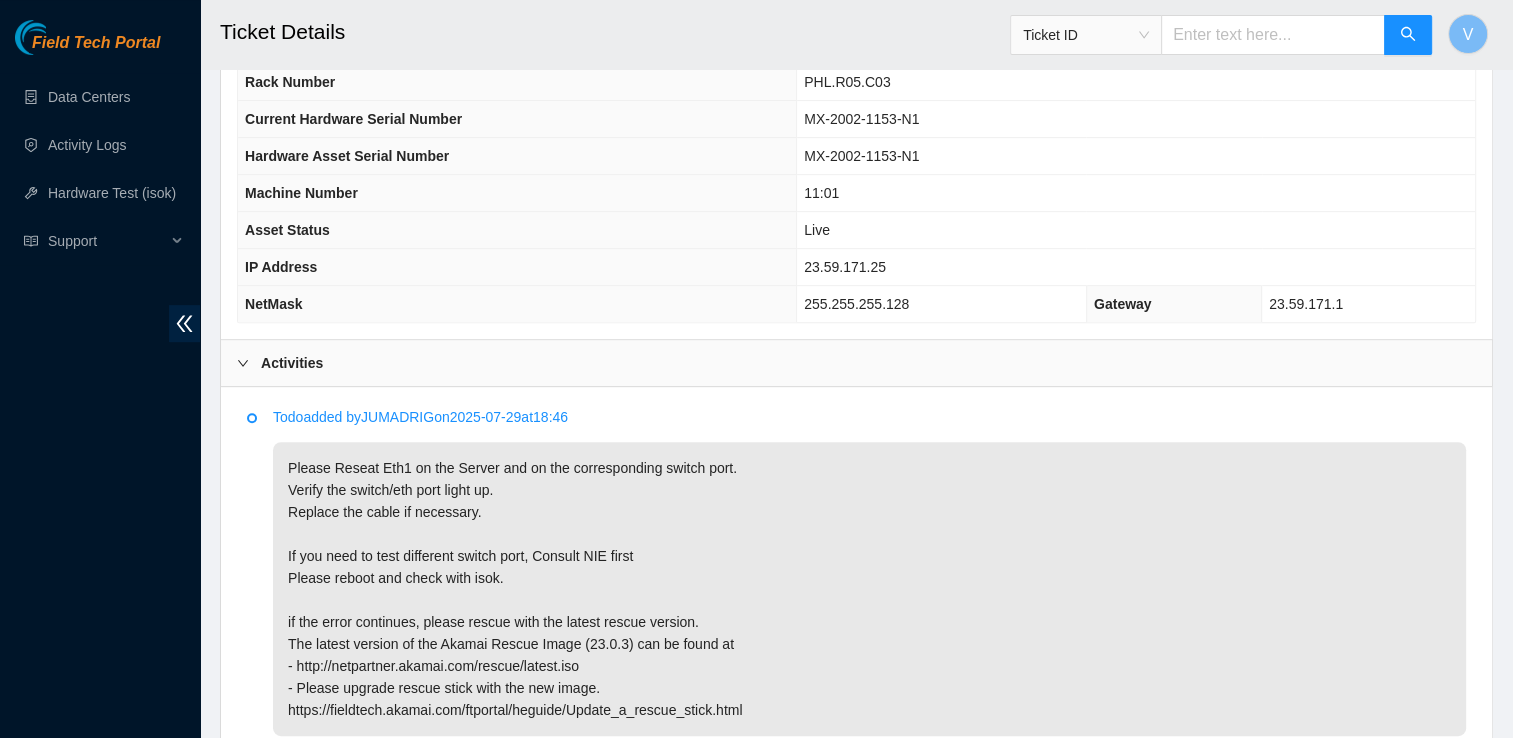 scroll, scrollTop: 812, scrollLeft: 0, axis: vertical 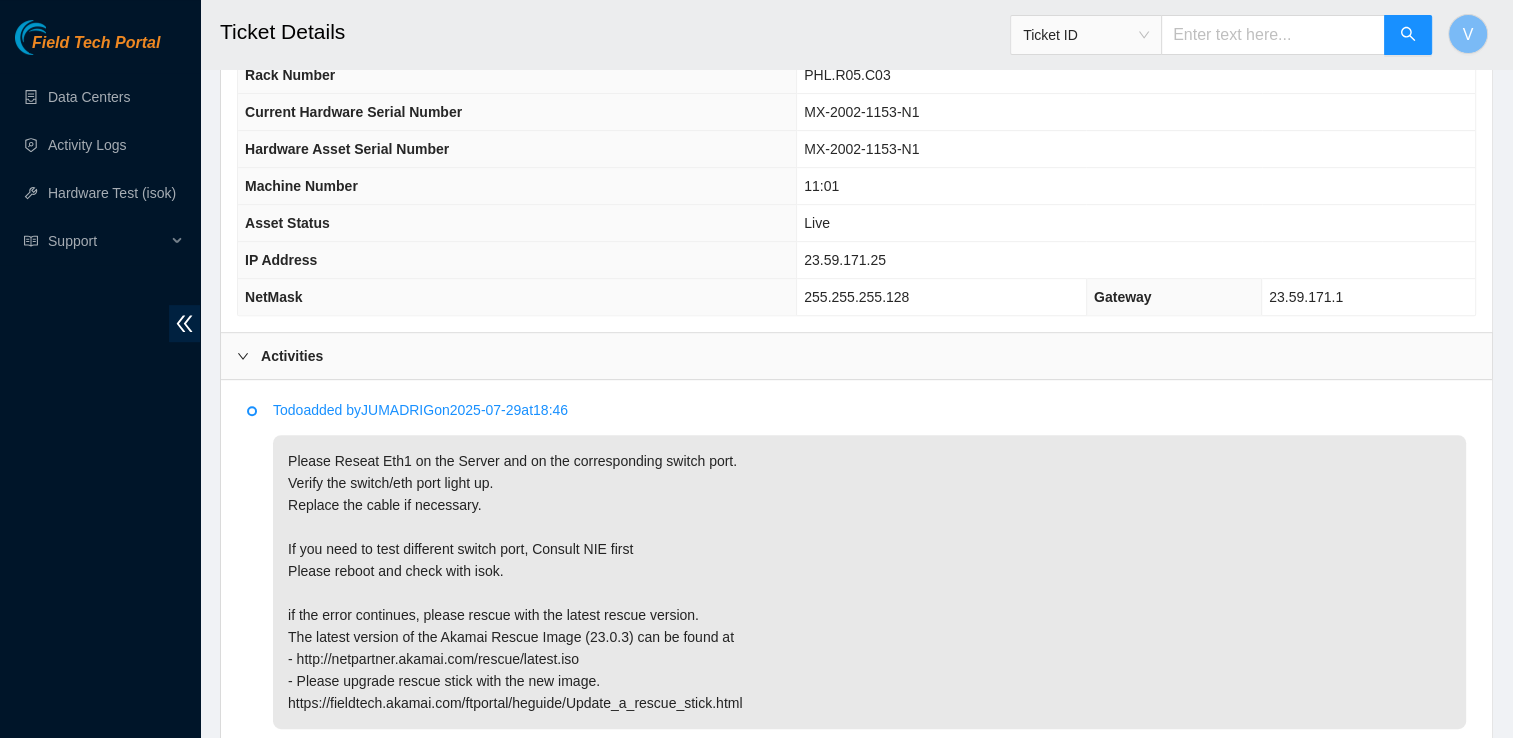 click on "Activities" at bounding box center (856, 356) 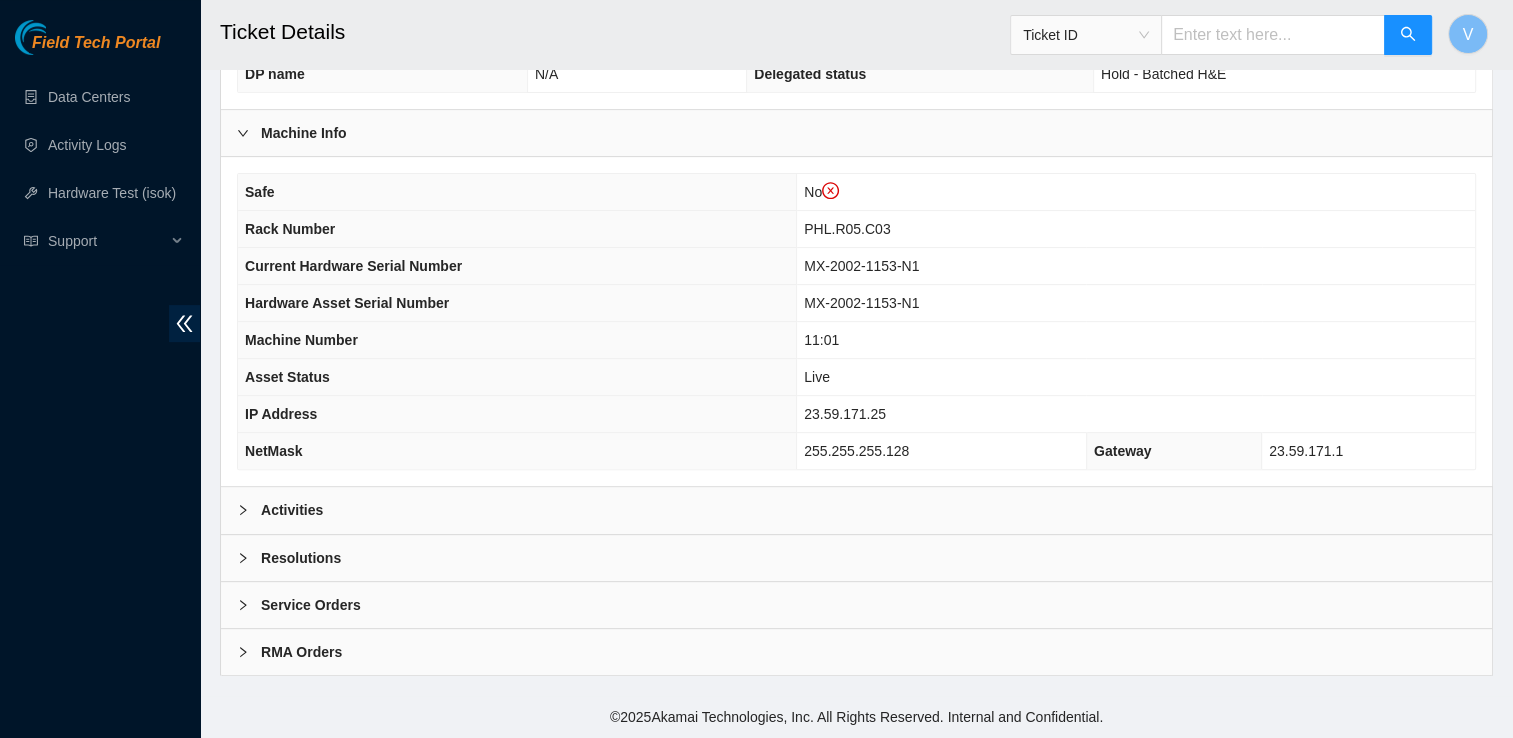scroll, scrollTop: 650, scrollLeft: 0, axis: vertical 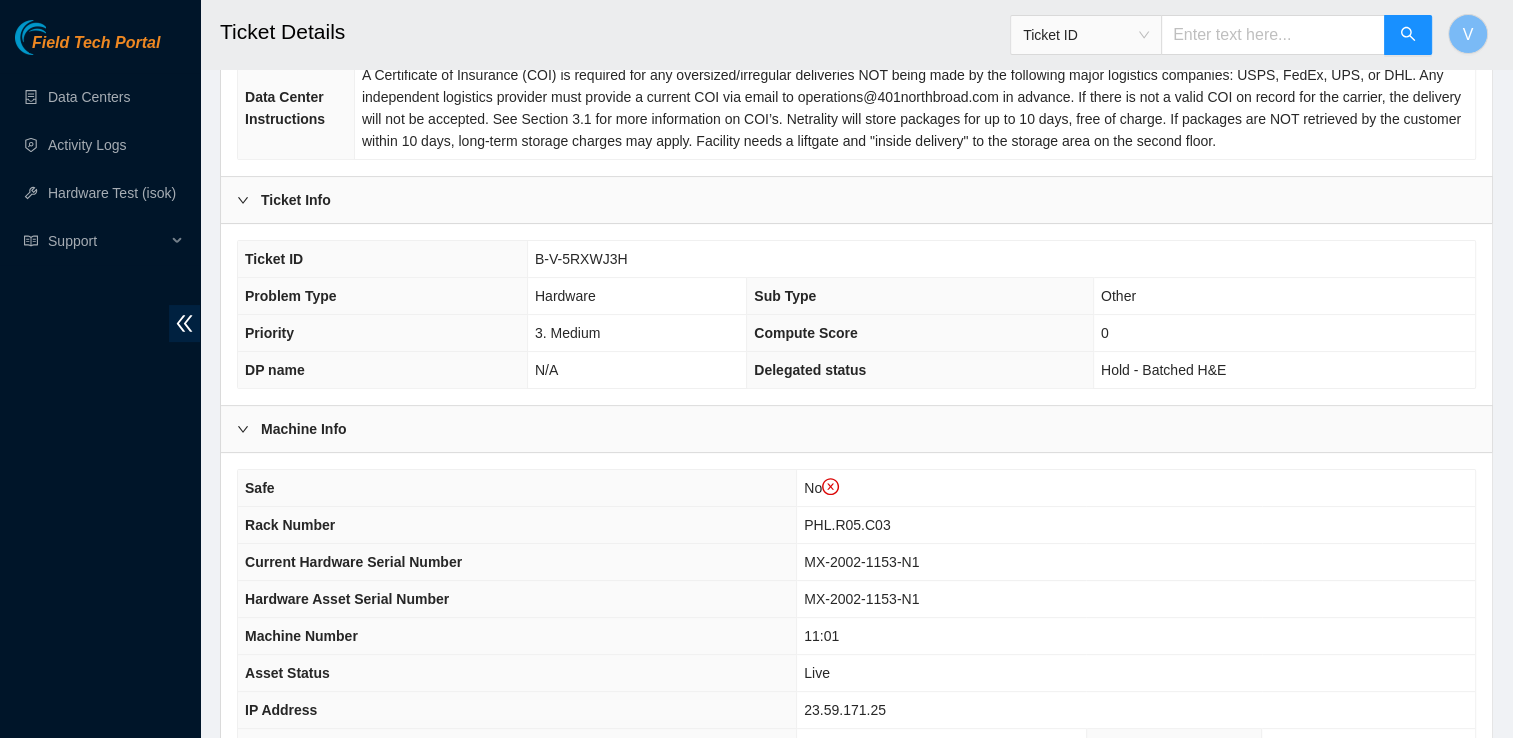 click on "B-V-5RXWJ3H" at bounding box center [581, 259] 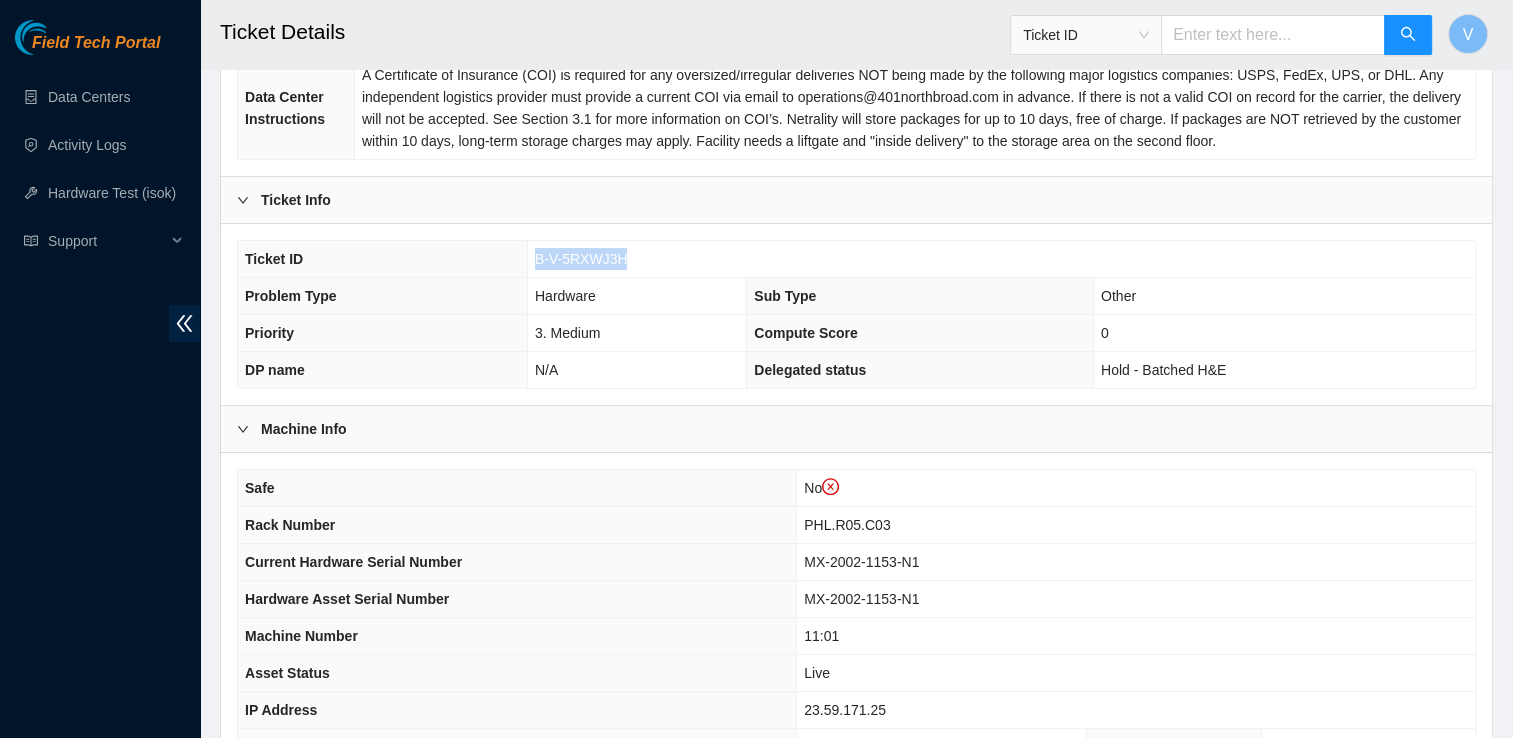 drag, startPoint x: 620, startPoint y: 253, endPoint x: 560, endPoint y: 264, distance: 61 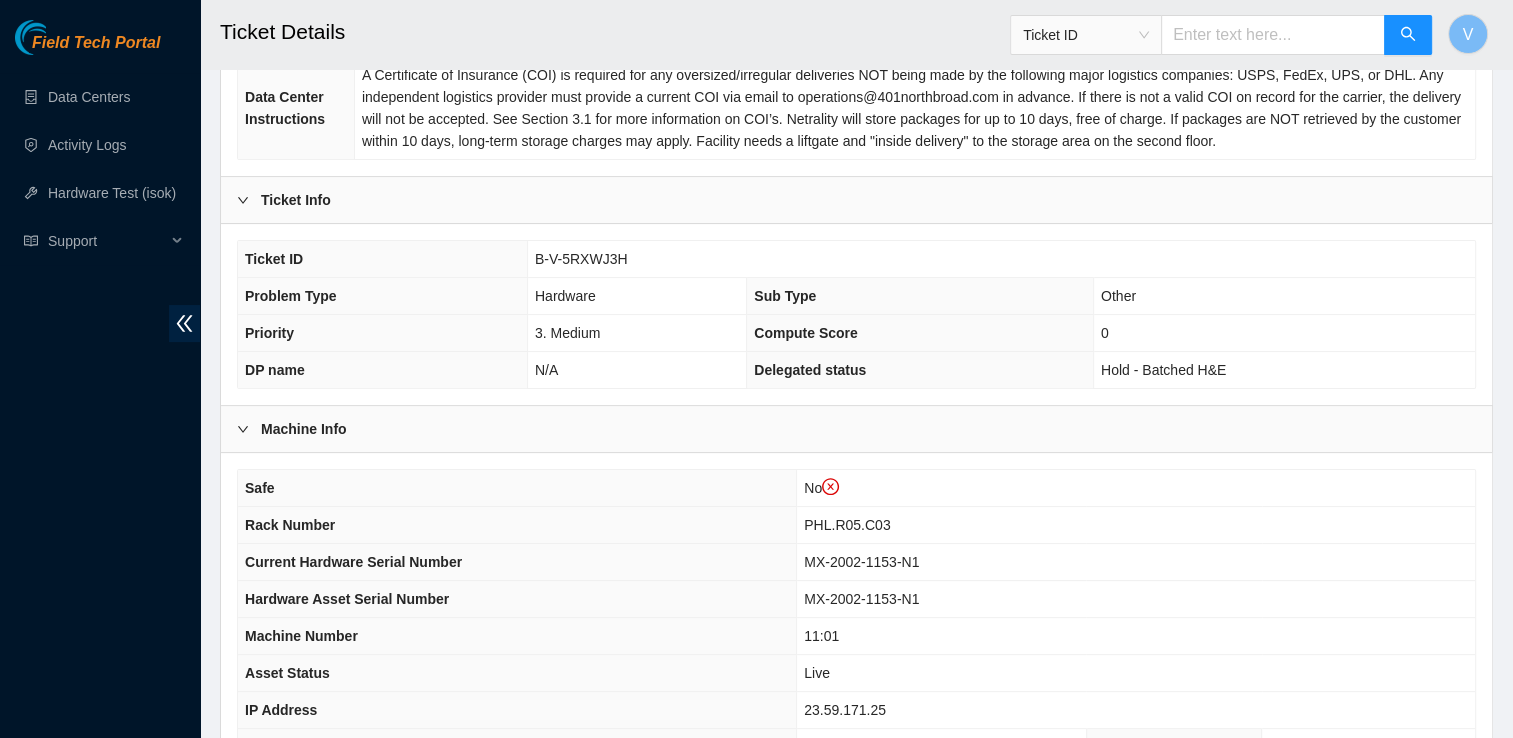 drag, startPoint x: 569, startPoint y: 199, endPoint x: 449, endPoint y: 206, distance: 120.203995 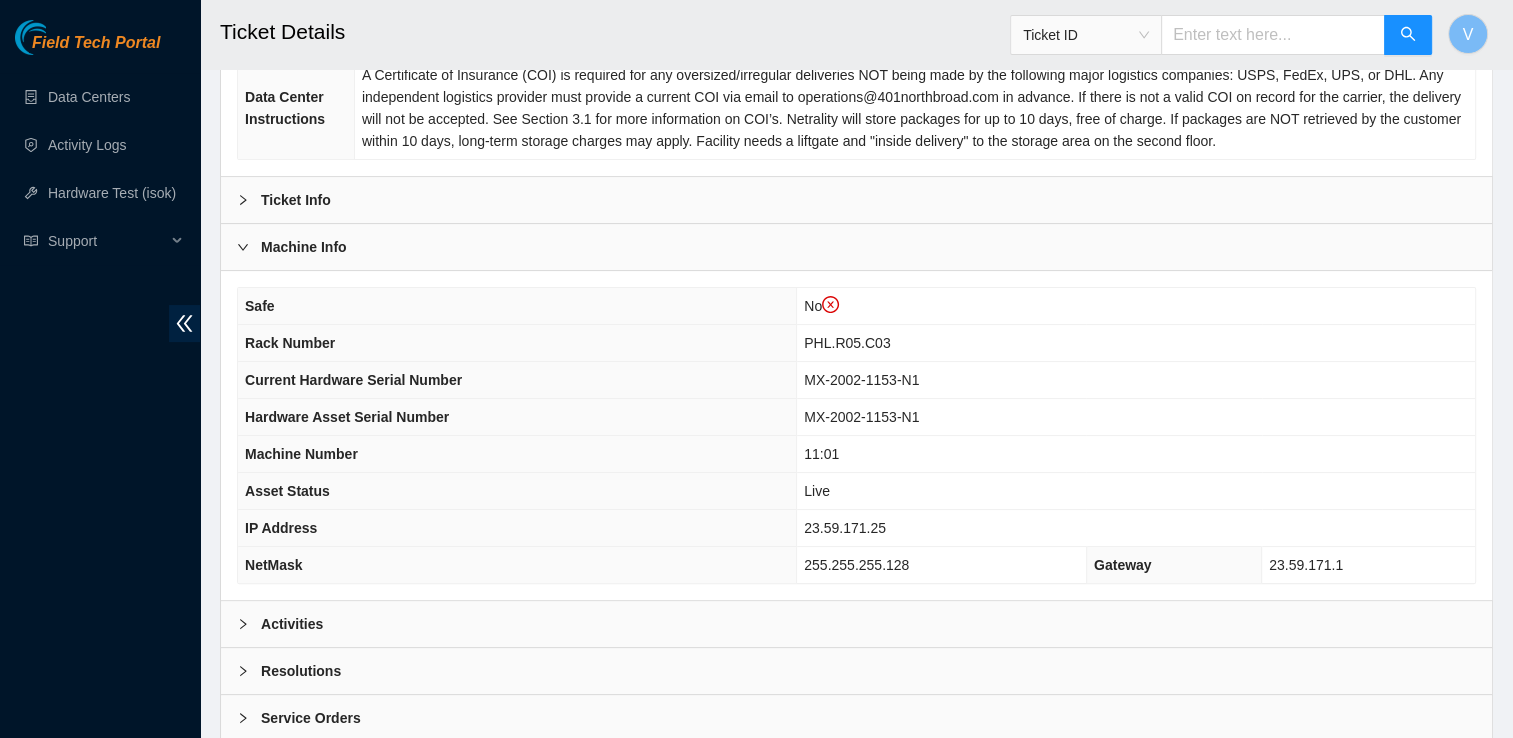 click on "Machine Info" at bounding box center (304, 247) 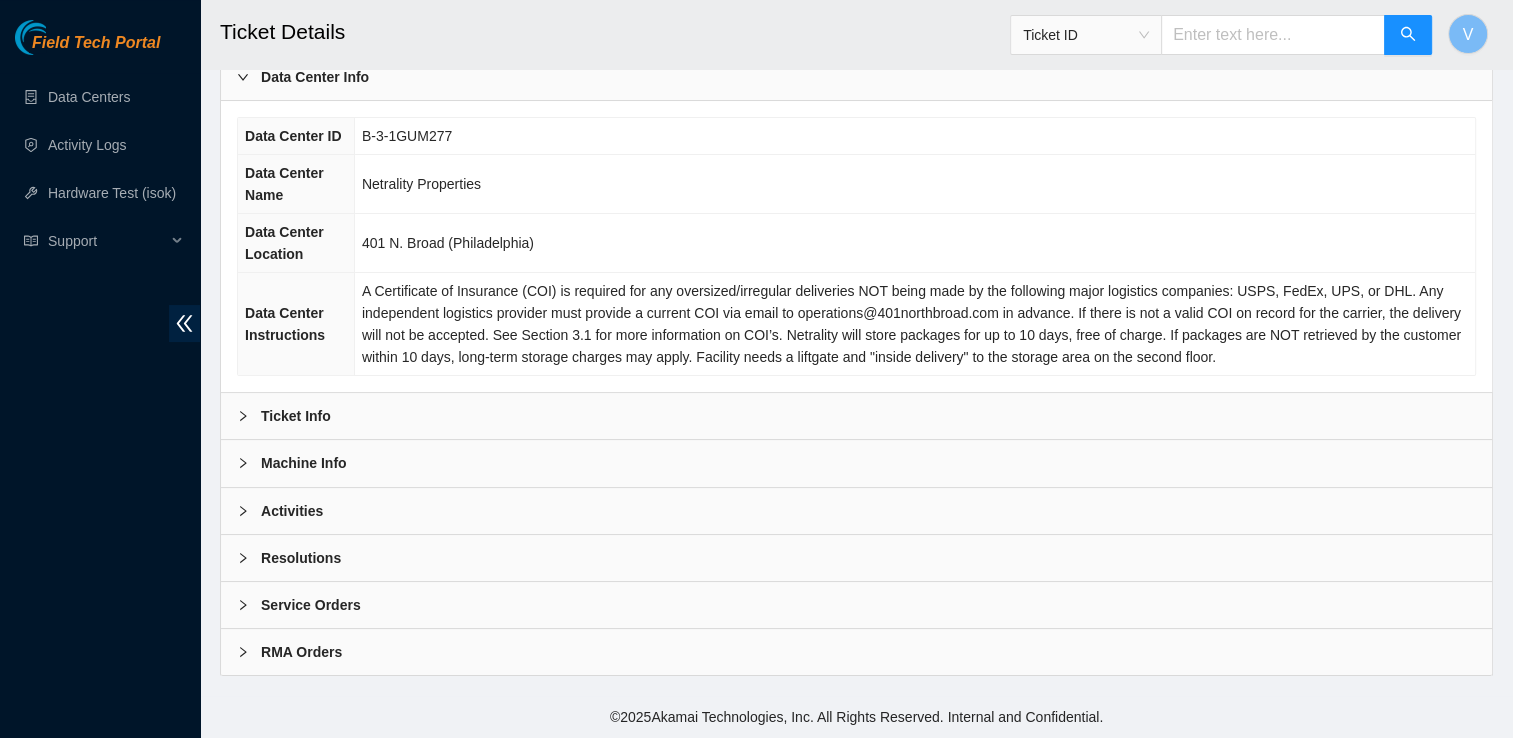 scroll, scrollTop: 141, scrollLeft: 0, axis: vertical 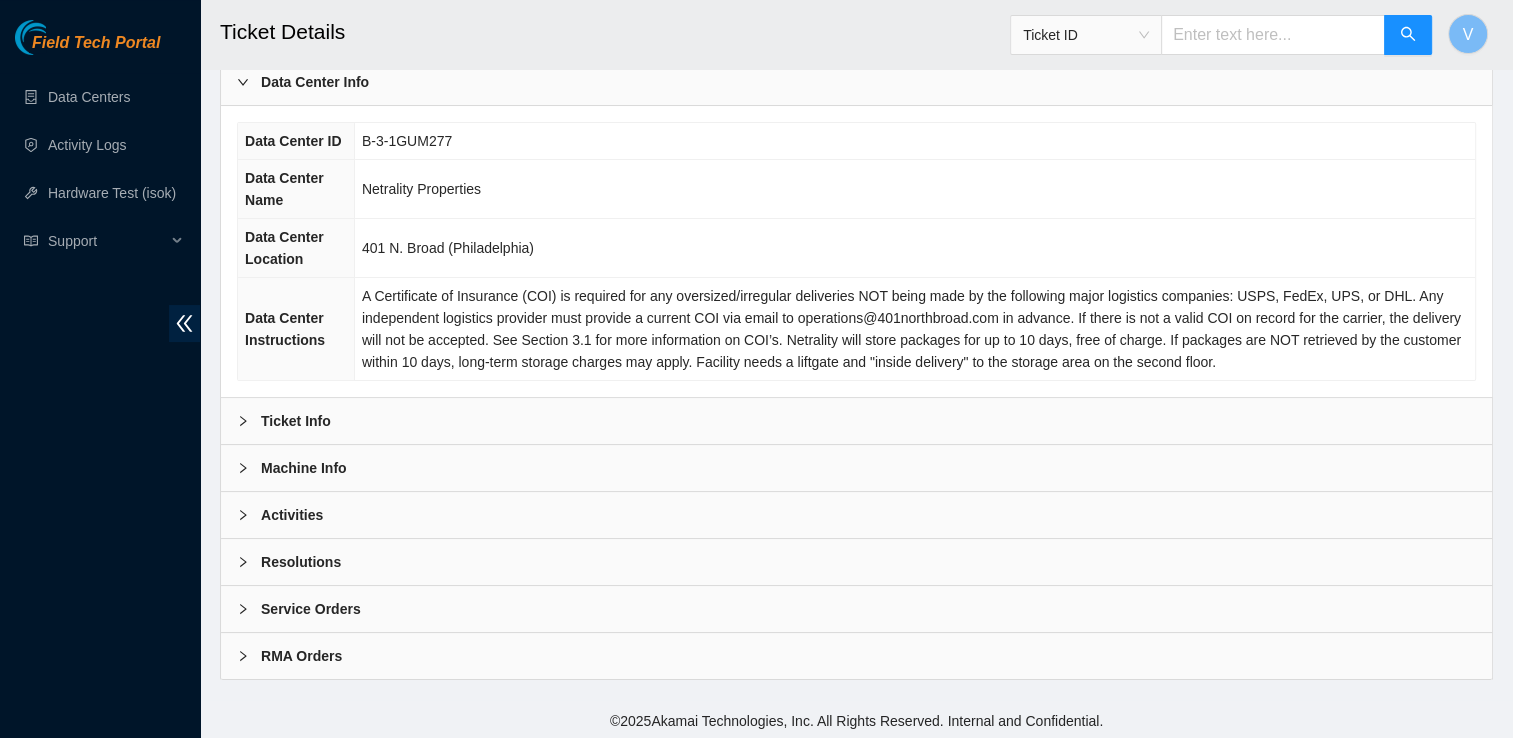 click on "Ticket Info" at bounding box center (856, 421) 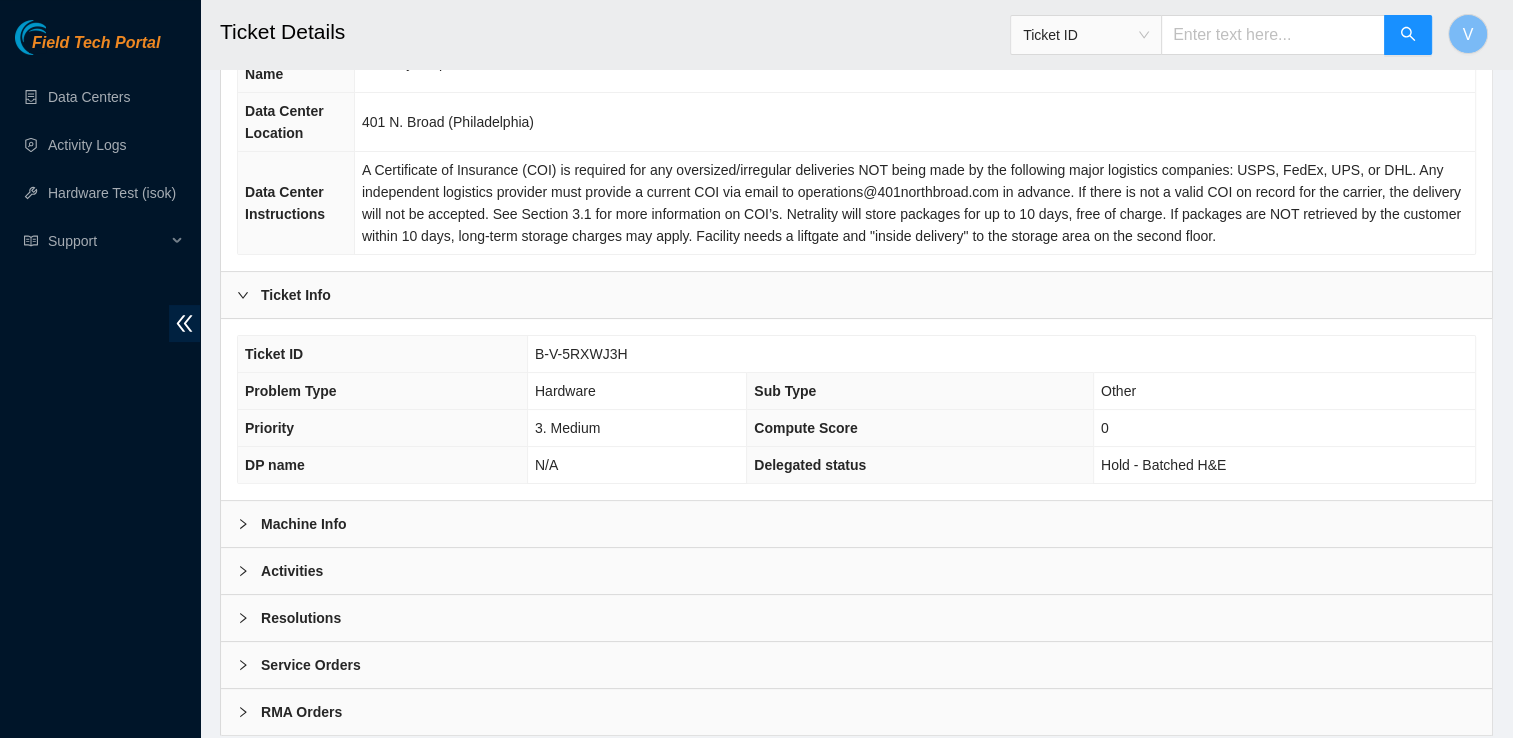 scroll, scrollTop: 322, scrollLeft: 0, axis: vertical 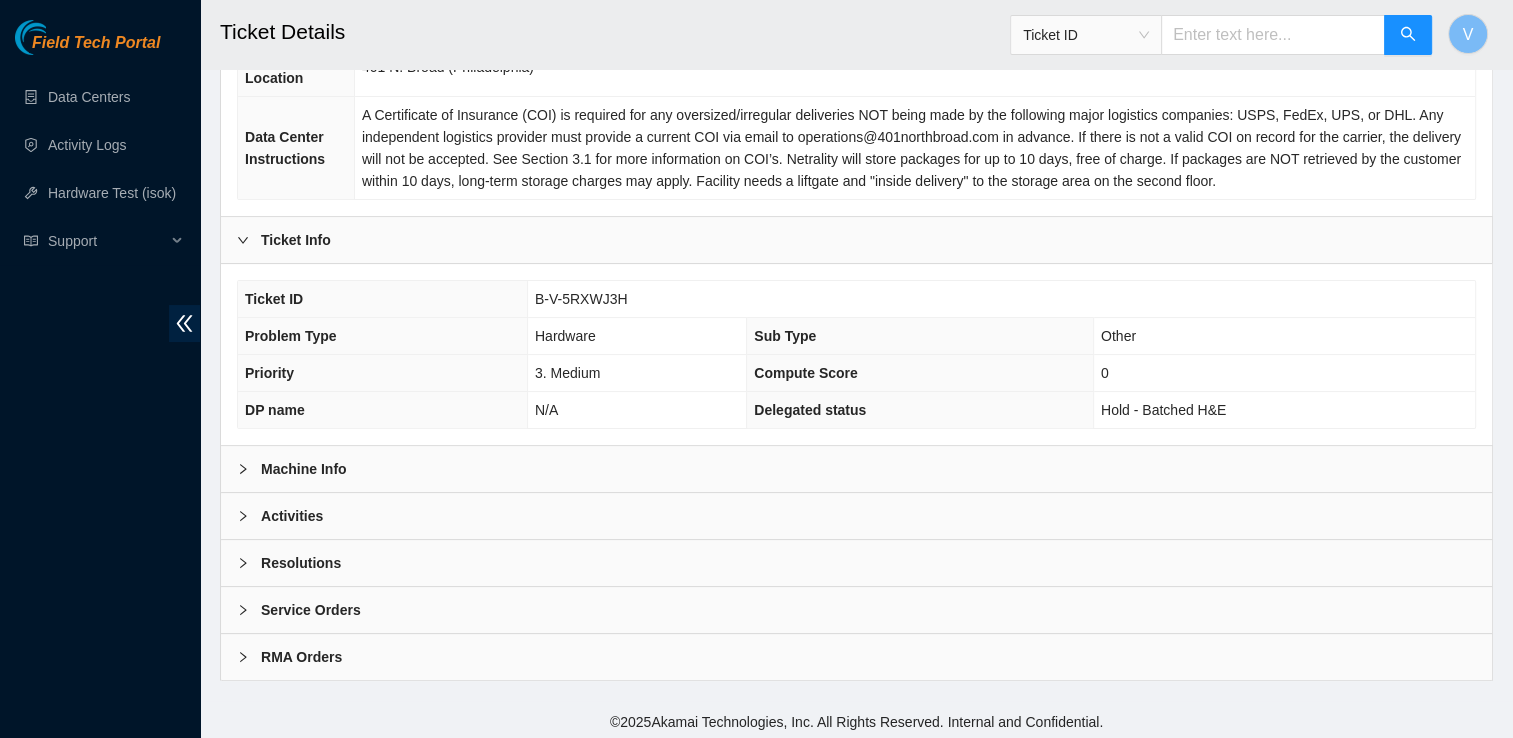 click on "Machine Info" at bounding box center [856, 469] 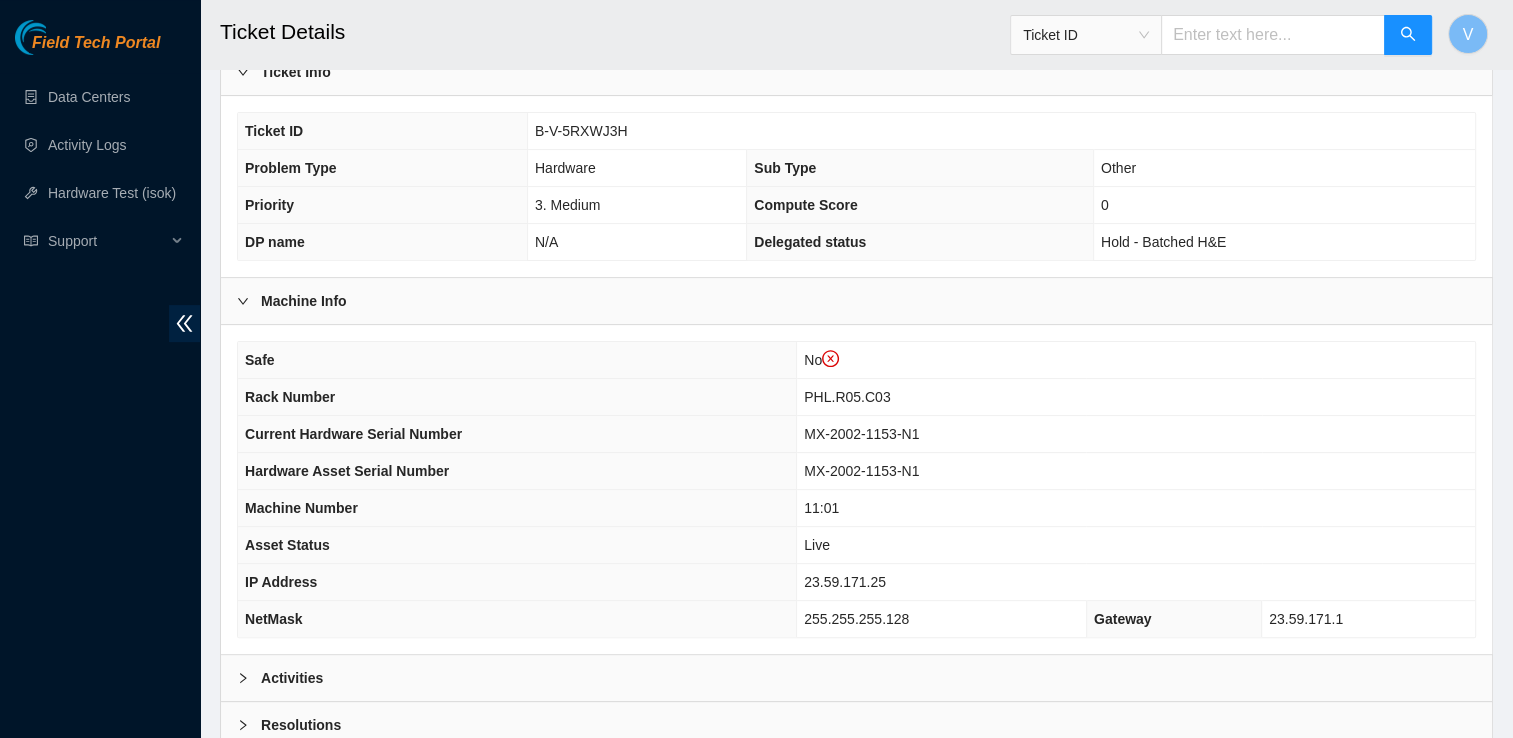 scroll, scrollTop: 650, scrollLeft: 0, axis: vertical 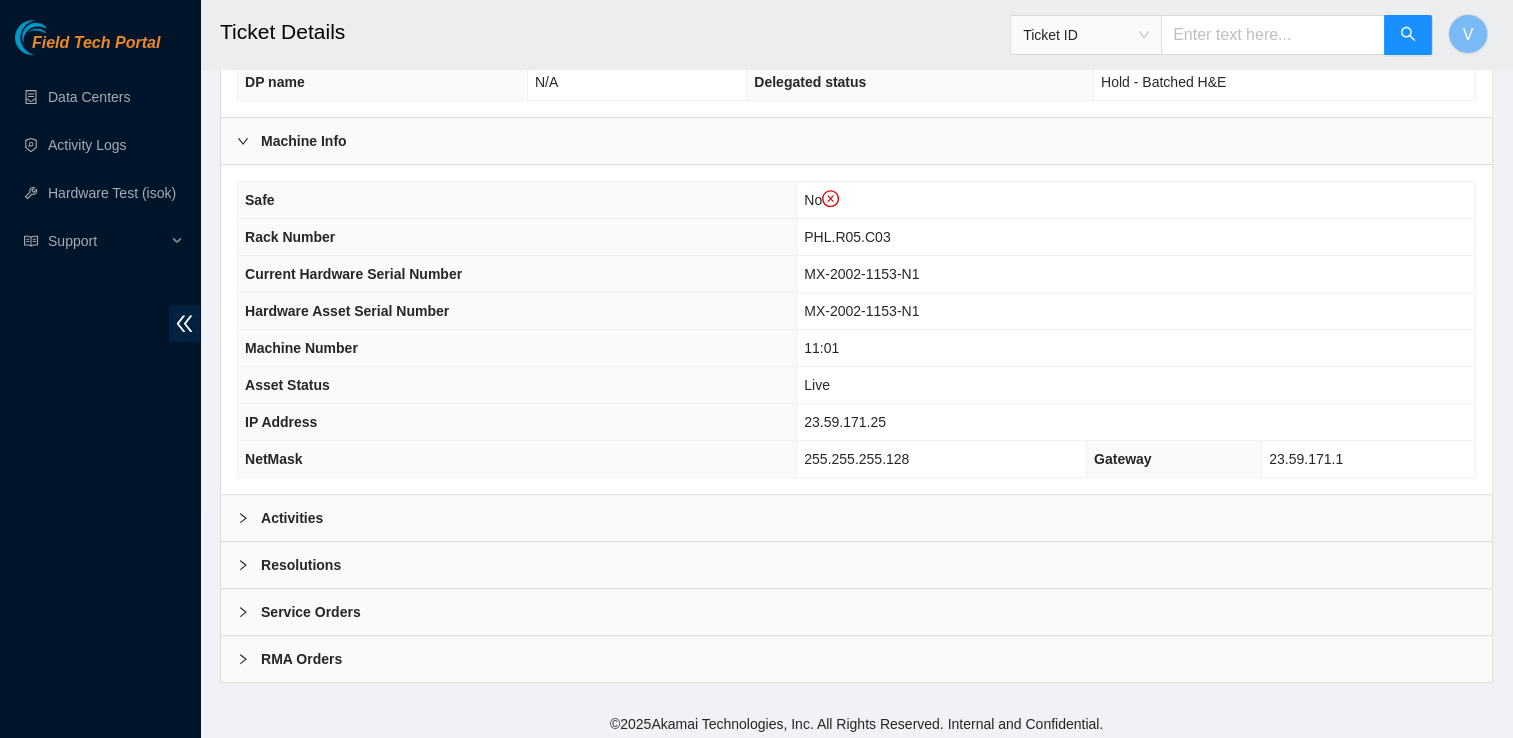 click on "Activities" at bounding box center [292, 518] 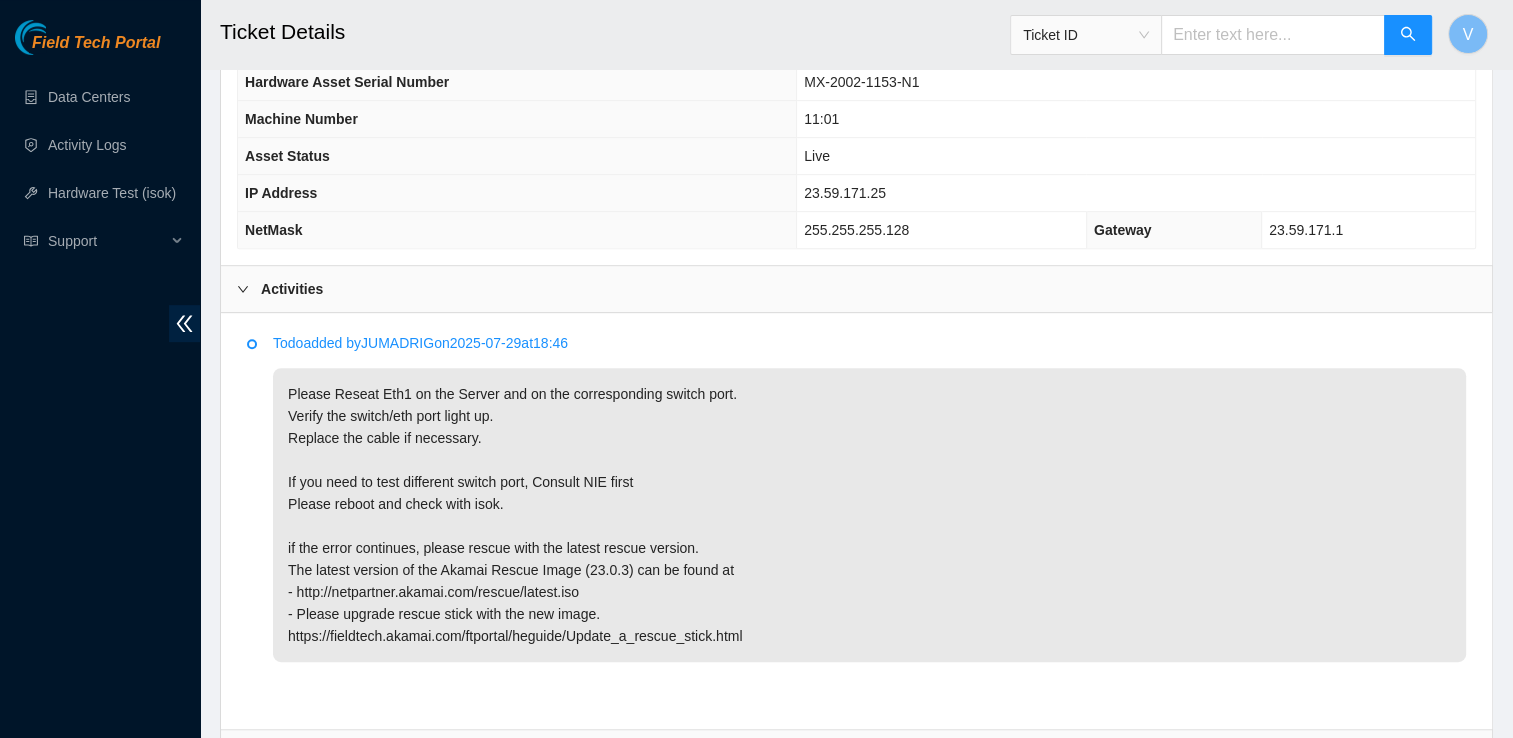 scroll, scrollTop: 910, scrollLeft: 0, axis: vertical 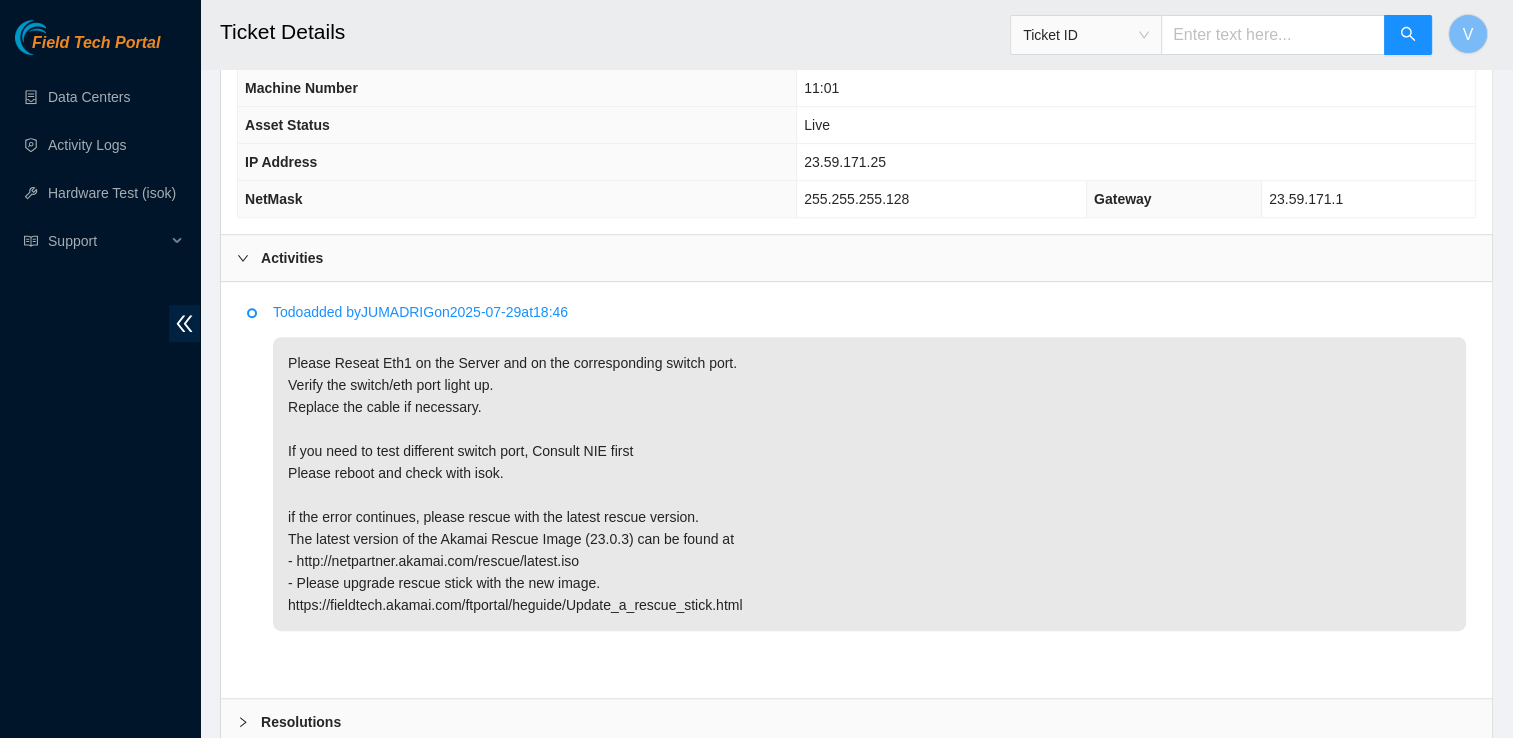 click on "23.59.171.25" at bounding box center (845, 162) 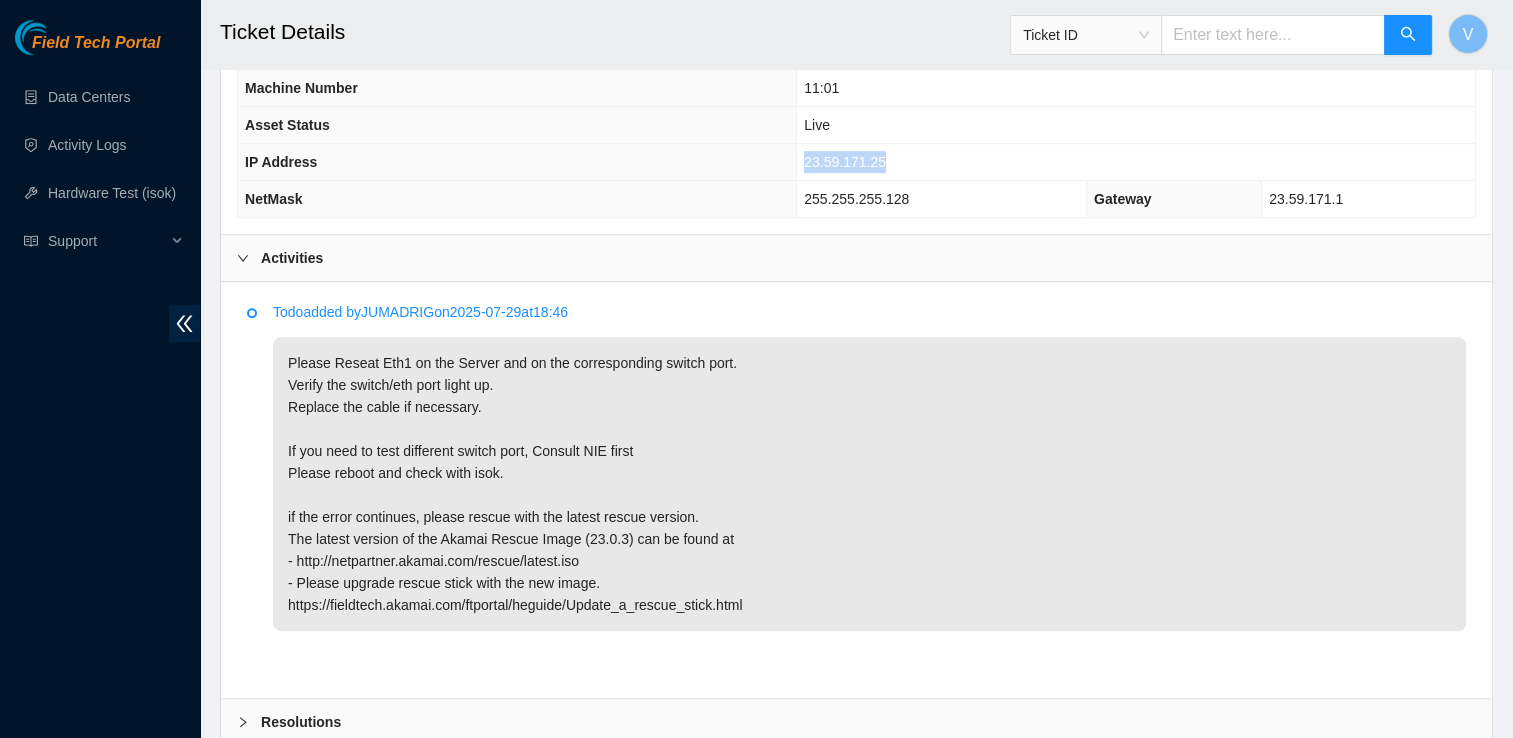 click on "23.59.171.25" at bounding box center [845, 162] 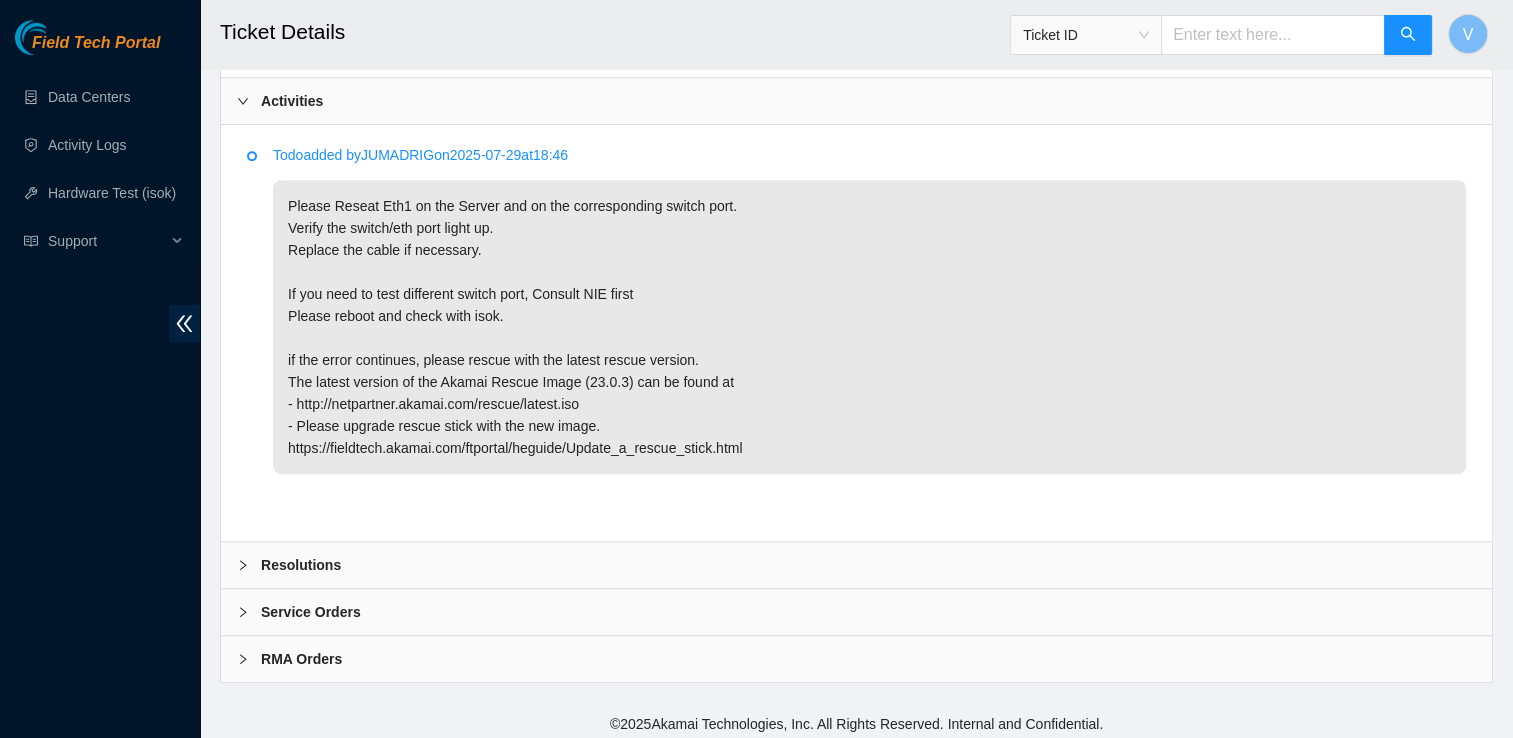 click on "Resolutions" at bounding box center (301, 565) 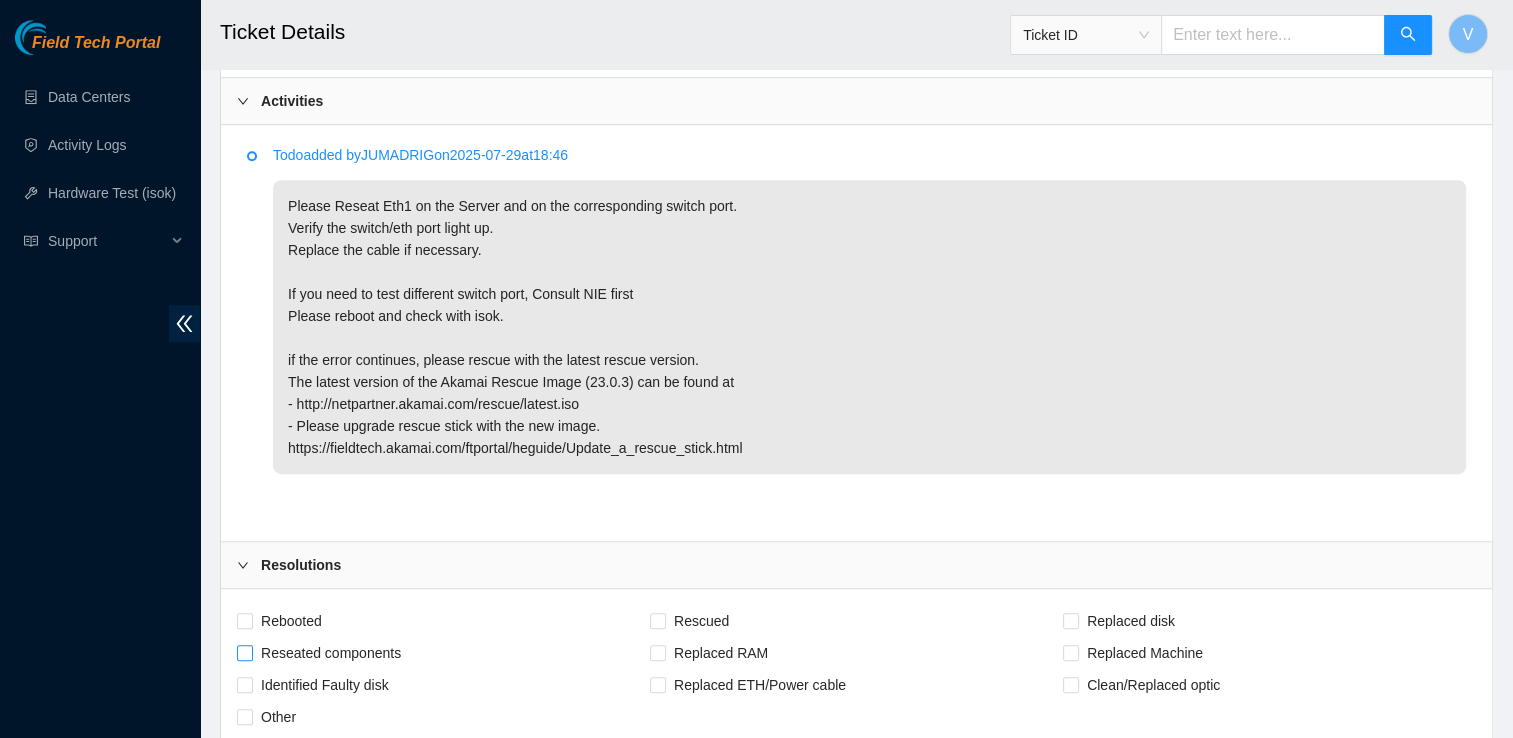 click on "Reseated components" at bounding box center (331, 653) 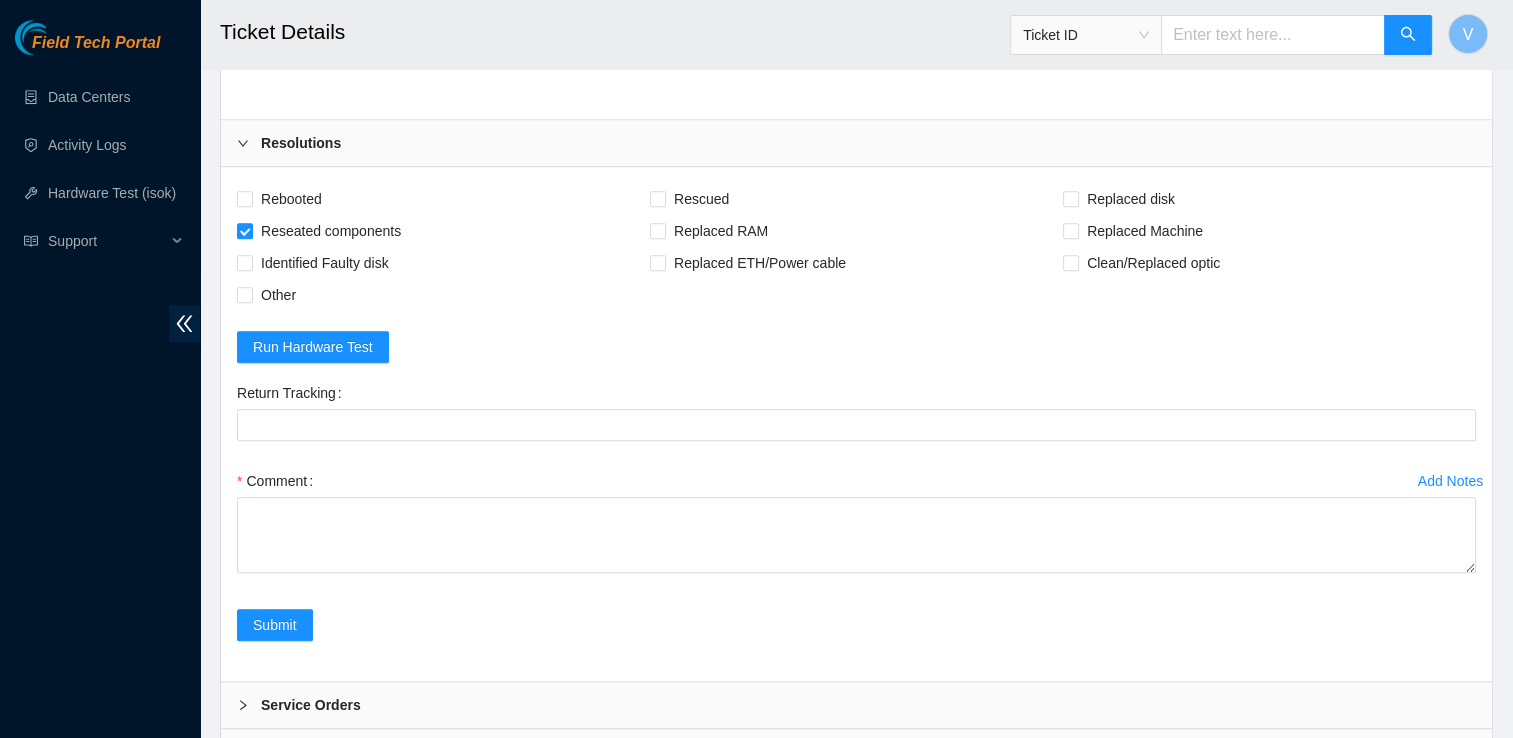 scroll, scrollTop: 1468, scrollLeft: 0, axis: vertical 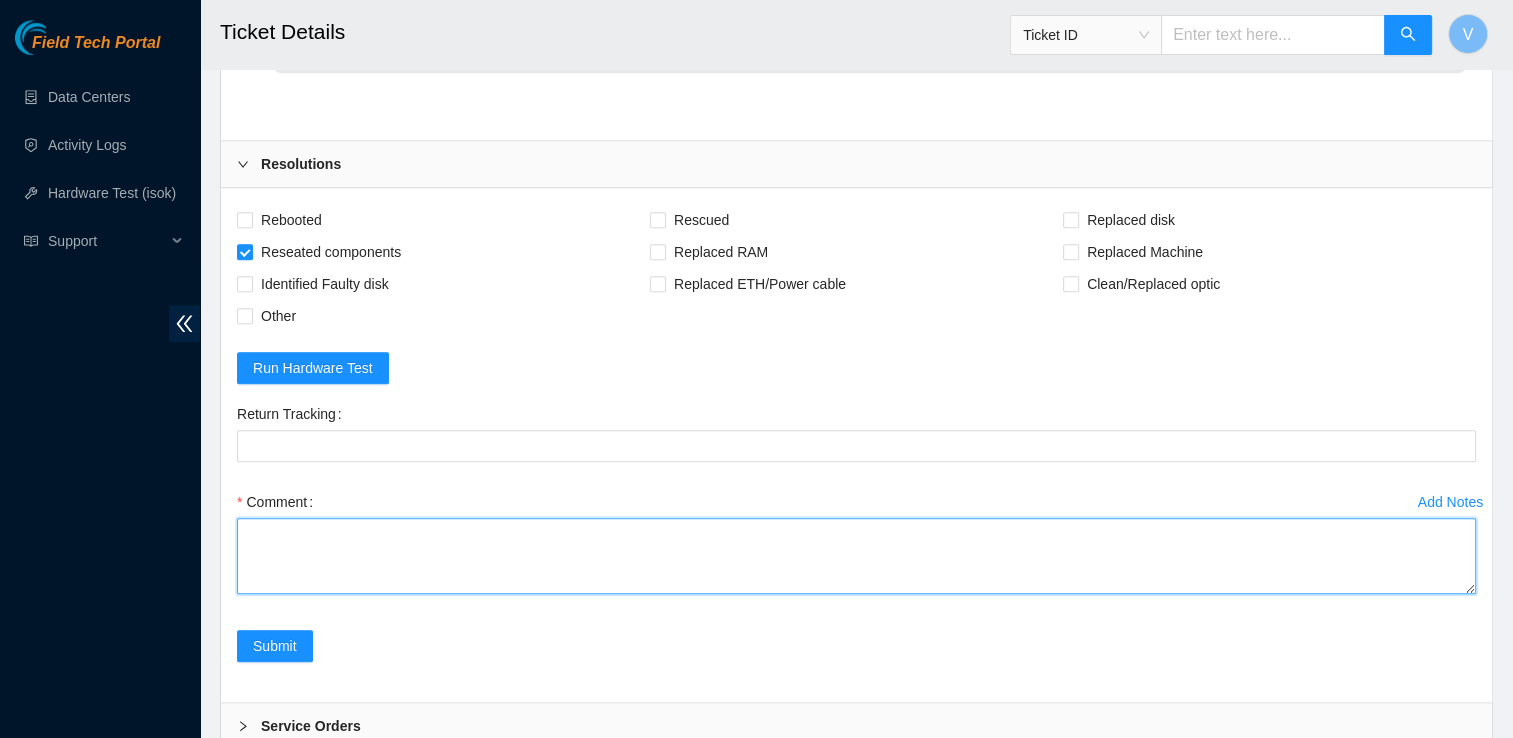 click on "Comment" at bounding box center [856, 556] 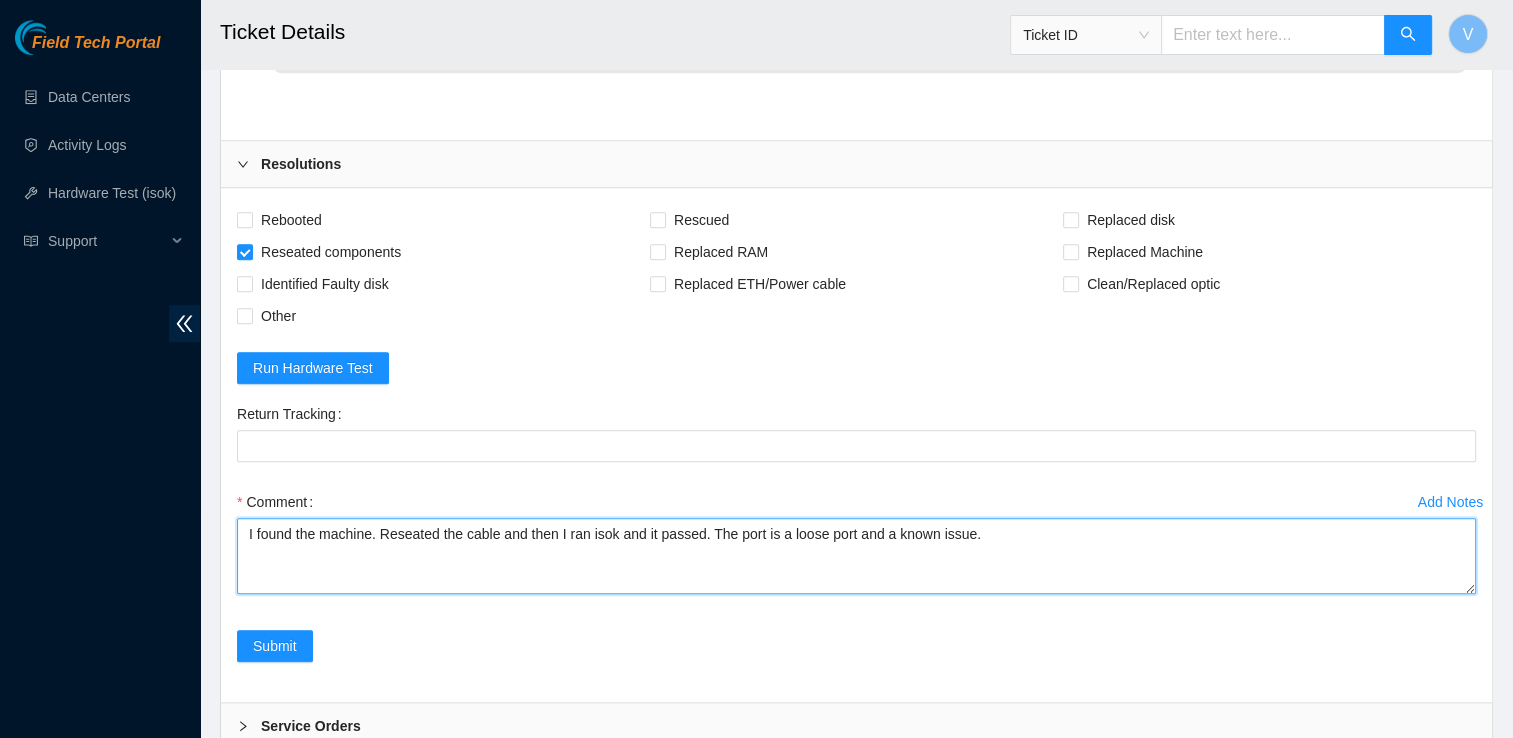 click on "I found the machine. Reseated the cable and then I ran isok and it passed. The port is a loose port and a known issue." at bounding box center (856, 556) 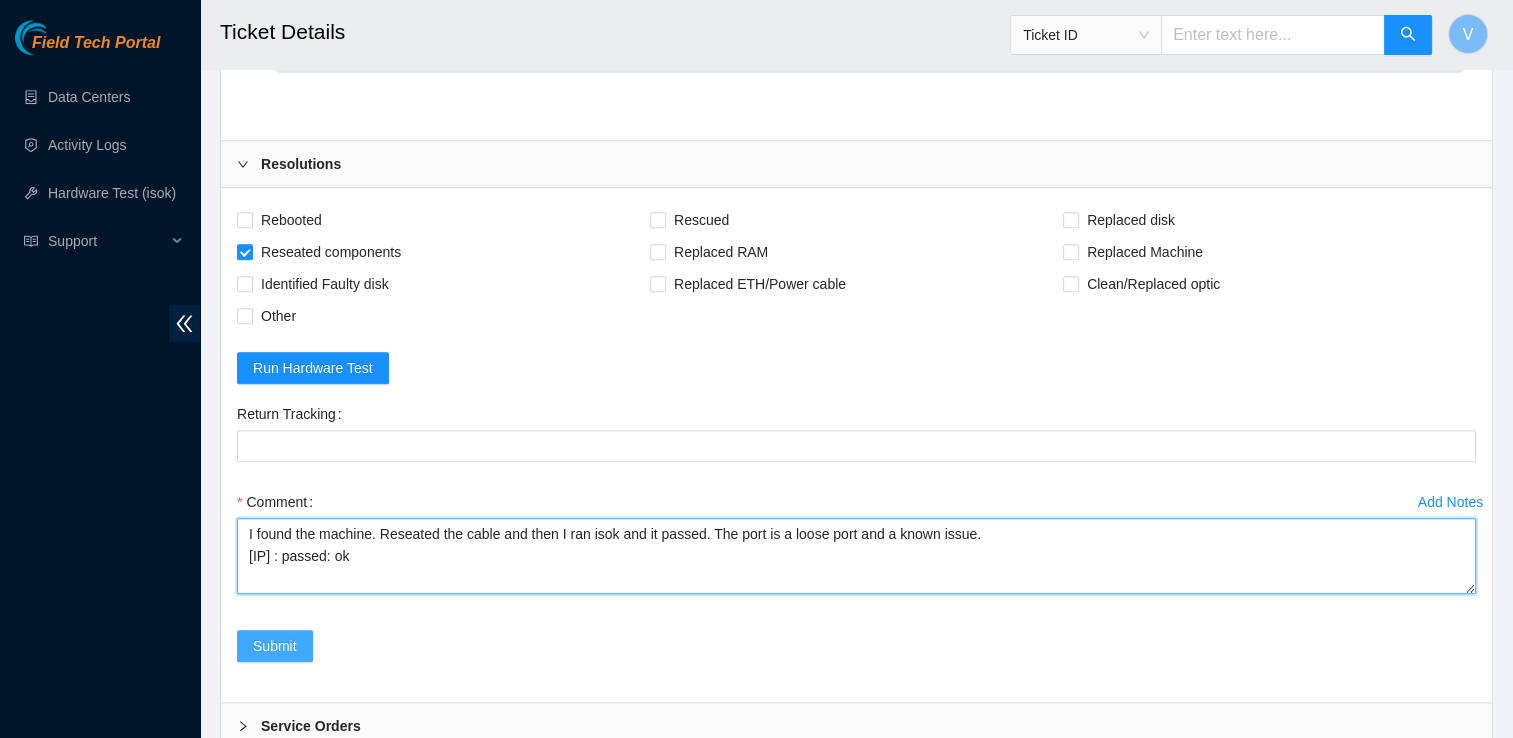 type on "I found the machine. Reseated the cable and then I ran isok and it passed. The port is a loose port and a known issue.
23.59.171.25 :   passed: ok" 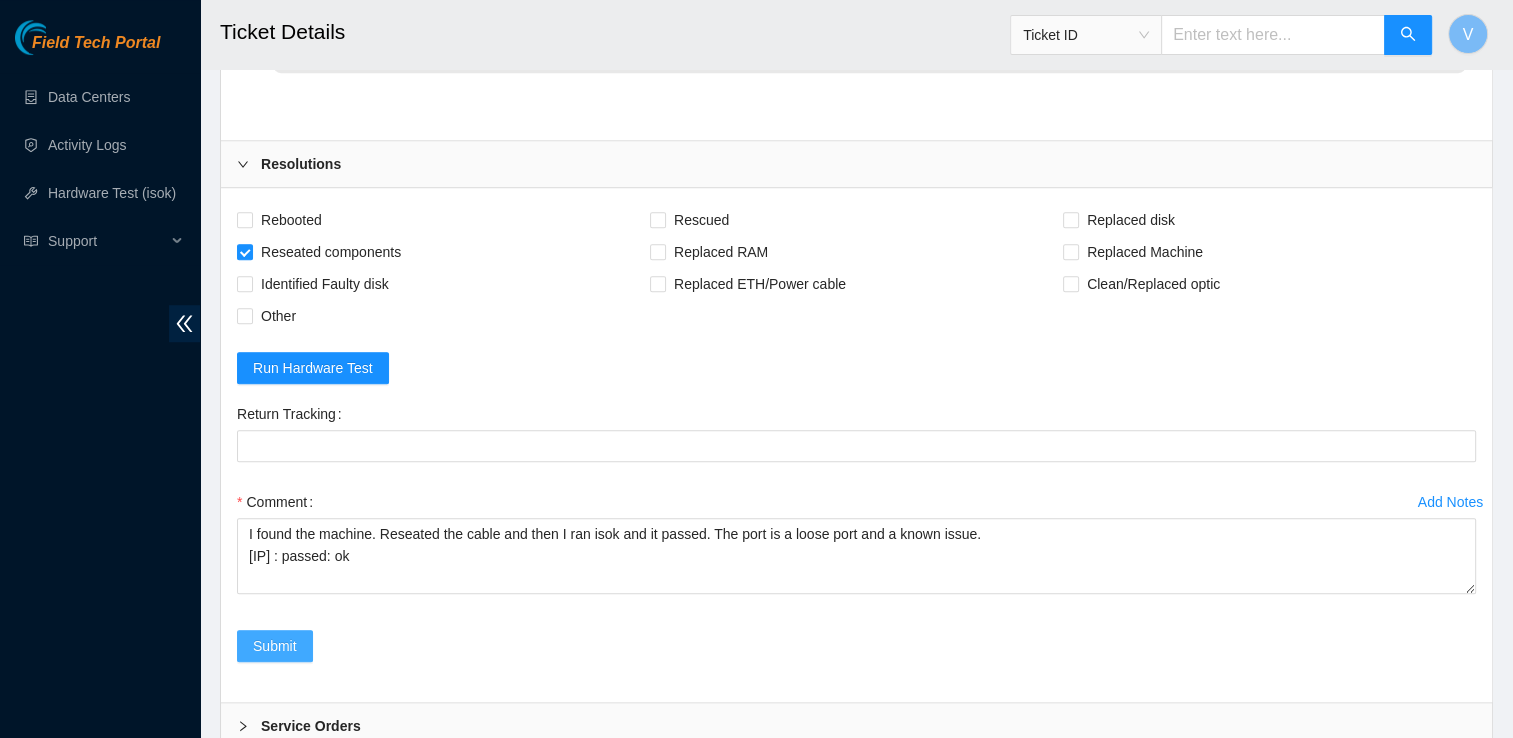 click on "Submit" at bounding box center (275, 646) 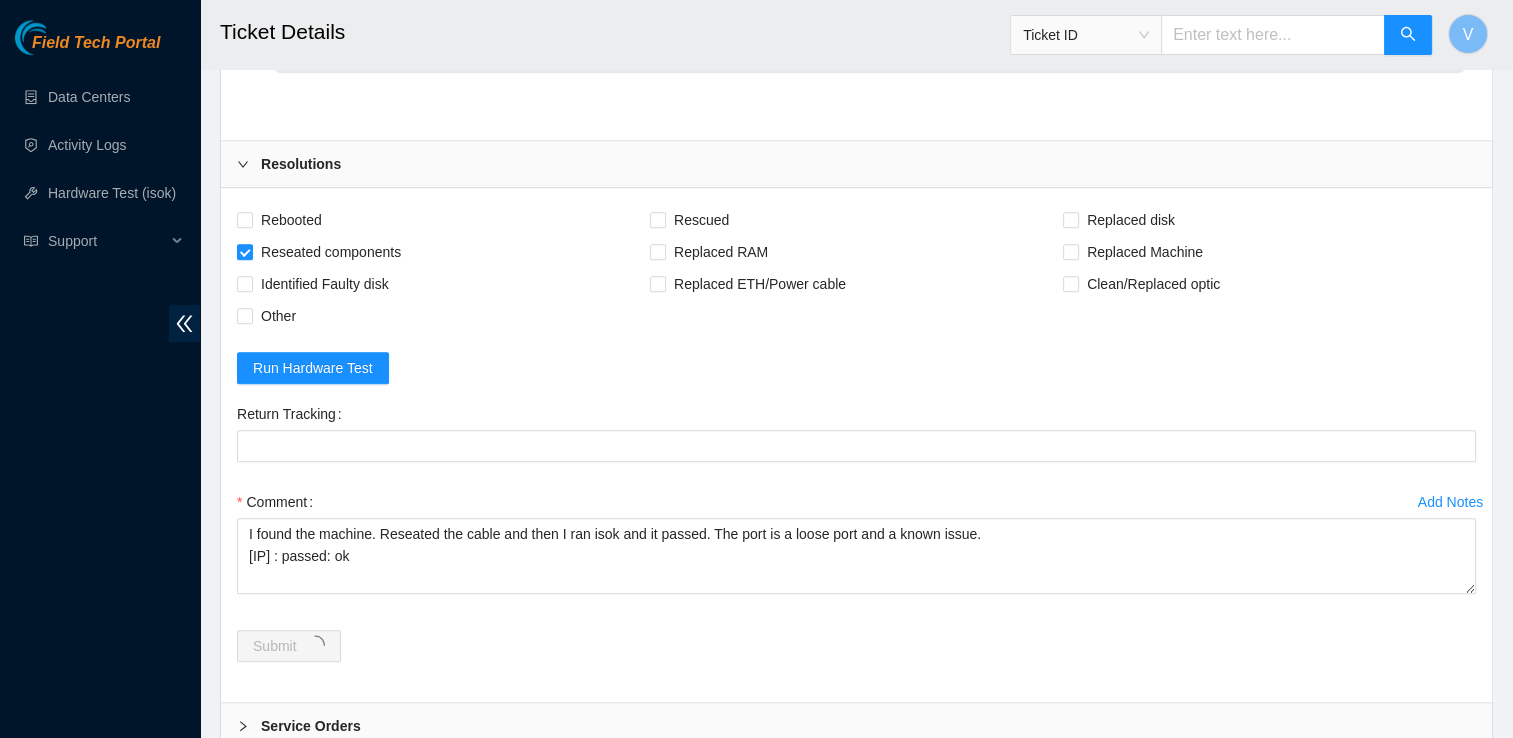 scroll, scrollTop: 0, scrollLeft: 0, axis: both 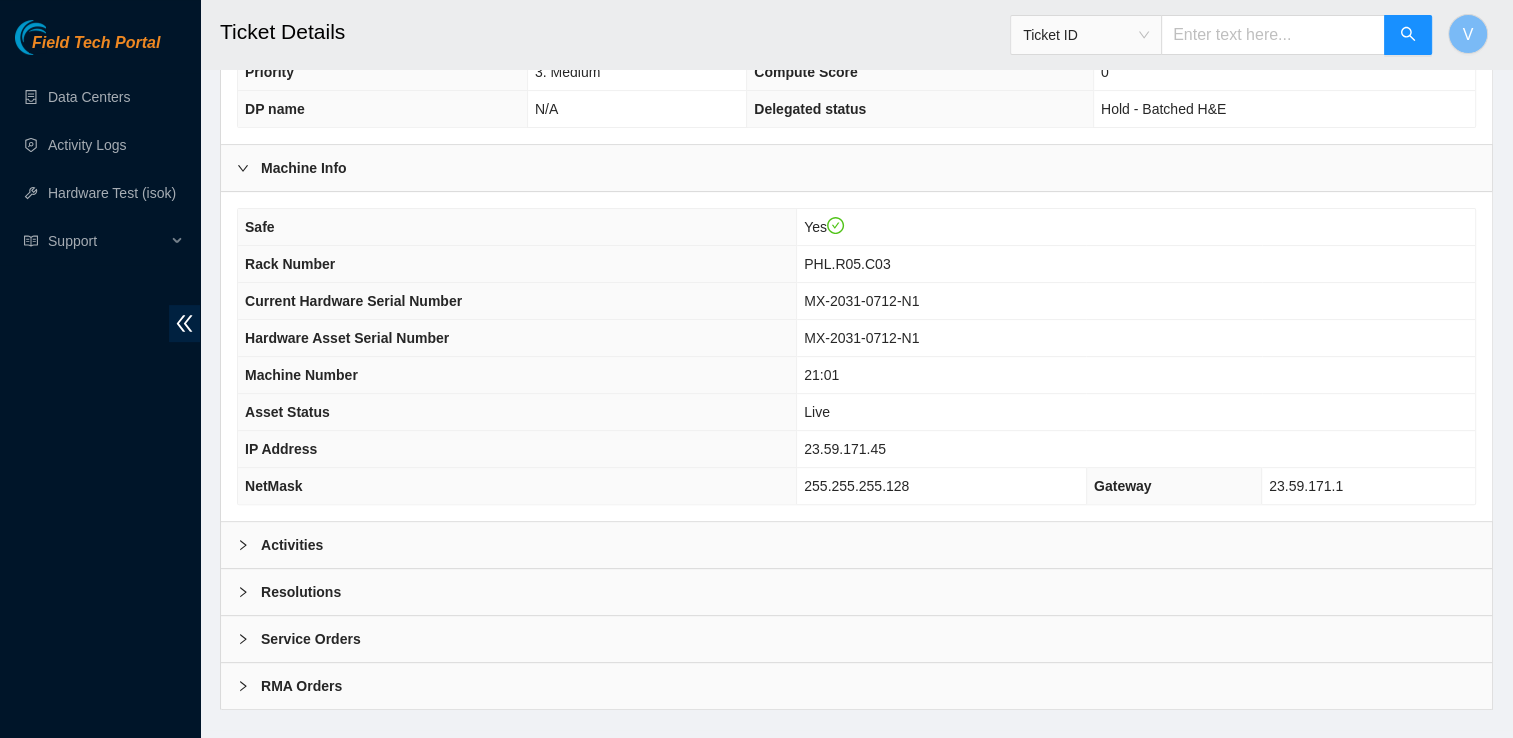 click on "Activities" at bounding box center (856, 545) 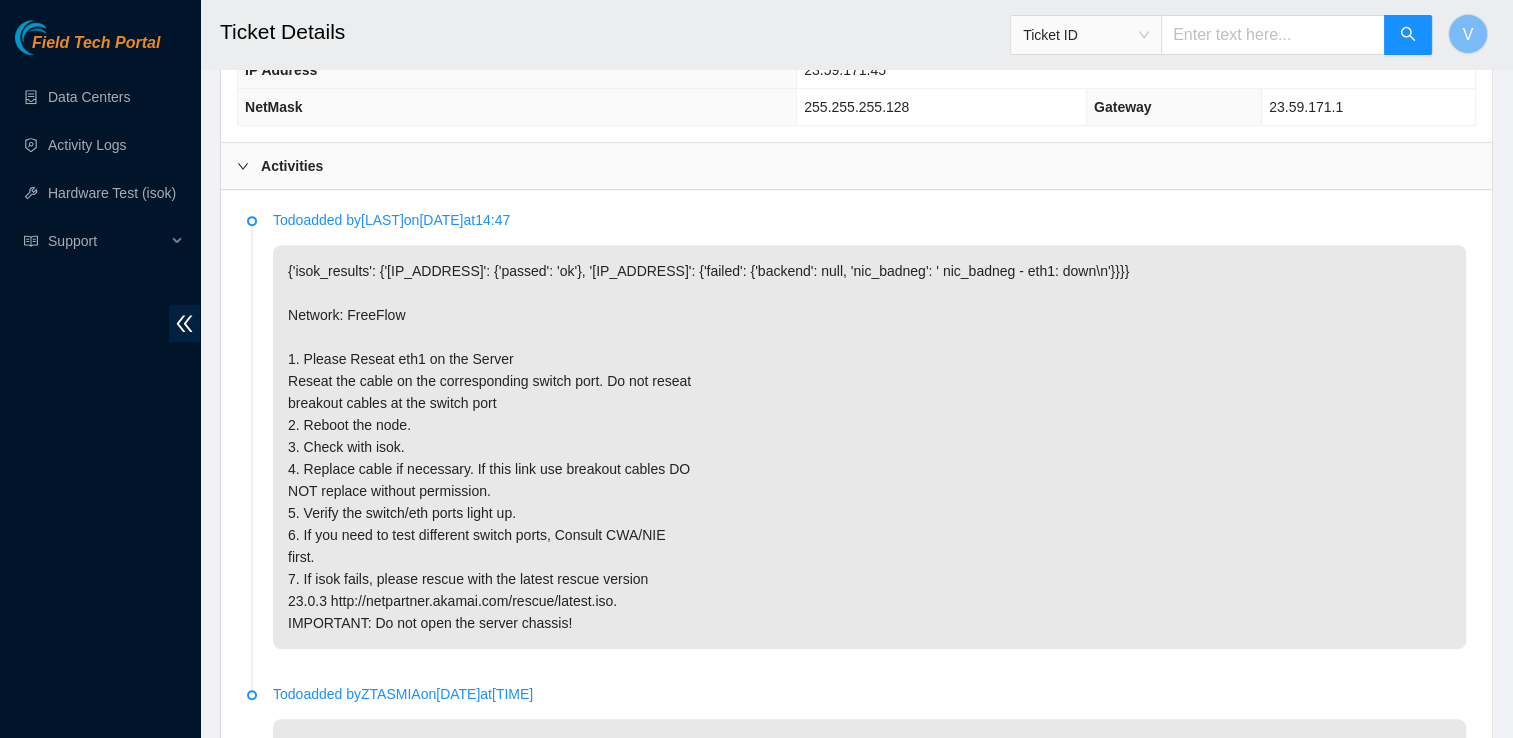 scroll, scrollTop: 970, scrollLeft: 0, axis: vertical 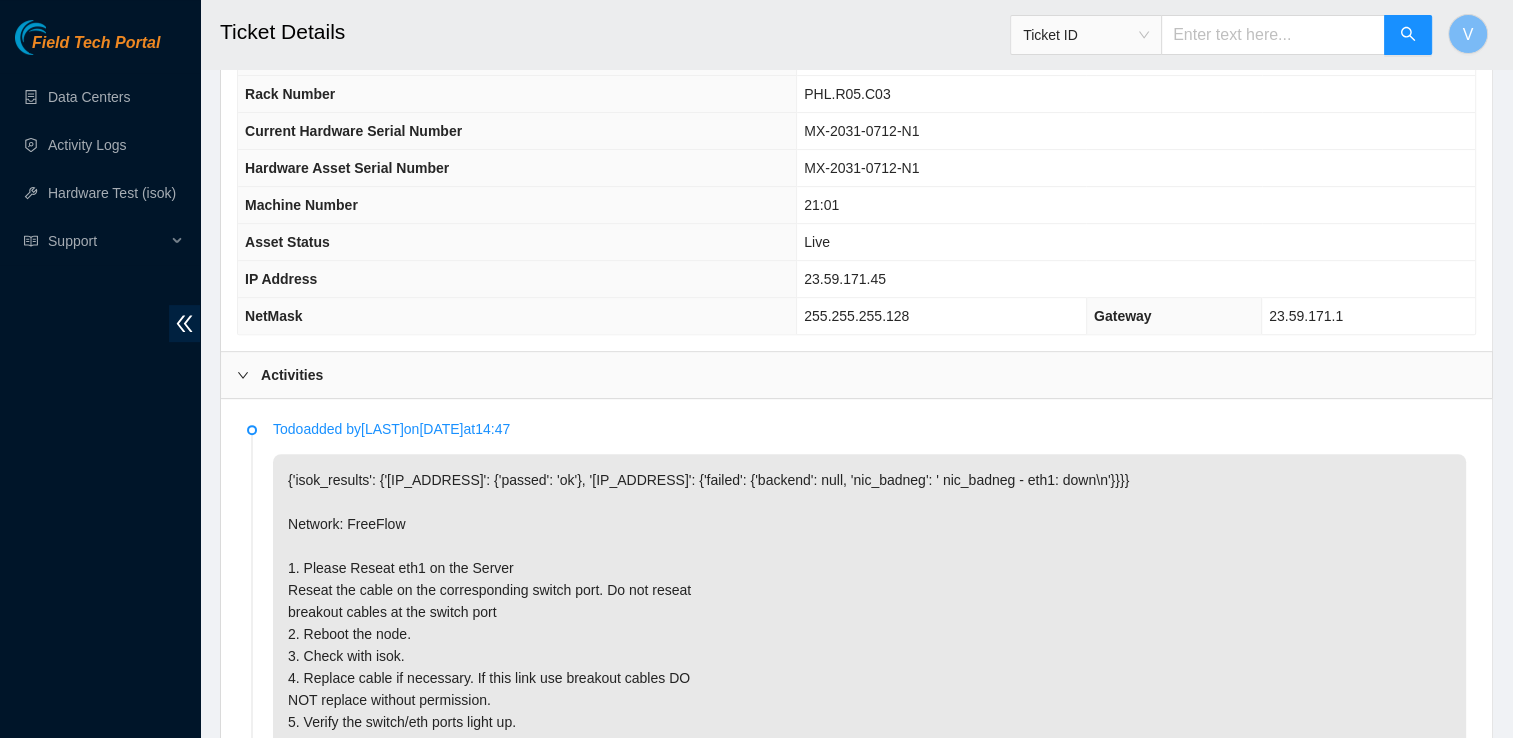 click on "23.59.171.45" at bounding box center [845, 279] 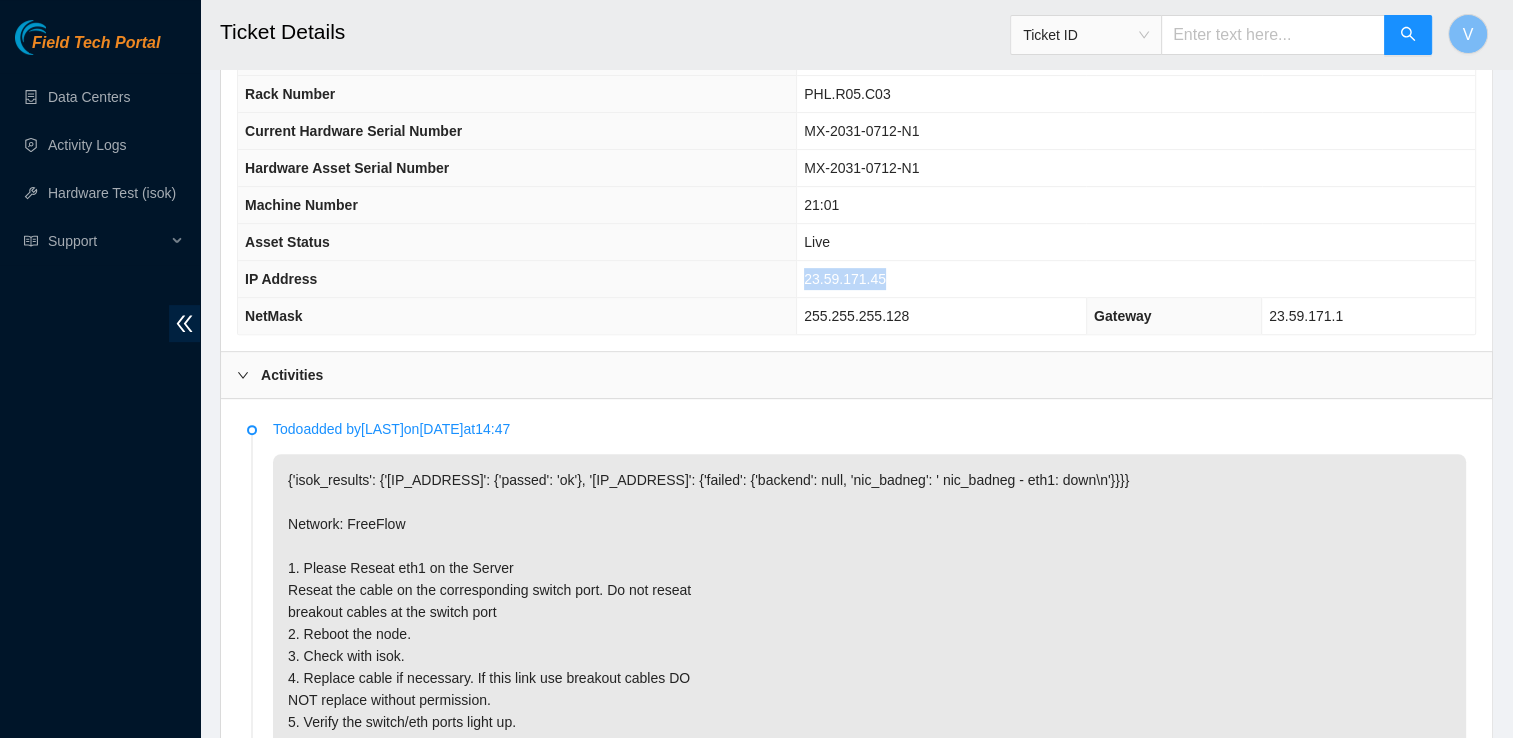 click on "23.59.171.45" at bounding box center [845, 279] 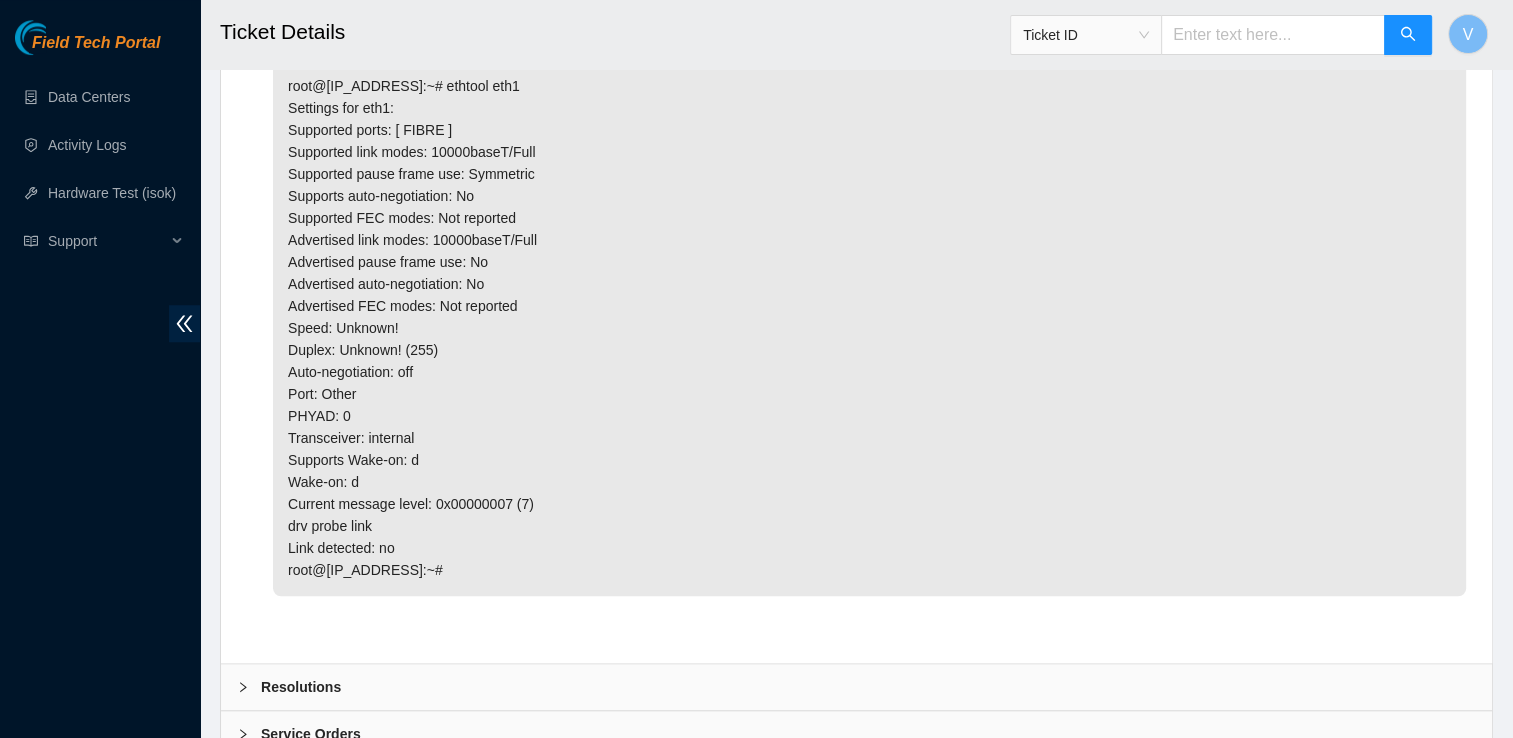 scroll, scrollTop: 1811, scrollLeft: 0, axis: vertical 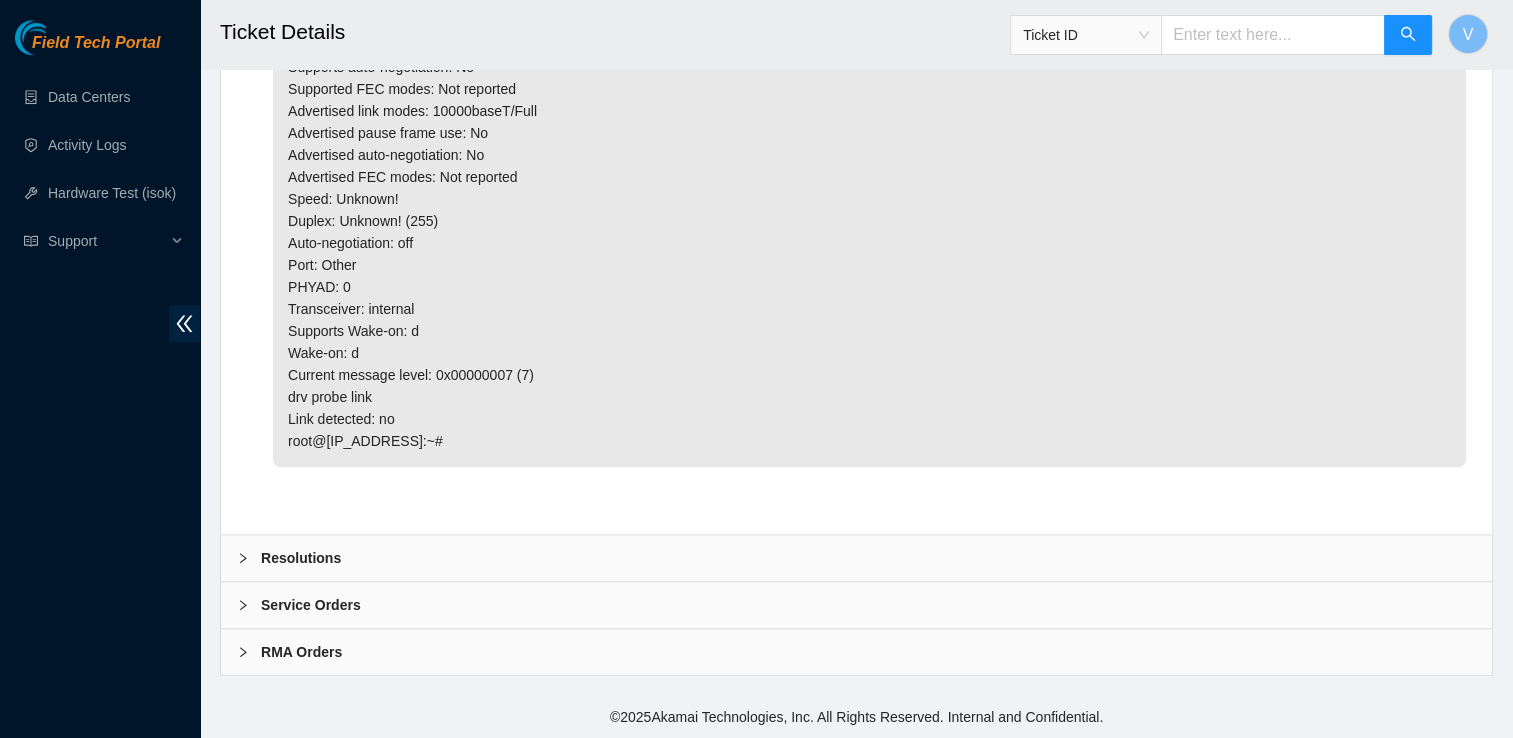 click on "Resolutions" at bounding box center (301, 558) 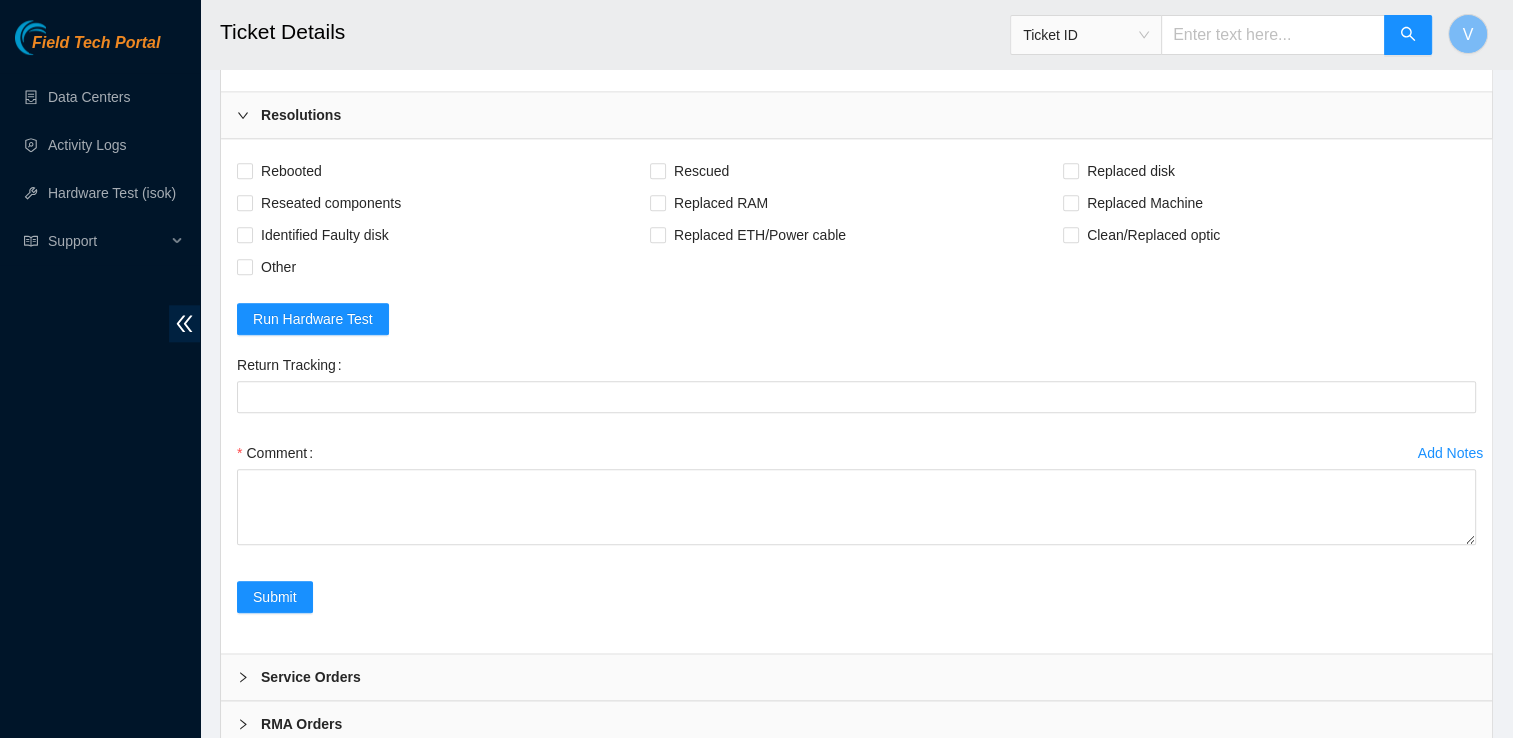 scroll, scrollTop: 2205, scrollLeft: 0, axis: vertical 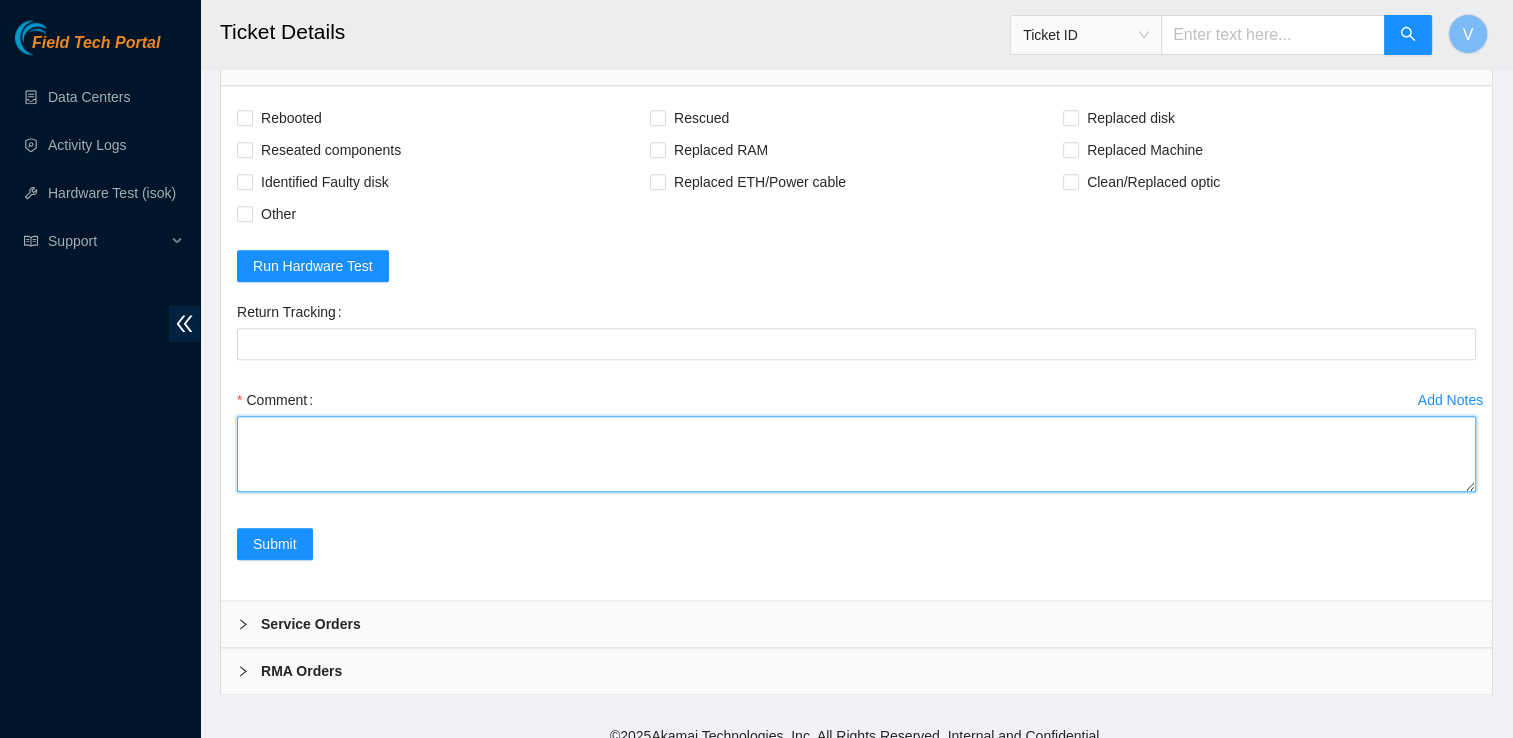 click on "Comment" at bounding box center (856, 454) 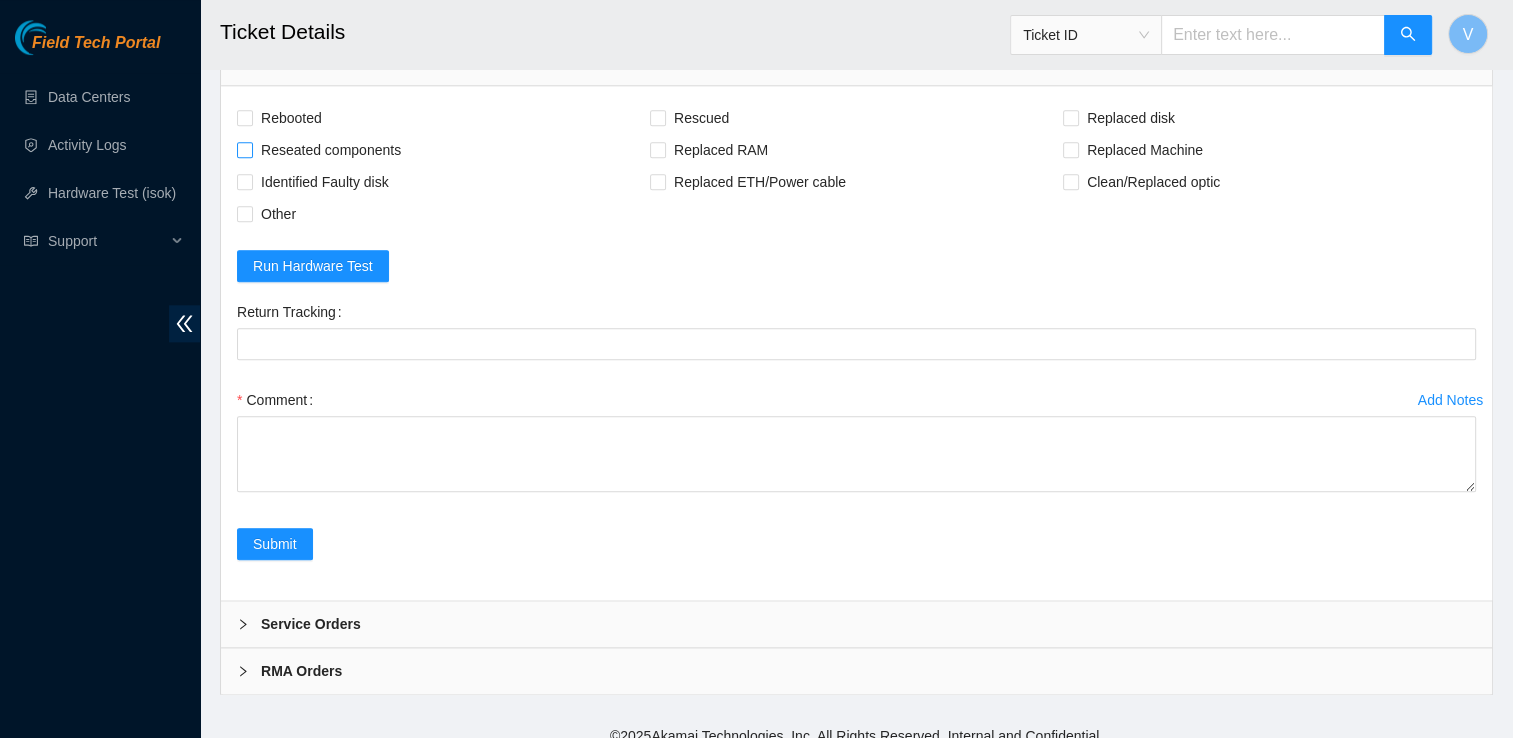 click on "Reseated components" at bounding box center [331, 150] 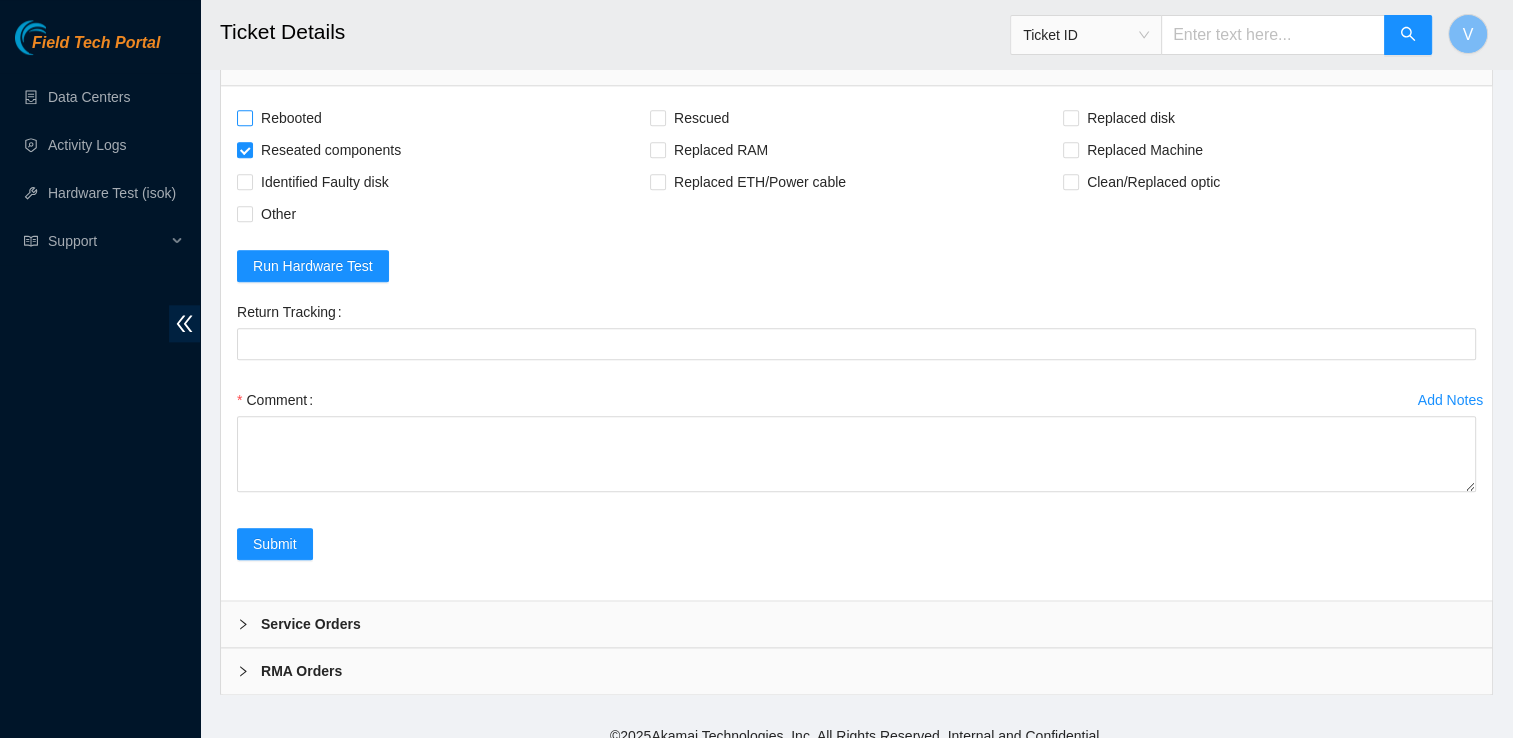 click on "Rebooted" at bounding box center (283, 118) 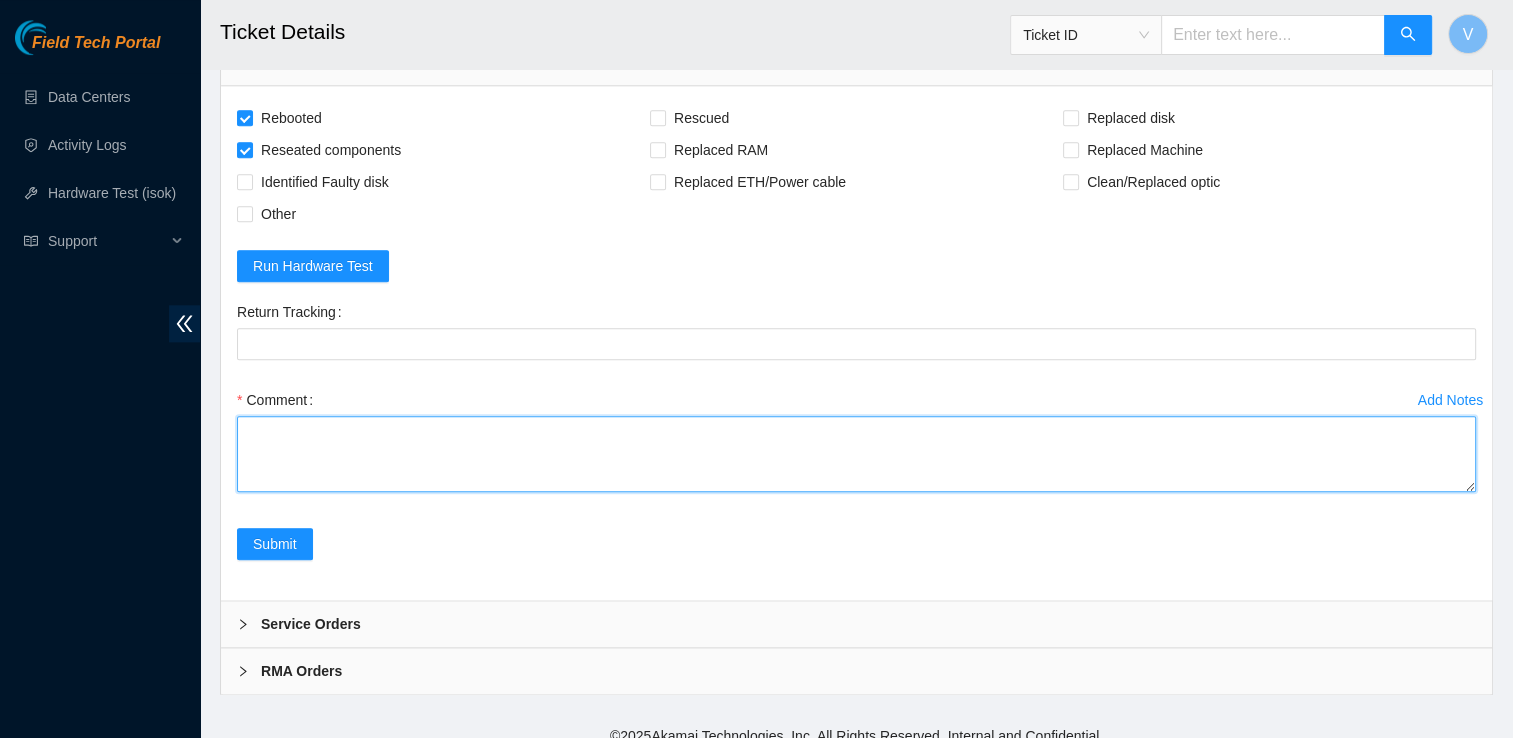 click on "Comment" at bounding box center (856, 454) 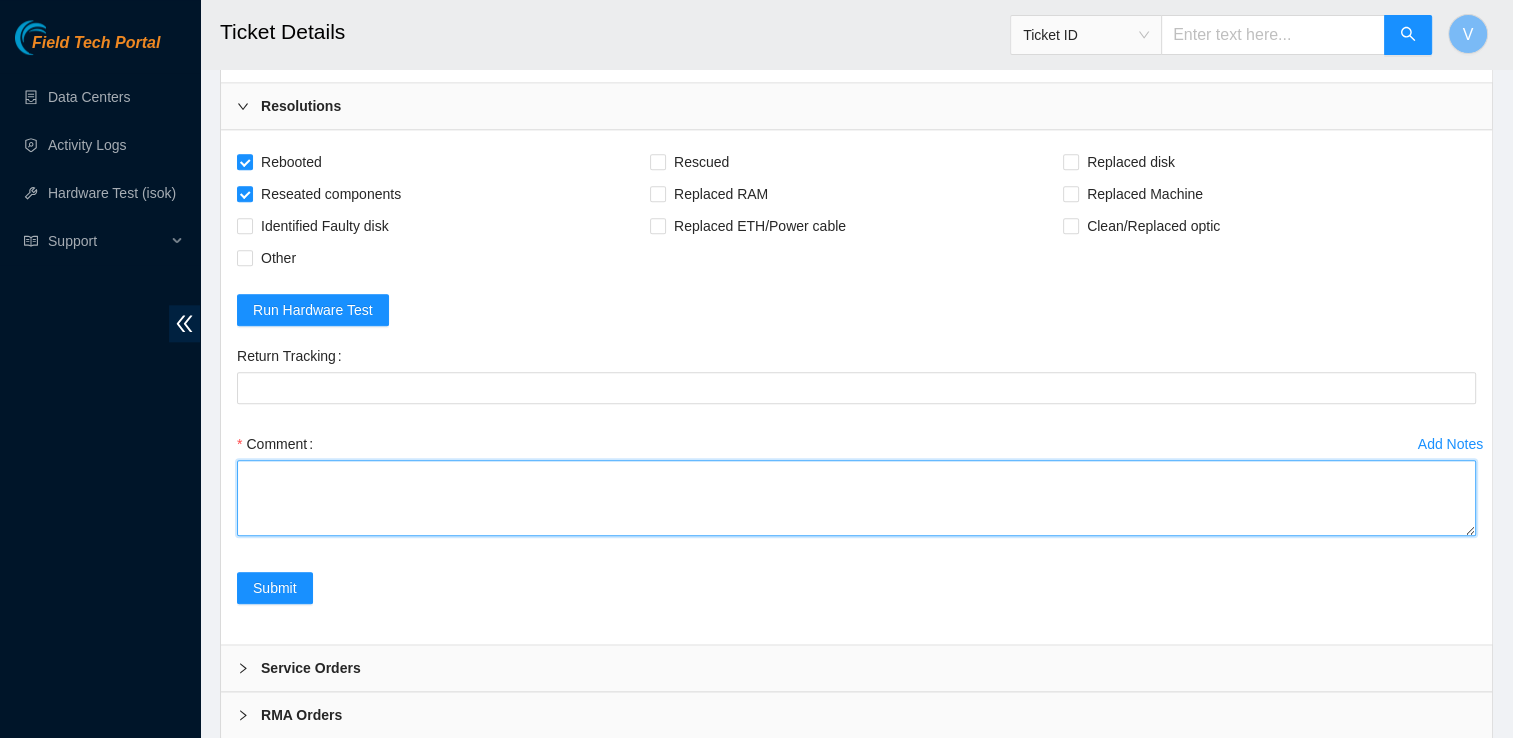 scroll, scrollTop: 2214, scrollLeft: 0, axis: vertical 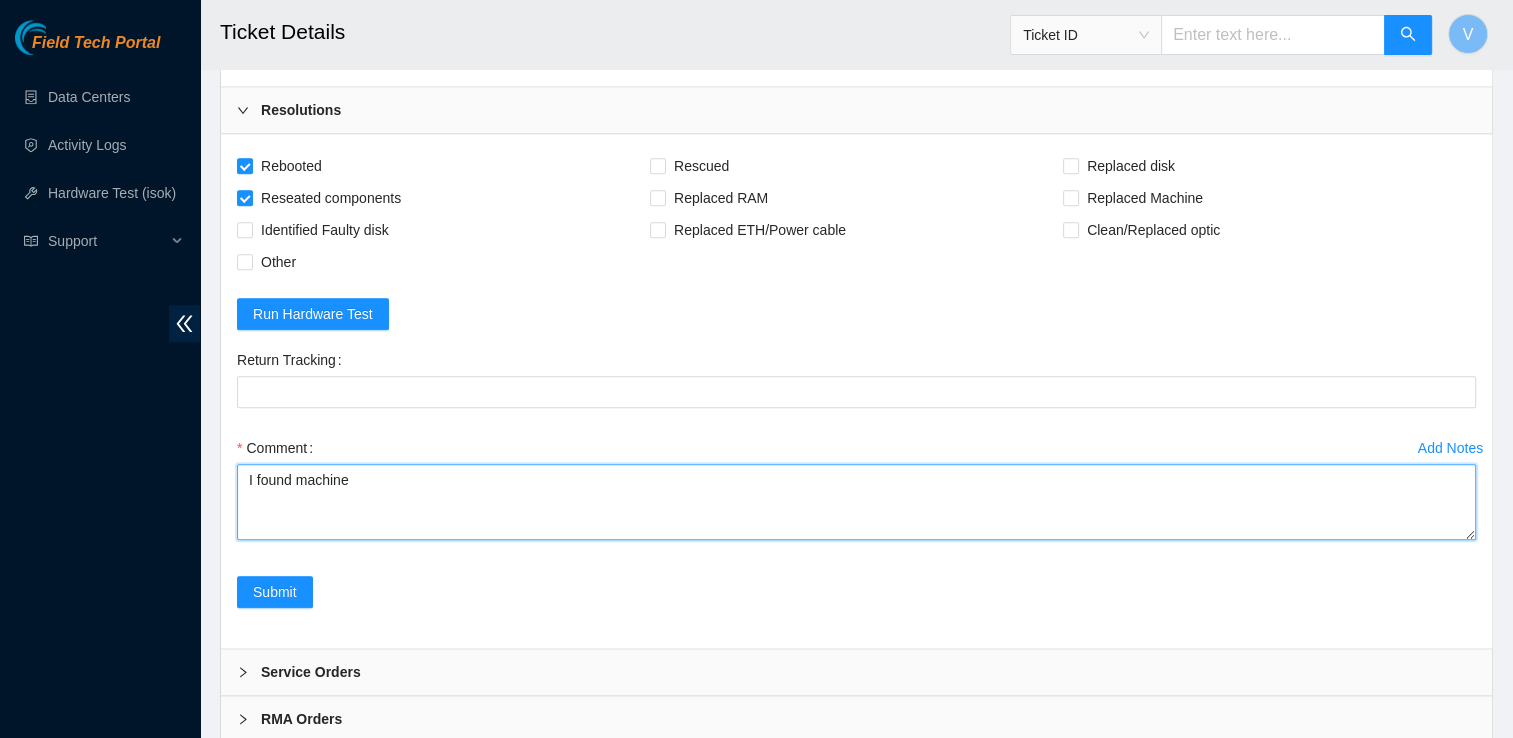 click on "I found machine" at bounding box center (856, 502) 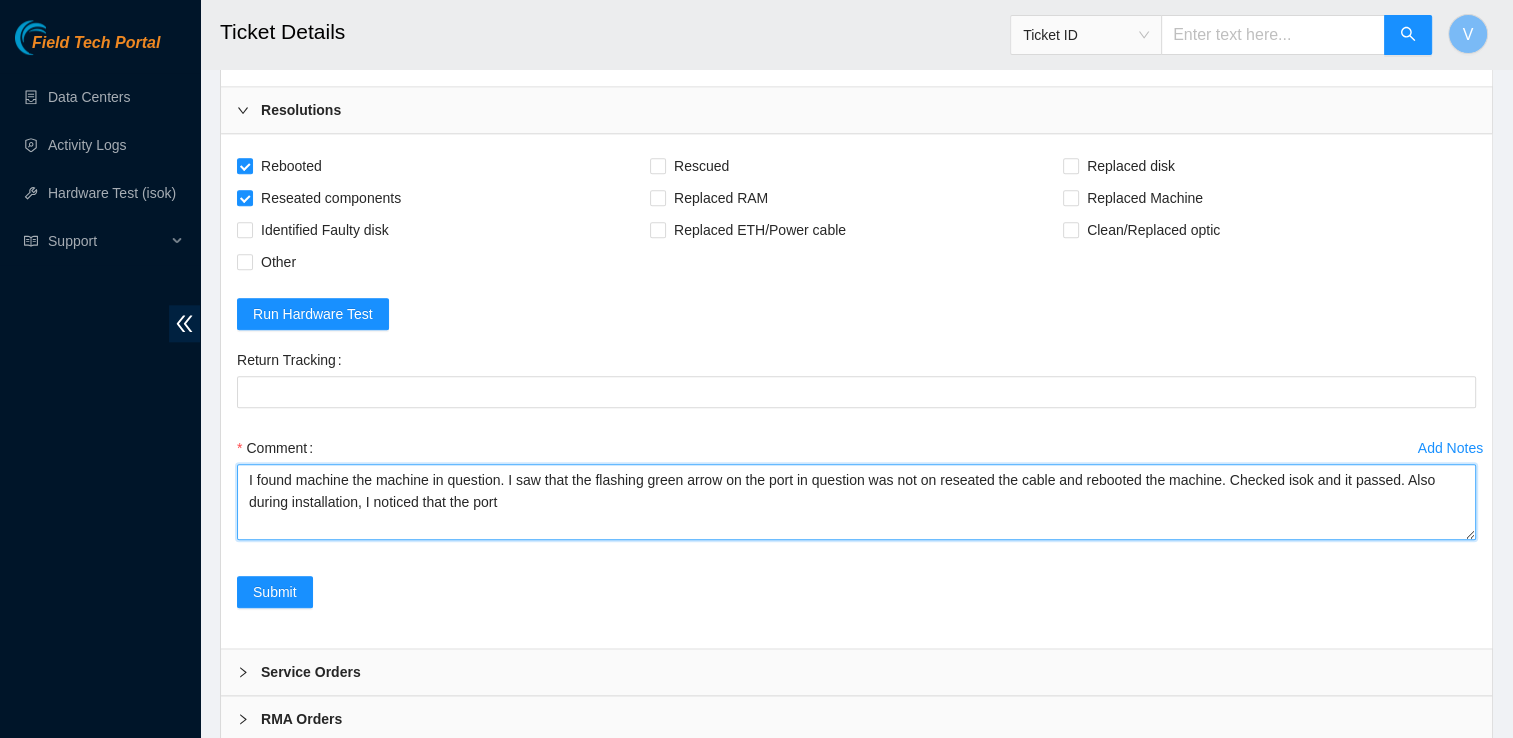 click on "I found machine the machine in question. I saw that the flashing green arrow on the port in question was not on reseated the cable and rebooted the machine. Checked isok and it passed. Also during installation, I noticed that the port" at bounding box center (856, 502) 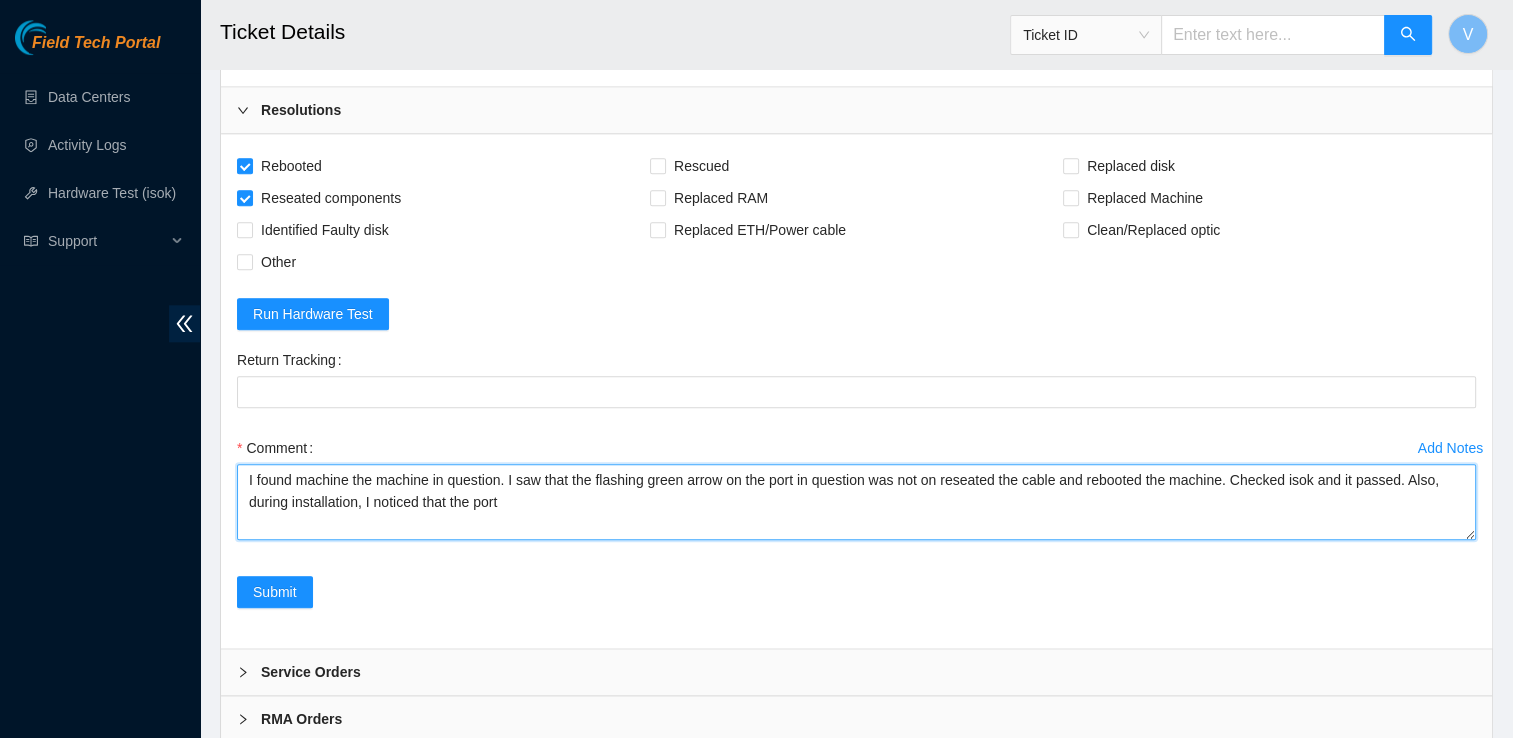 click on "I found machine the machine in question. I saw that the flashing green arrow on the port in question was not on reseated the cable and rebooted the machine. Checked isok and it passed. Also, during installation, I noticed that the port" at bounding box center (856, 502) 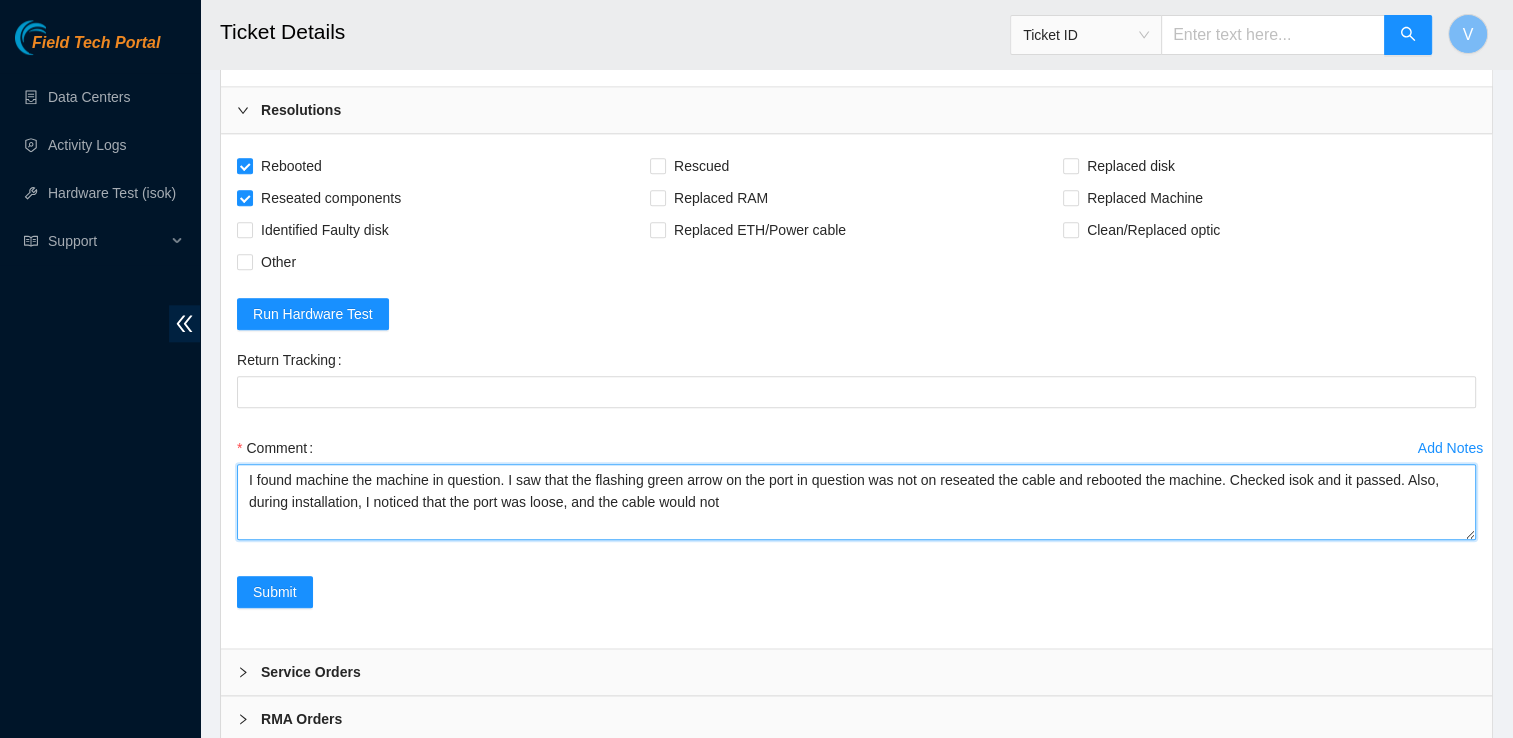 click on "I found machine the machine in question. I saw that the flashing green arrow on the port in question was not on reseated the cable and rebooted the machine. Checked isok and it passed. Also, during installation, I noticed that the port was loose, and the cable would not" at bounding box center [856, 502] 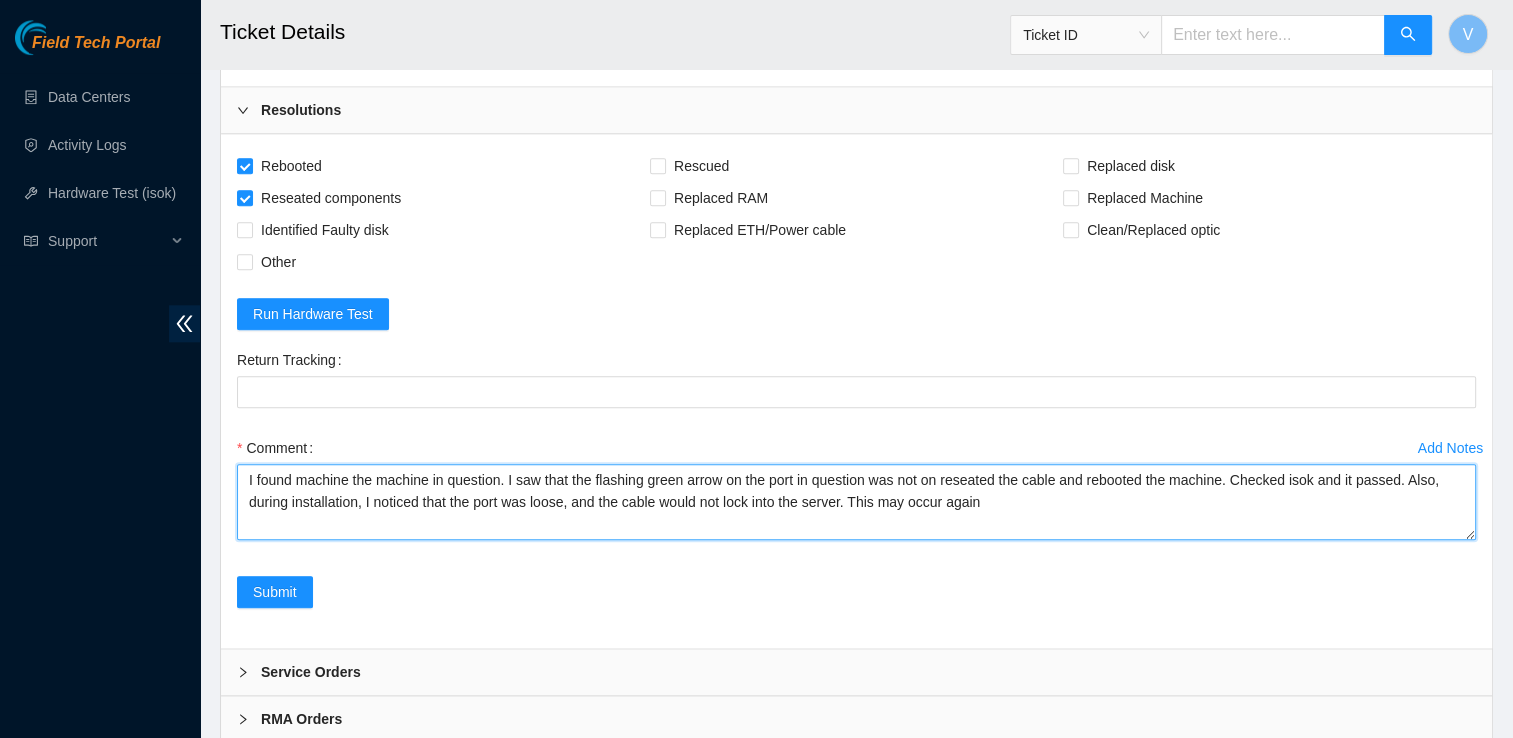 click on "I found machine the machine in question. I saw that the flashing green arrow on the port in question was not on reseated the cable and rebooted the machine. Checked isok and it passed. Also, during installation, I noticed that the port was loose, and the cable would not lock into the server. This may occur again" at bounding box center [856, 502] 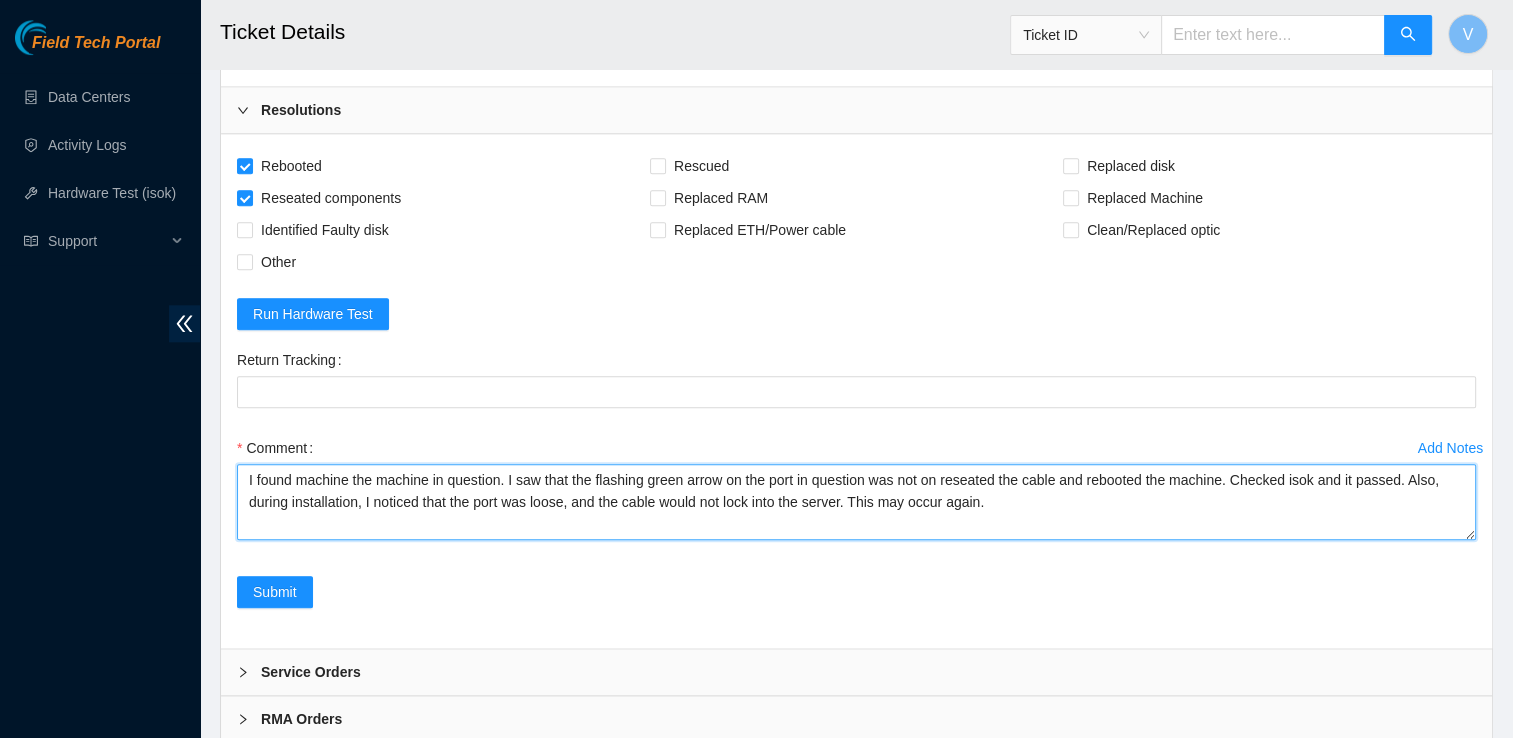 scroll, scrollTop: 16, scrollLeft: 0, axis: vertical 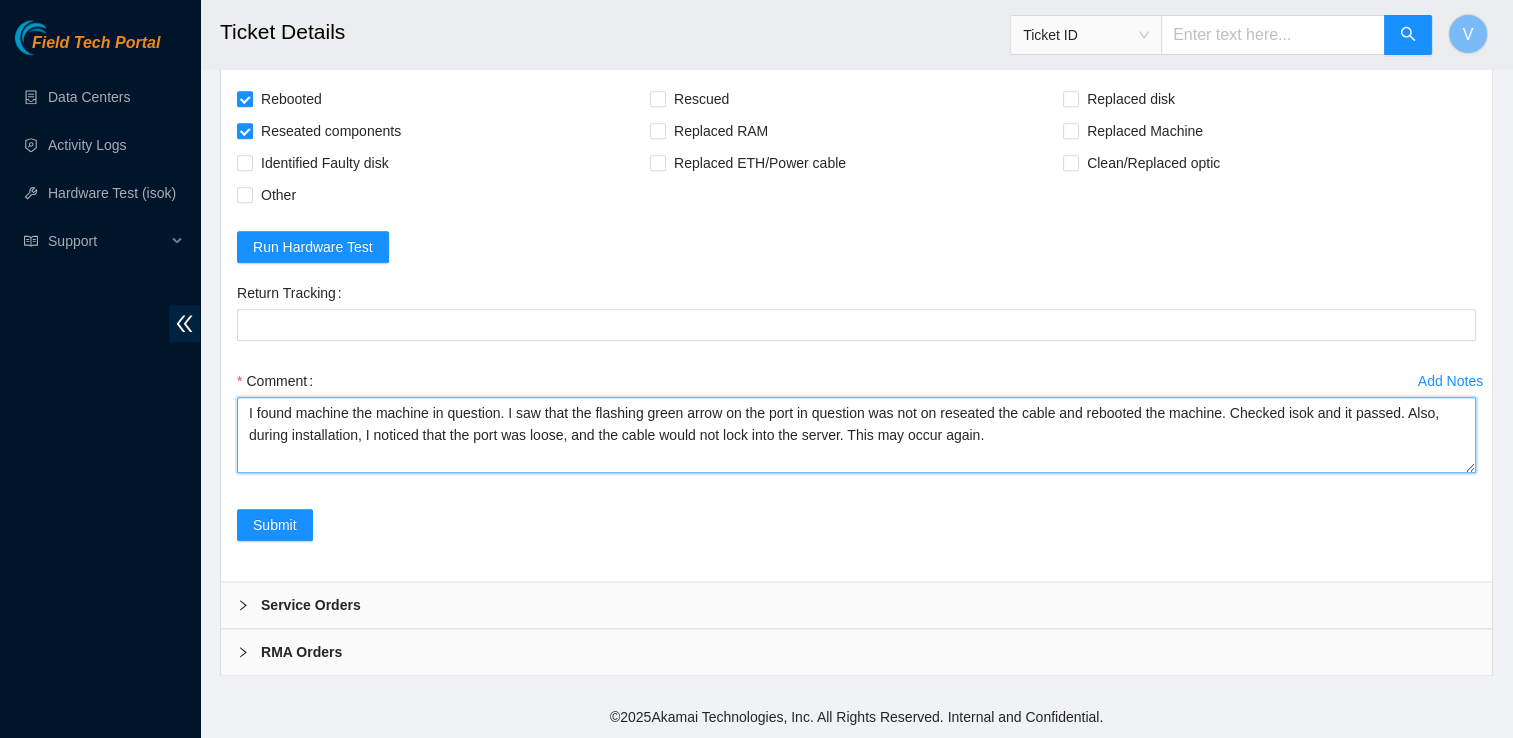 paste on "23.59.171.45 :   passed: ok" 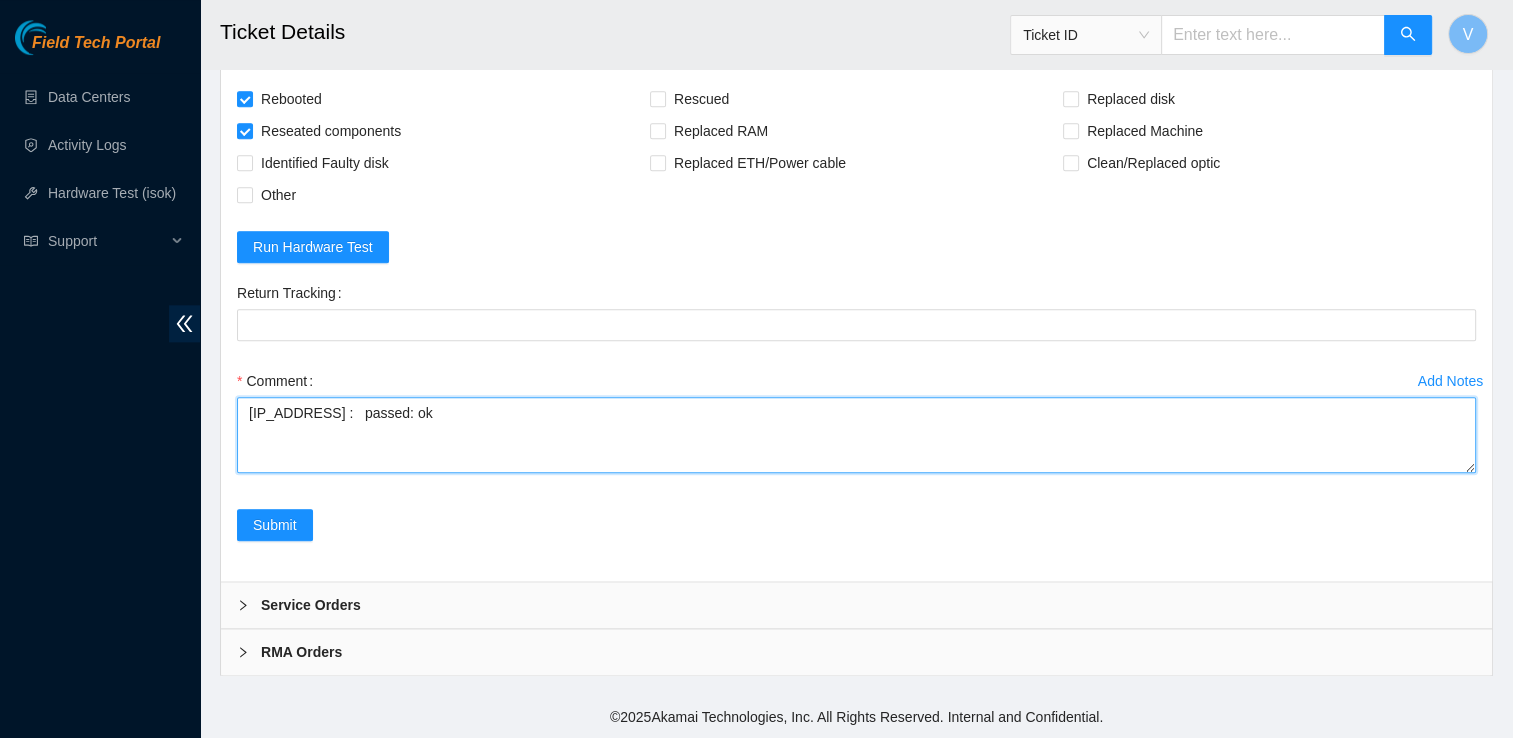 scroll, scrollTop: 0, scrollLeft: 0, axis: both 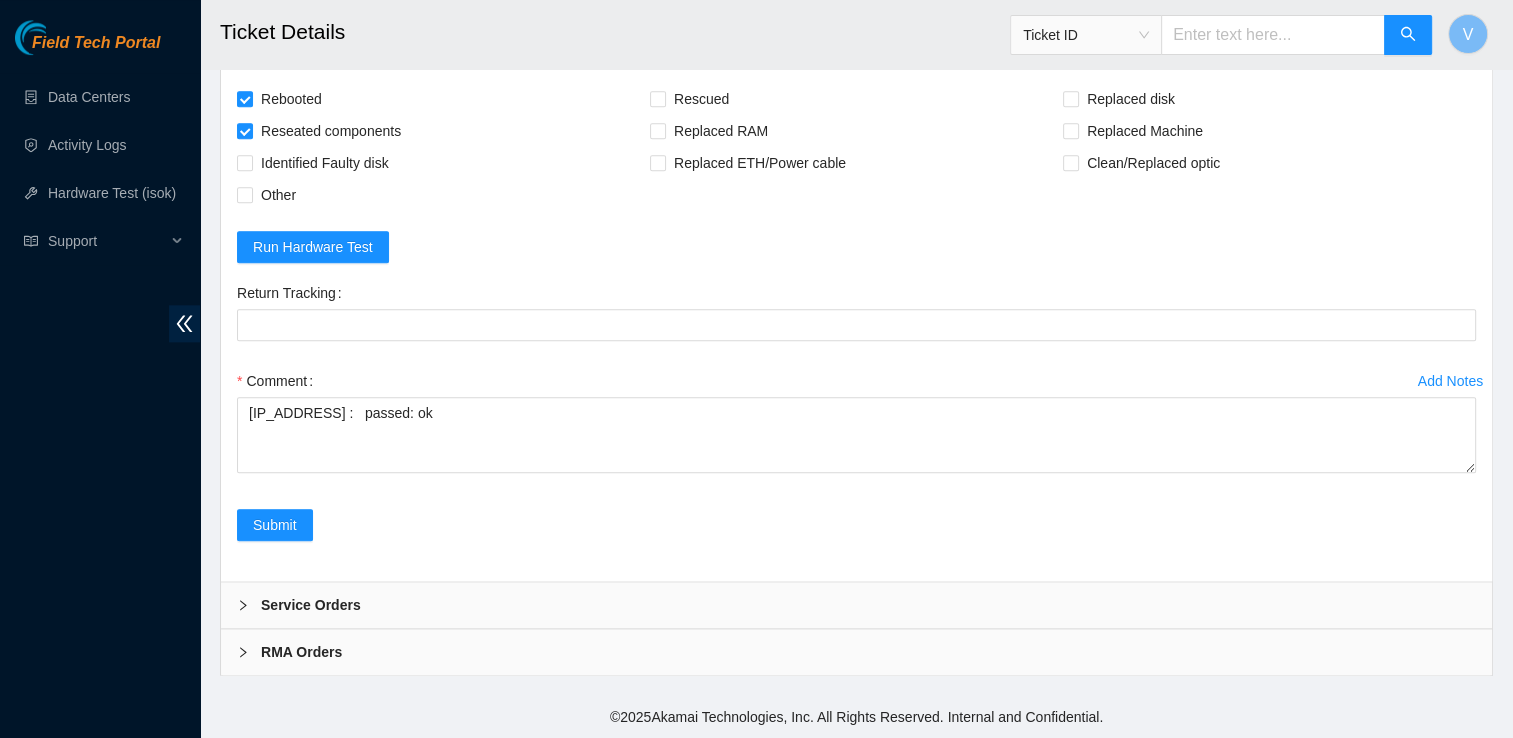 click on "Submit" at bounding box center (856, 537) 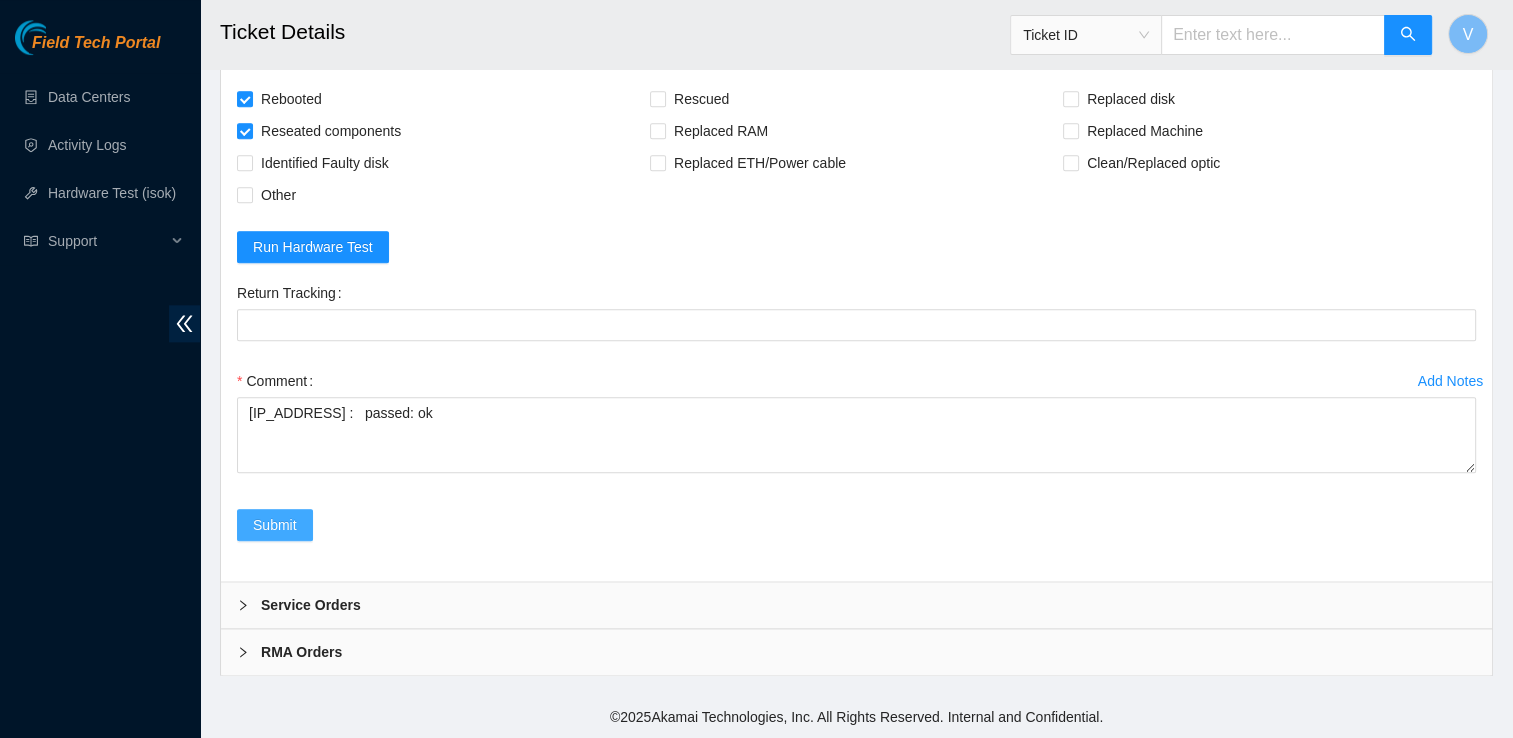 click on "Submit" at bounding box center [275, 525] 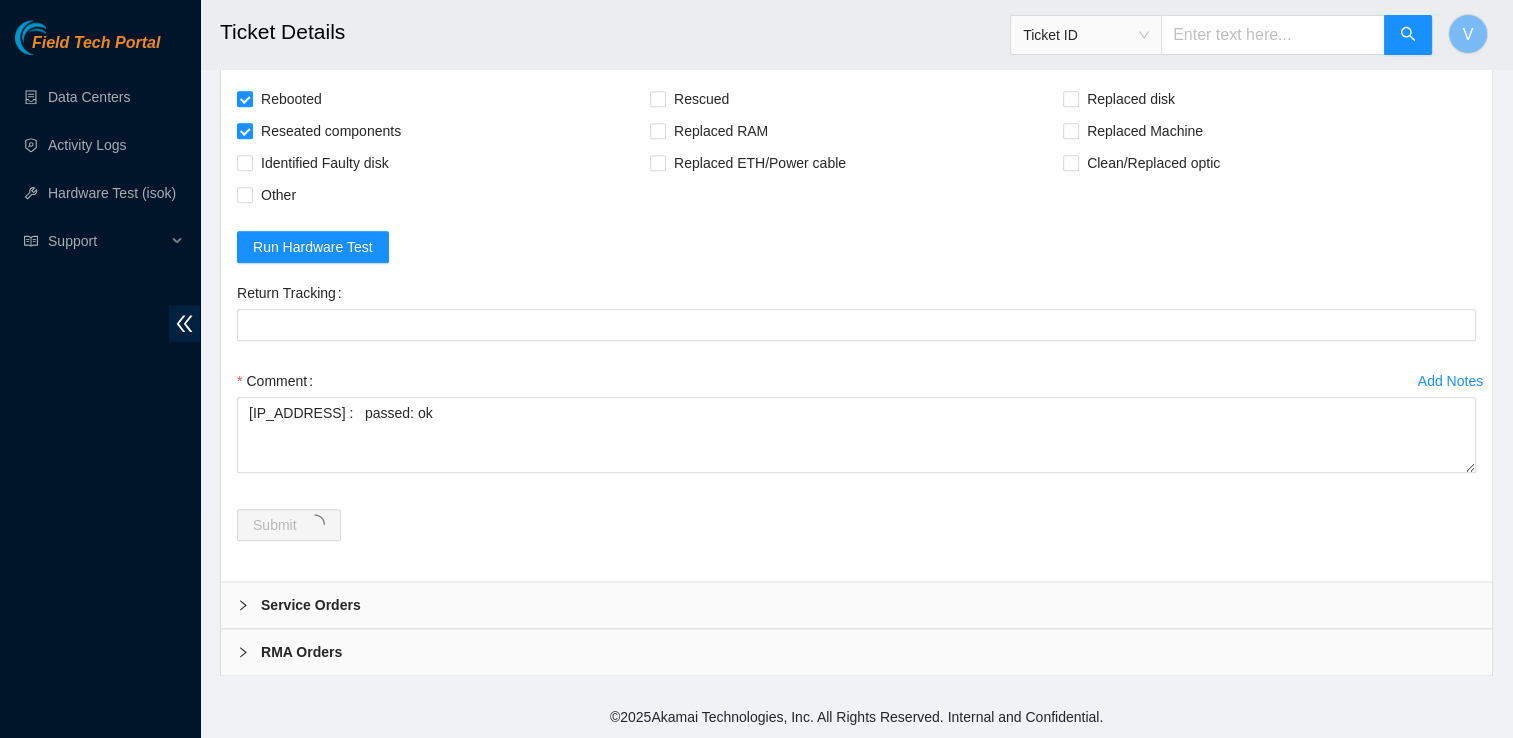 scroll, scrollTop: 0, scrollLeft: 0, axis: both 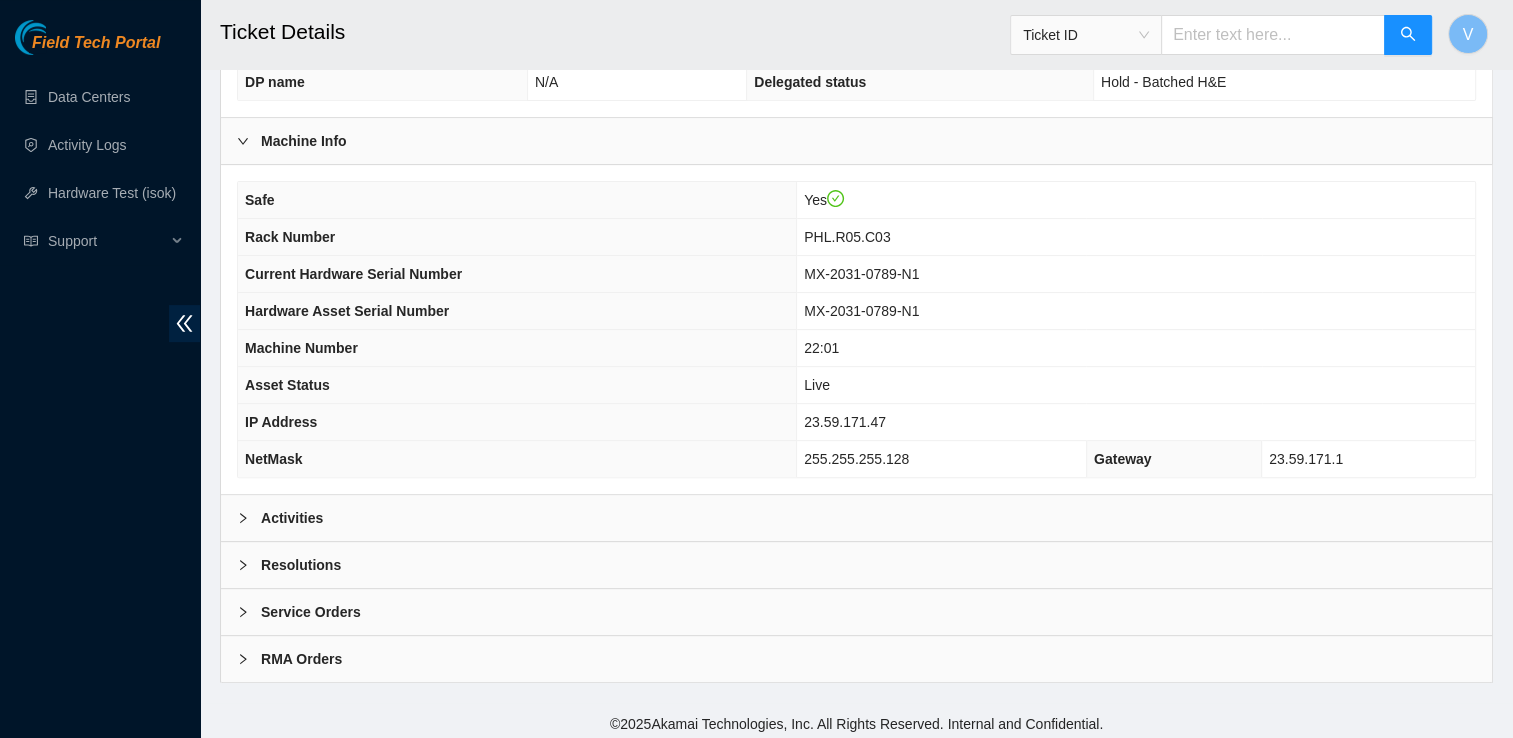 click on "Activities" at bounding box center [292, 518] 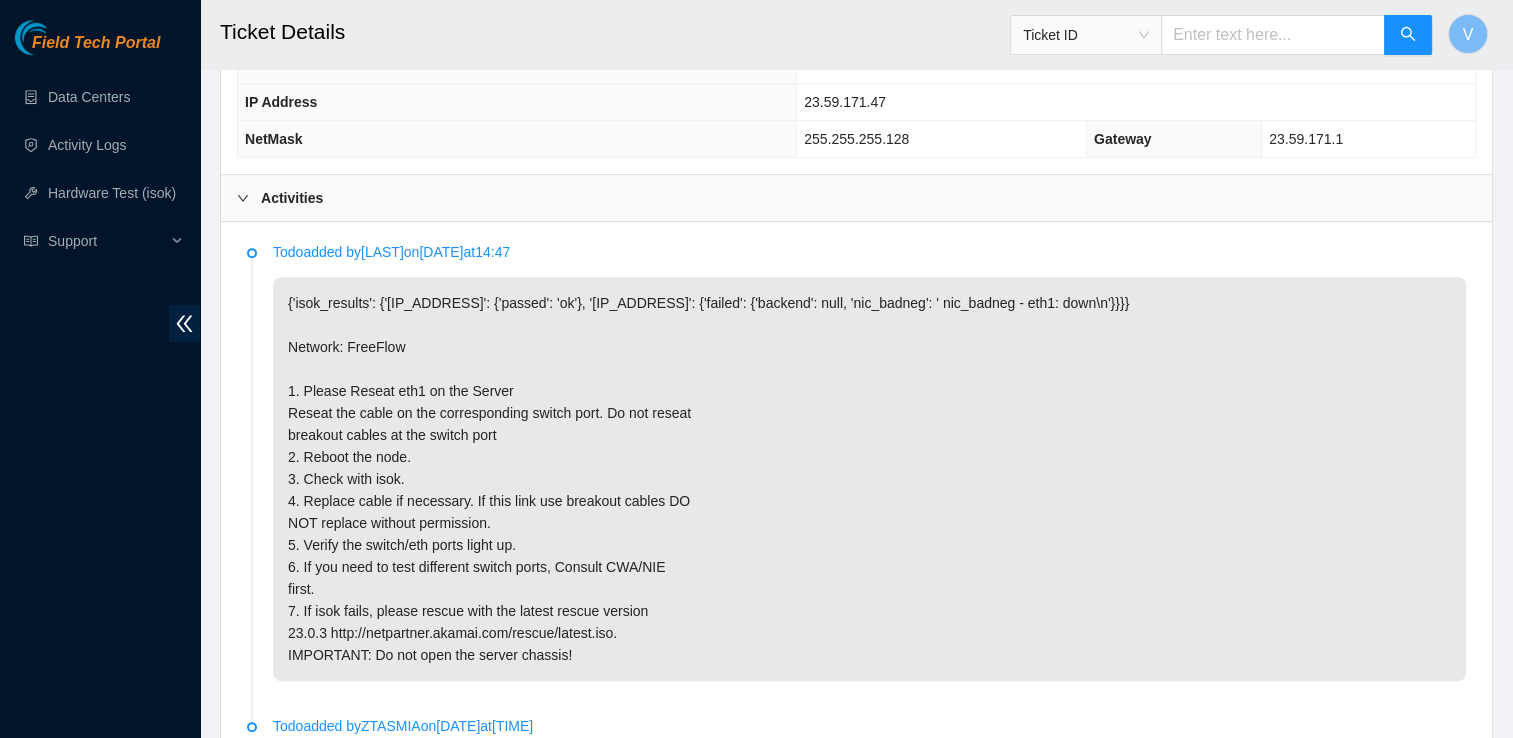scroll, scrollTop: 936, scrollLeft: 0, axis: vertical 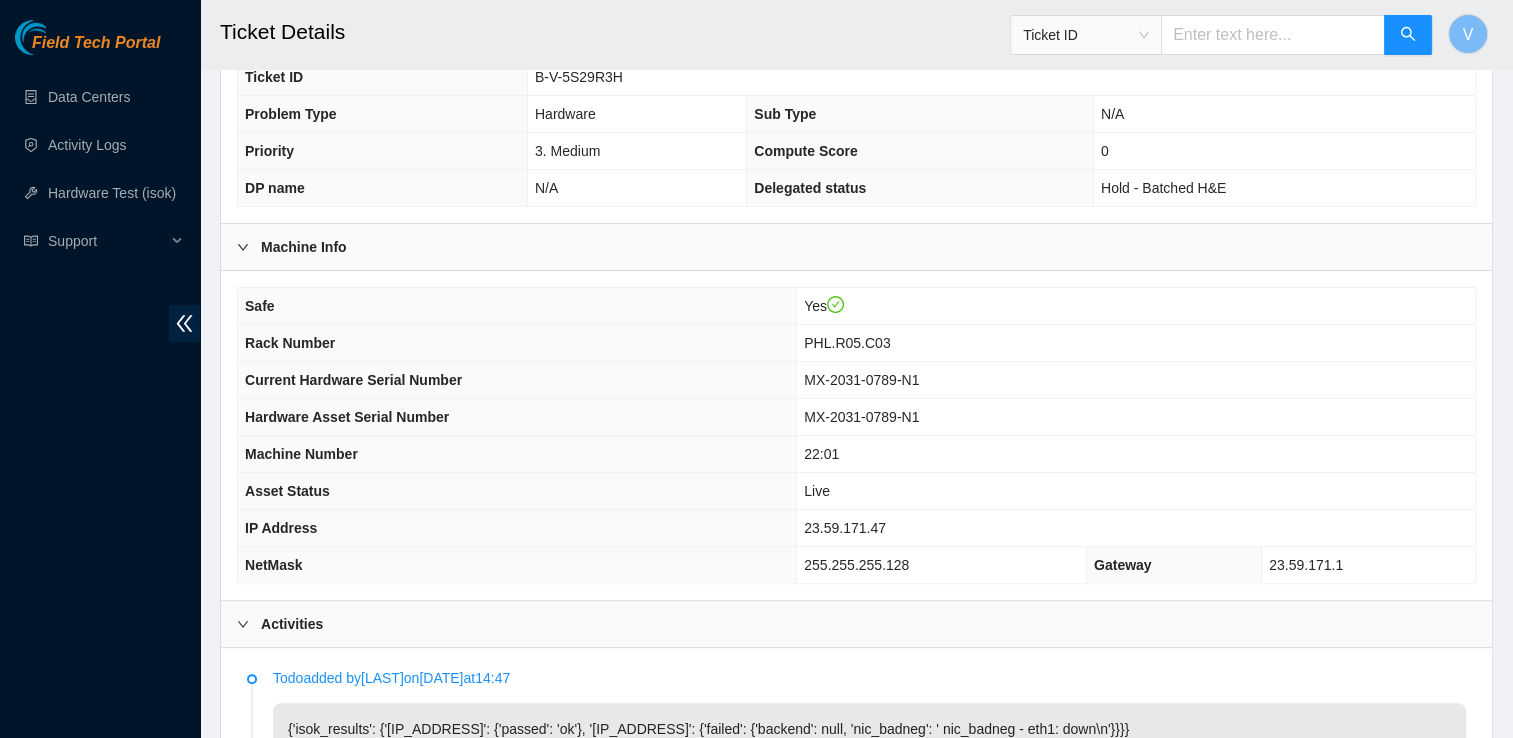 click on "23.59.171.47" at bounding box center [845, 528] 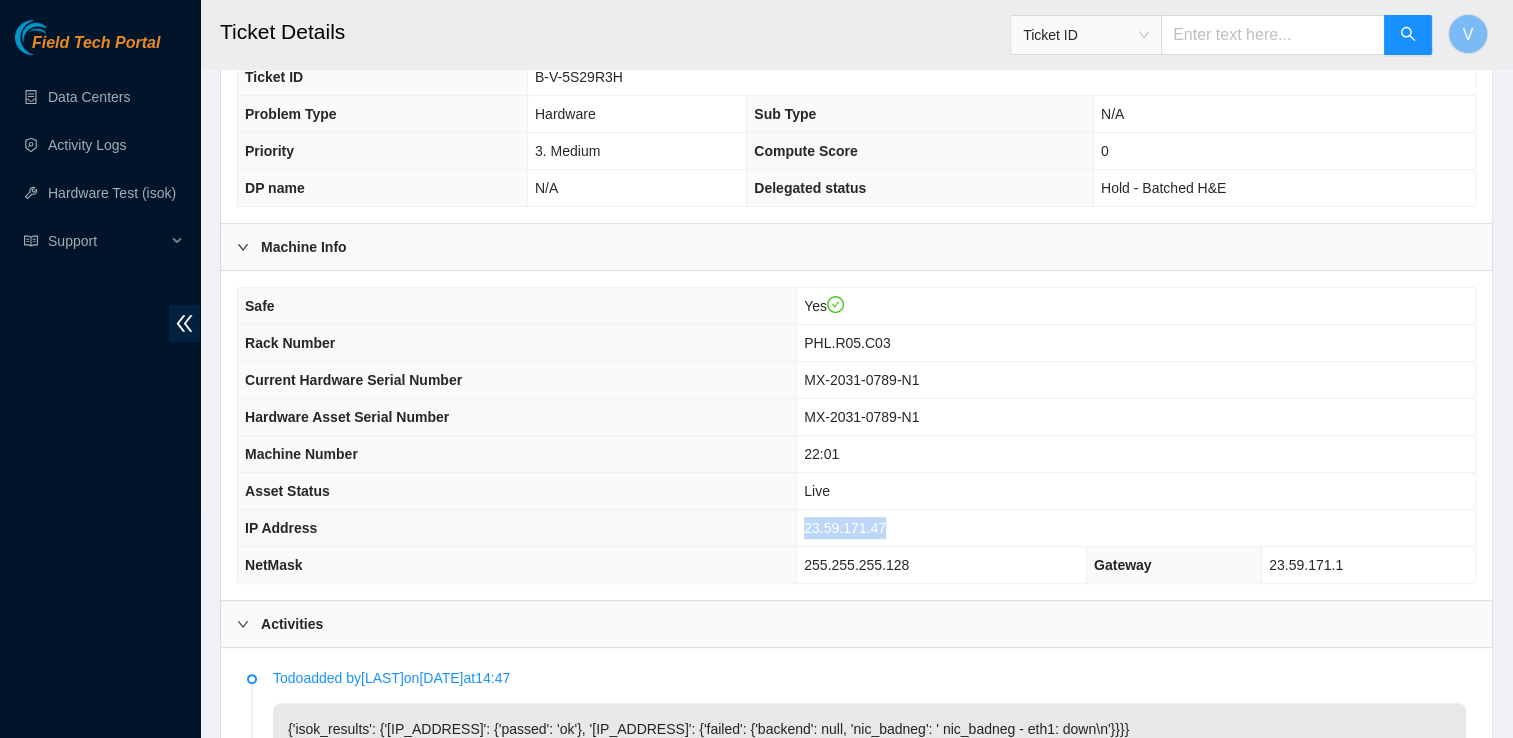 click on "23.59.171.47" at bounding box center (845, 528) 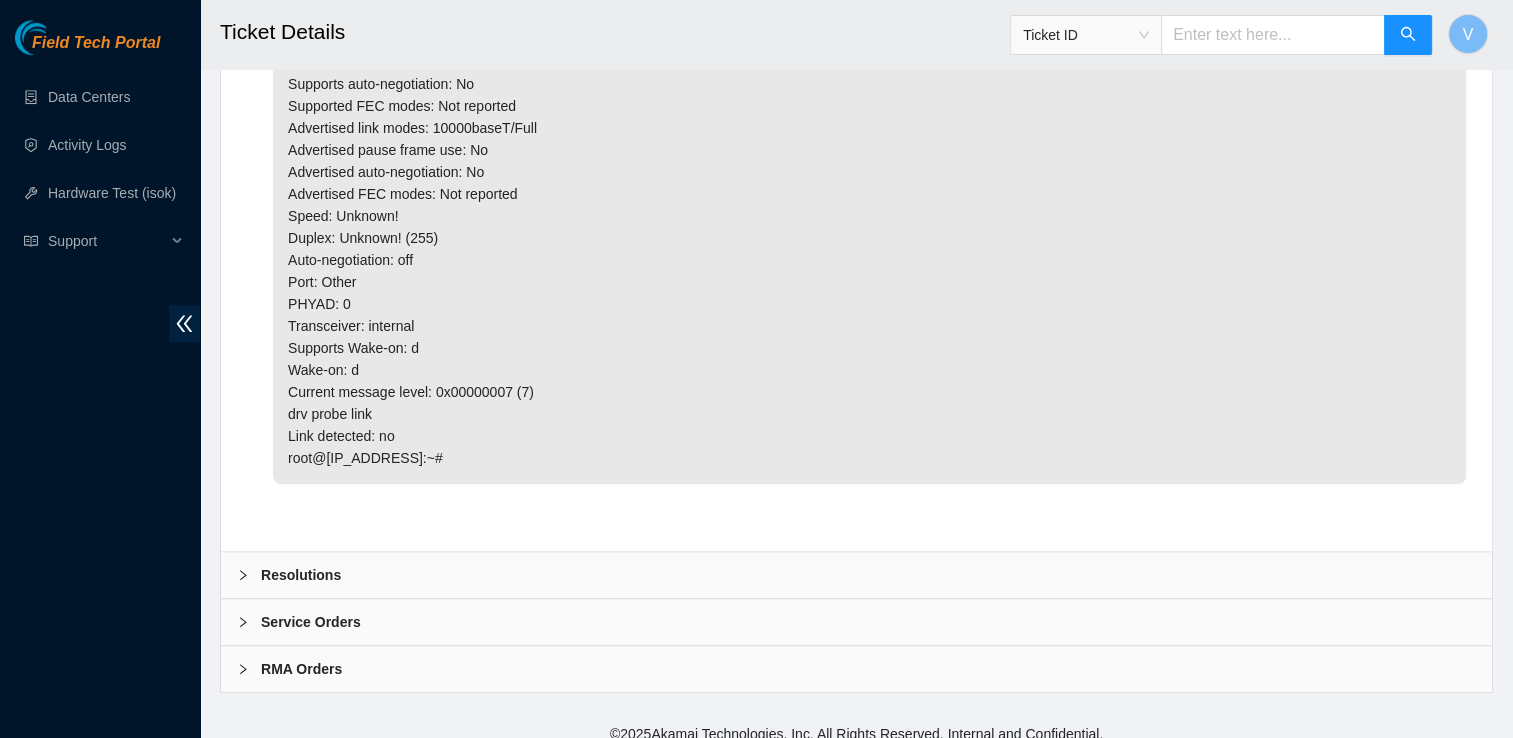scroll, scrollTop: 1811, scrollLeft: 0, axis: vertical 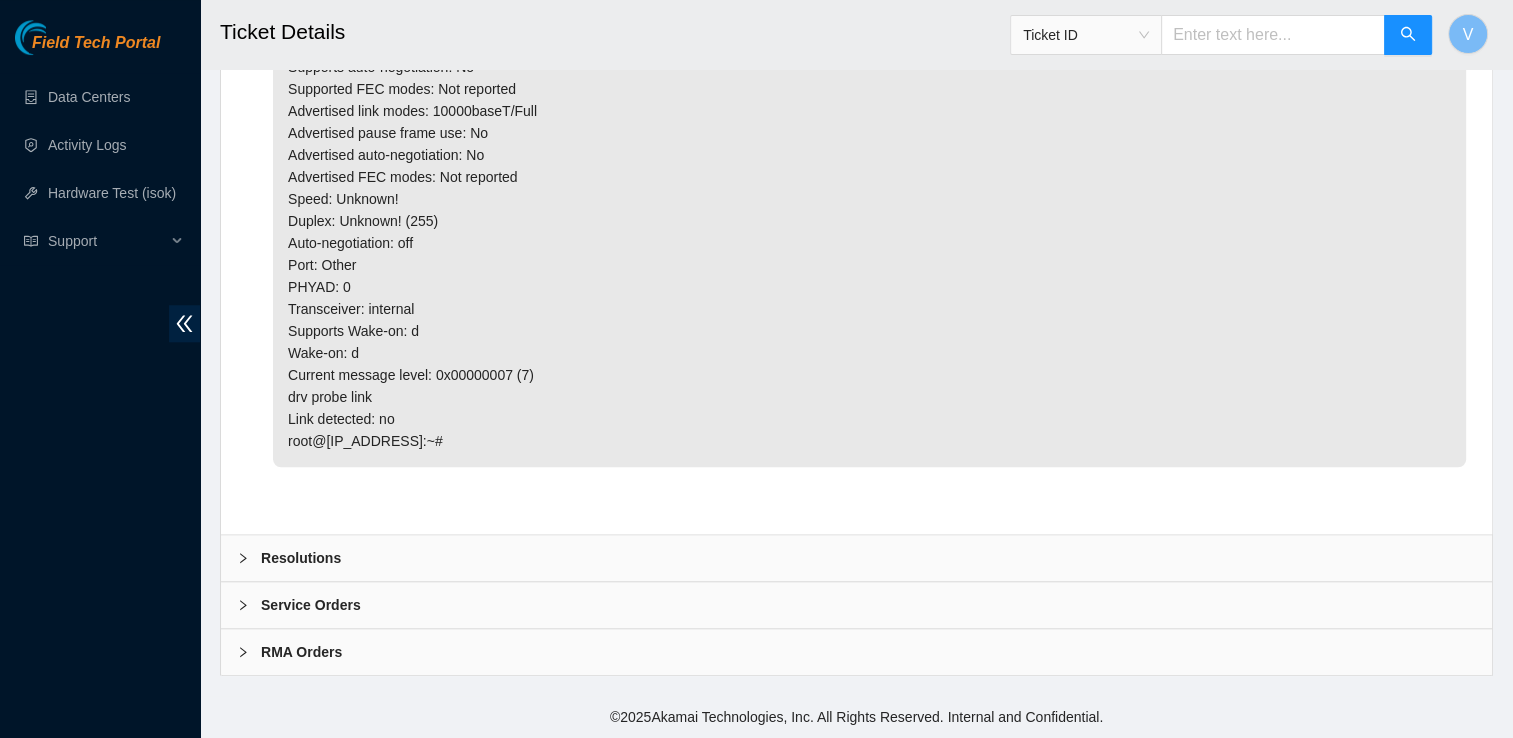 click on "Resolutions" at bounding box center (856, 558) 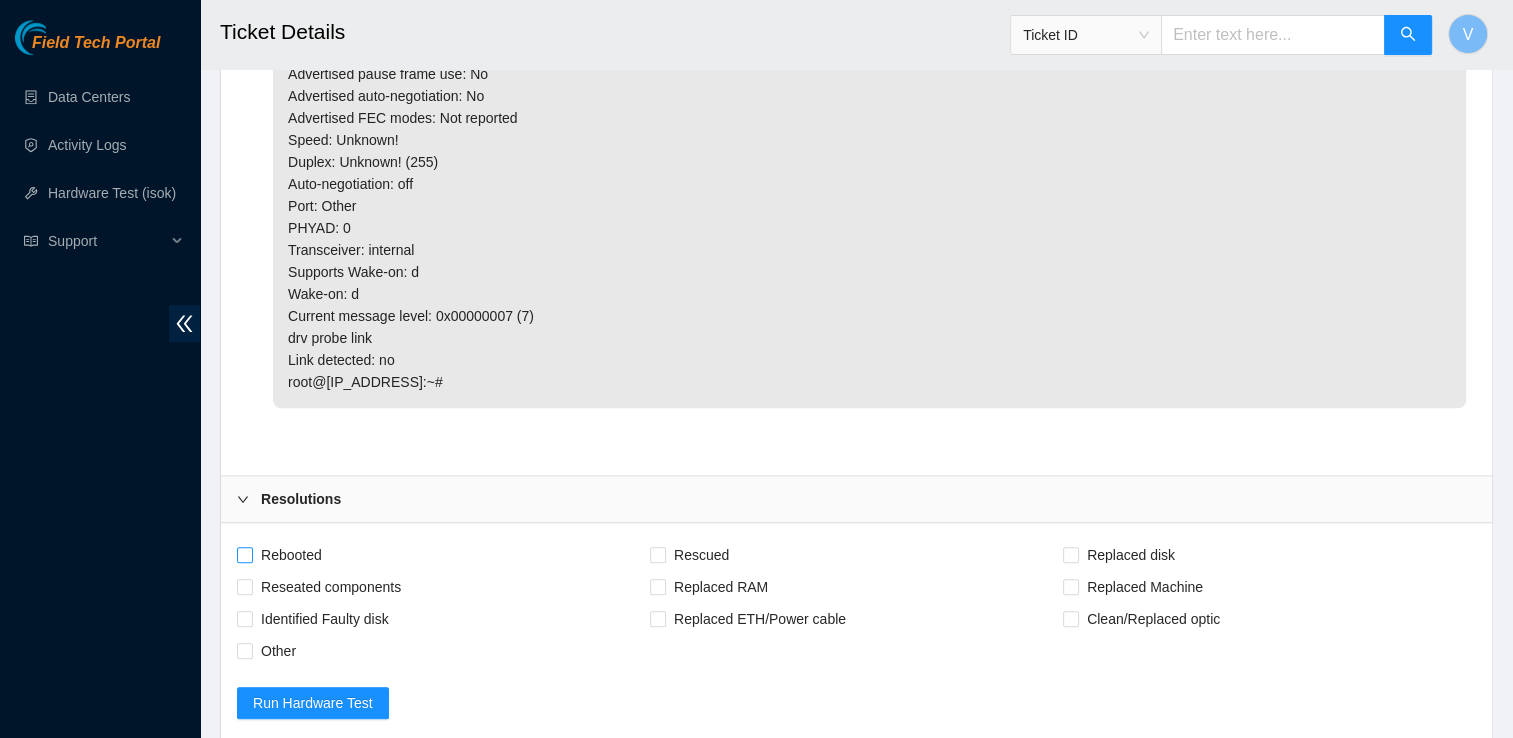 click on "Rebooted" at bounding box center (291, 555) 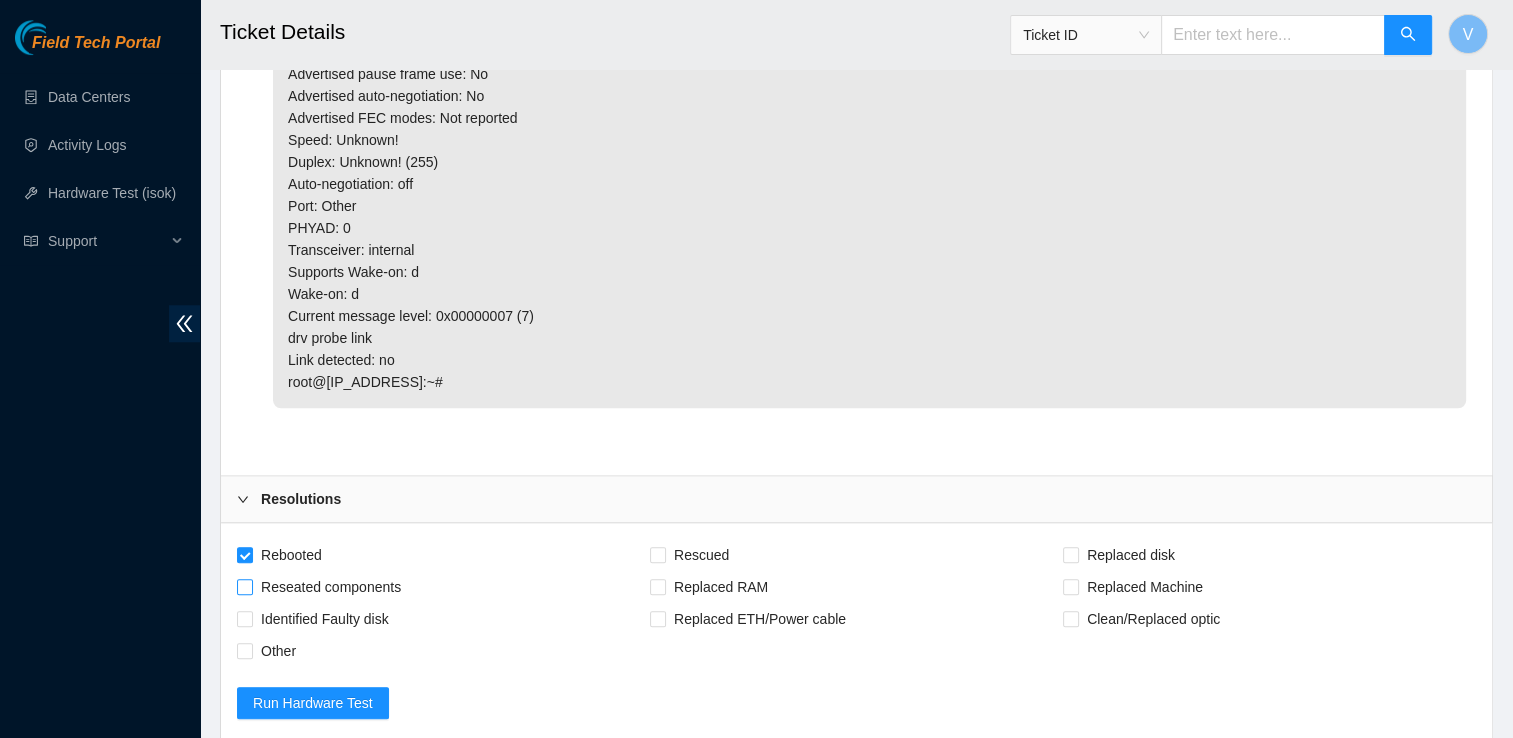 click on "Reseated components" at bounding box center (331, 587) 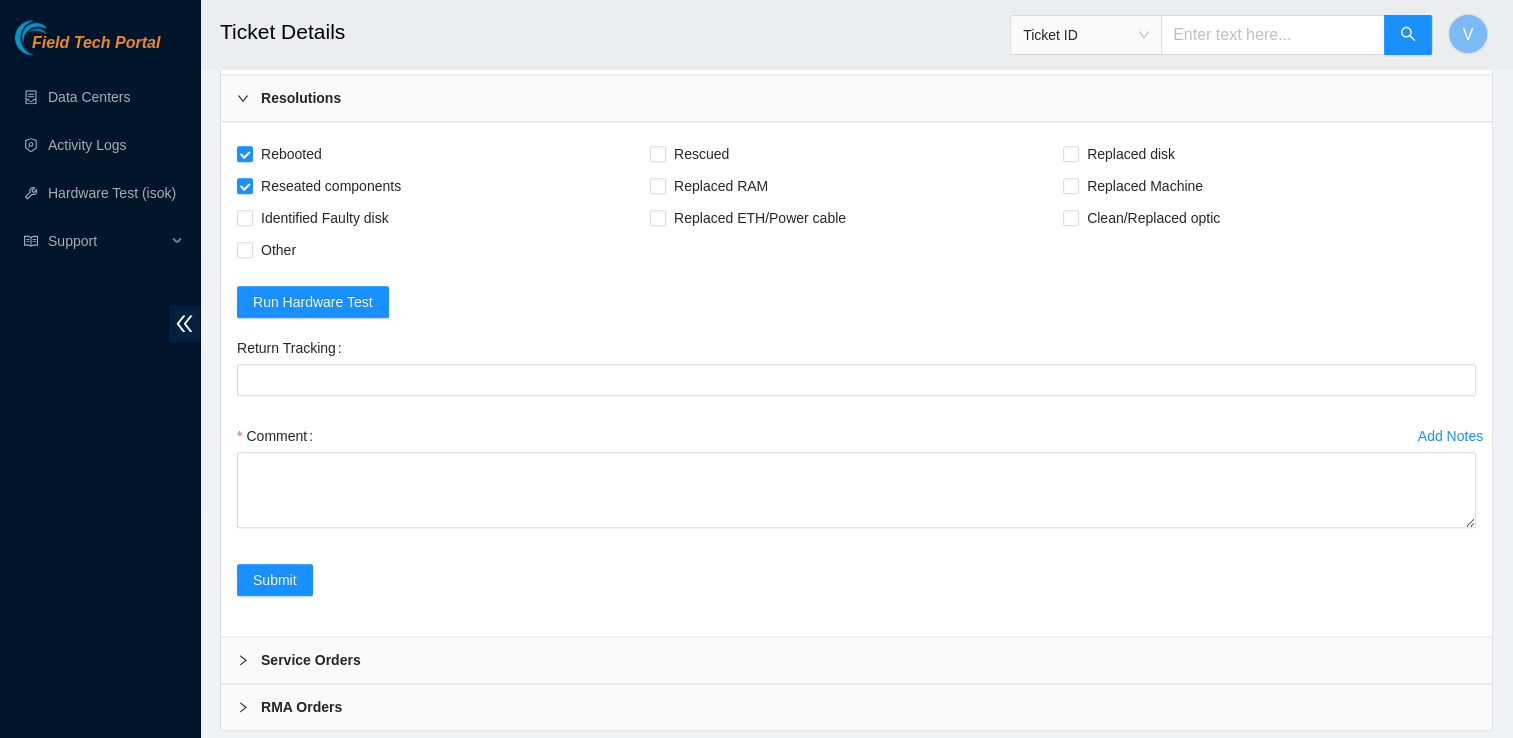 scroll, scrollTop: 2255, scrollLeft: 0, axis: vertical 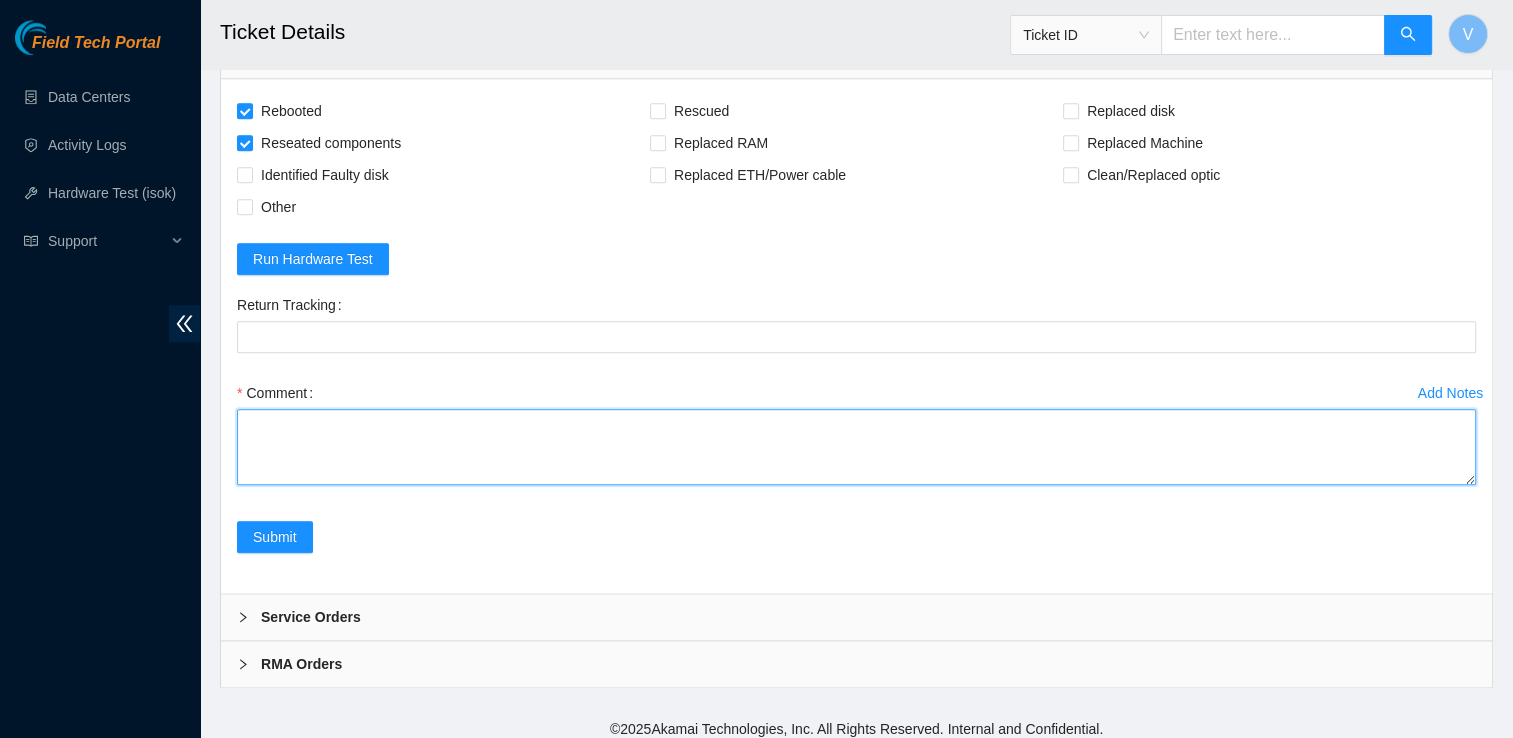 click on "Comment" at bounding box center (856, 447) 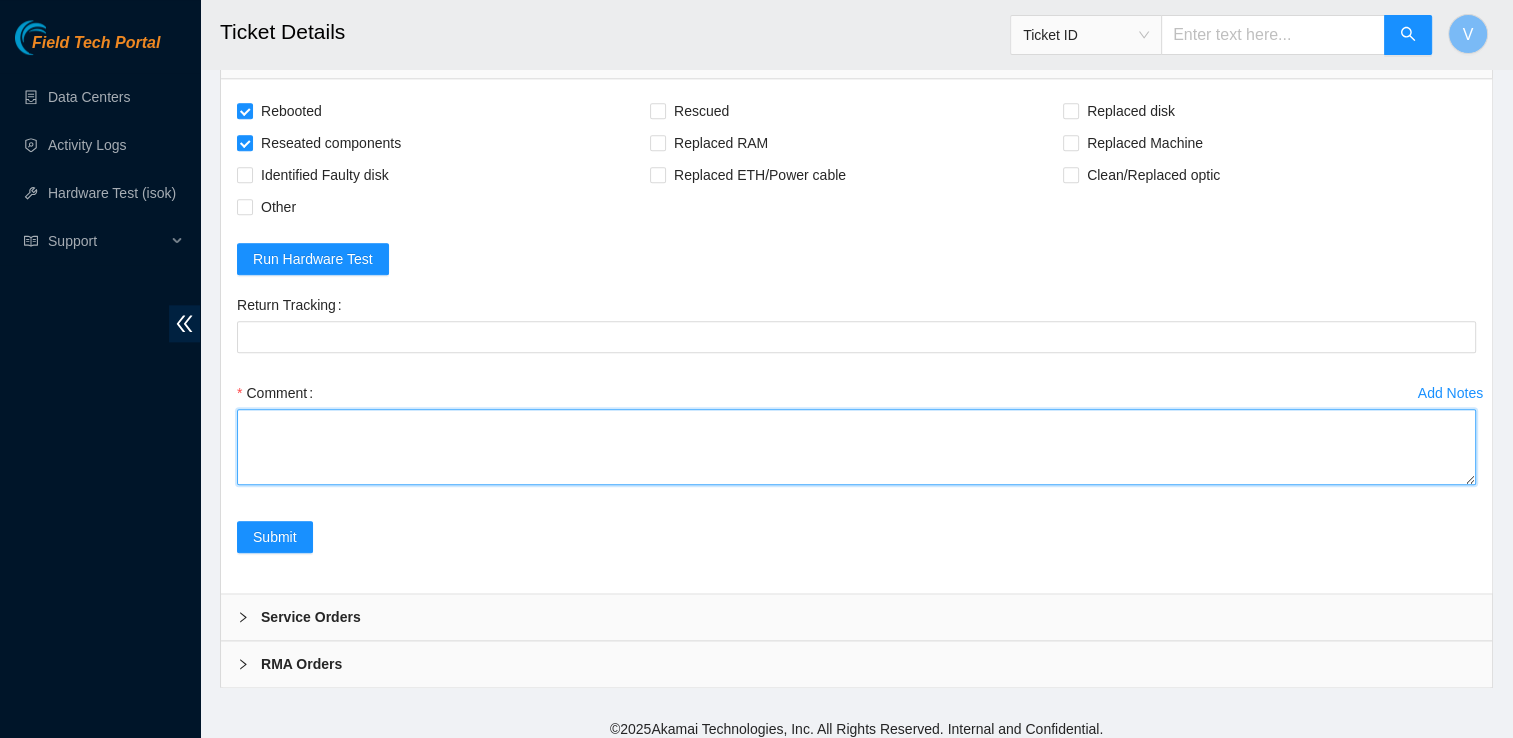 paste on "I found machine the machine in question. I saw that the flashing green arrow on the port in question was not on reseated the cable and rebooted the machine. Checked isok and it passed. Also, during installation, I noticed that the port was loose, and the cable would not lock into the server. This may occur again." 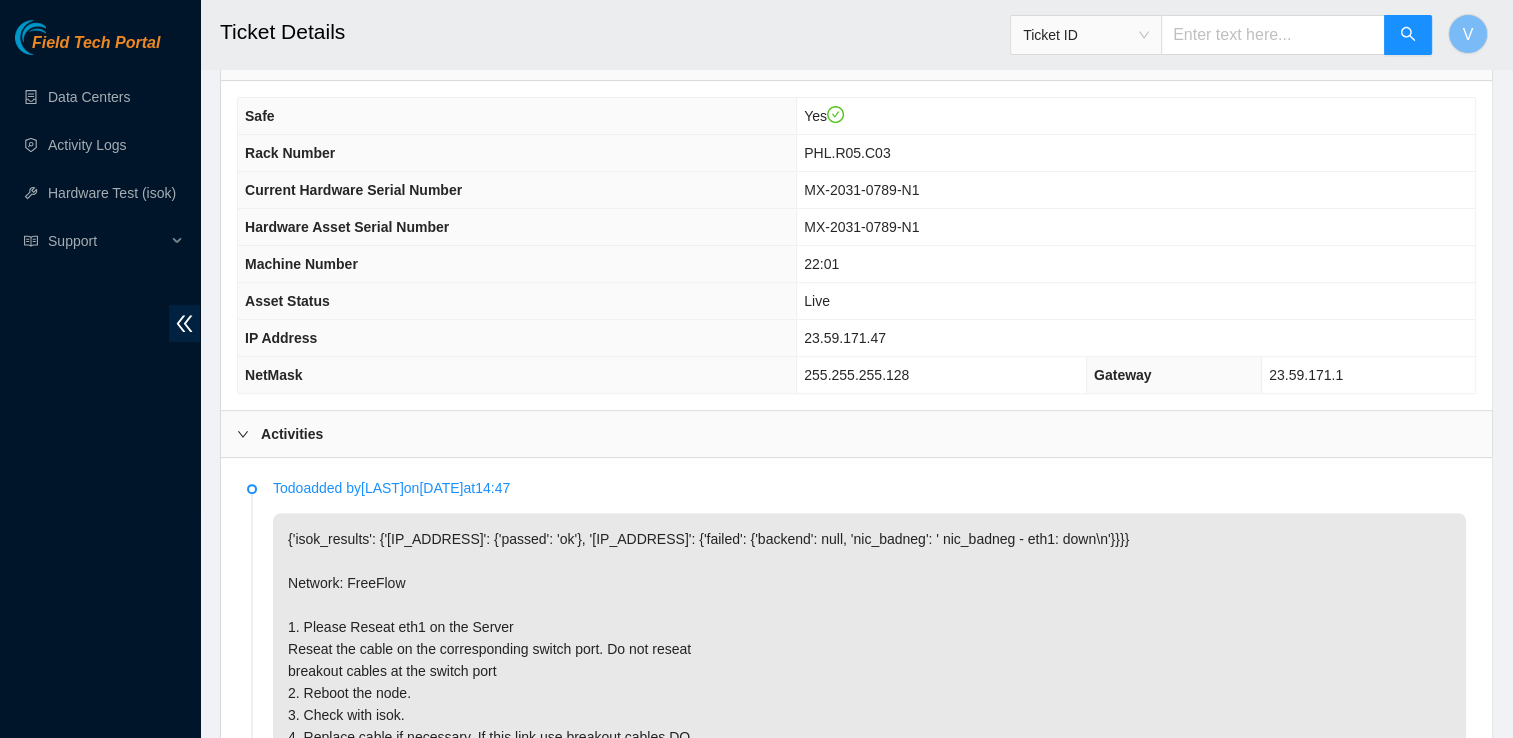scroll, scrollTop: 2325, scrollLeft: 0, axis: vertical 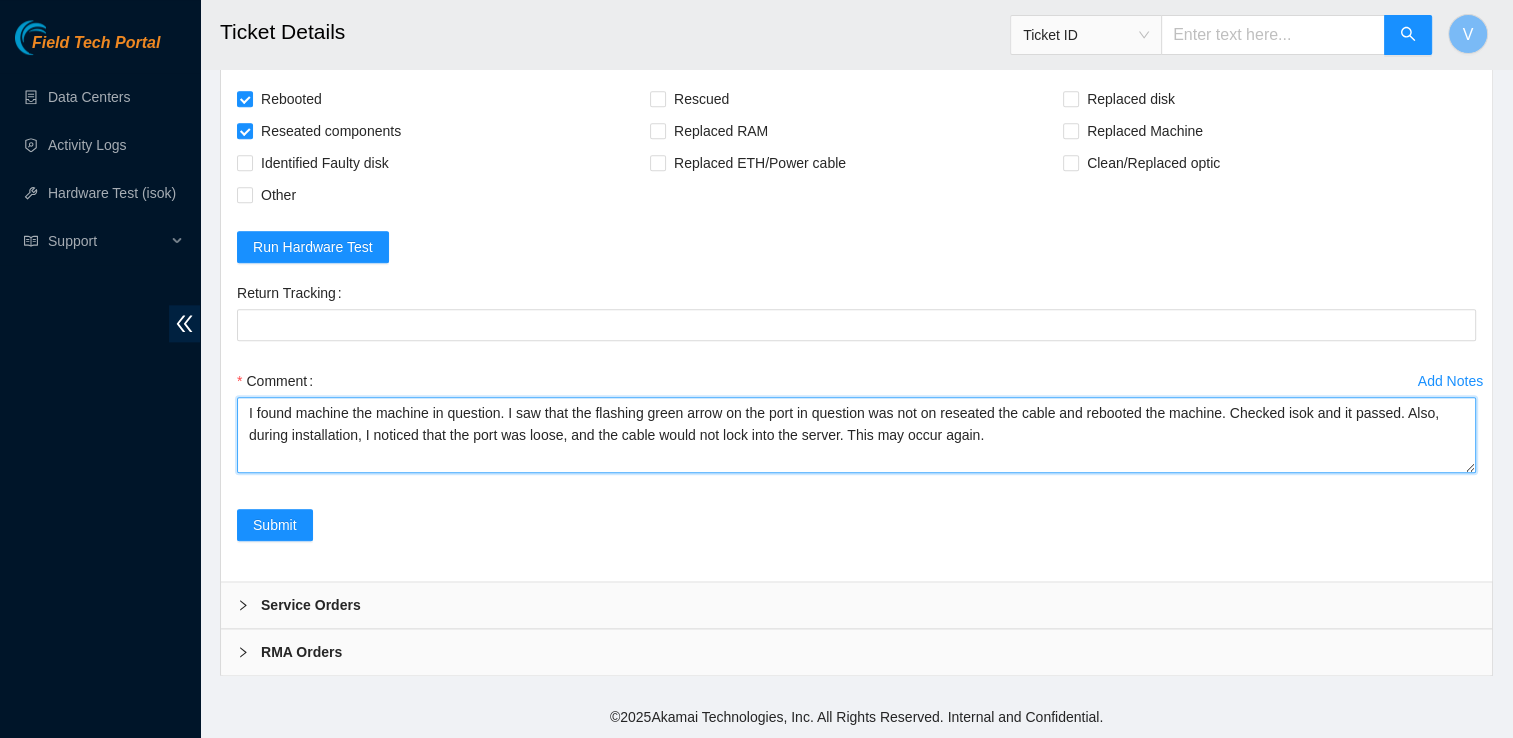 paste on "23.59.171.47 :   passed: ok" 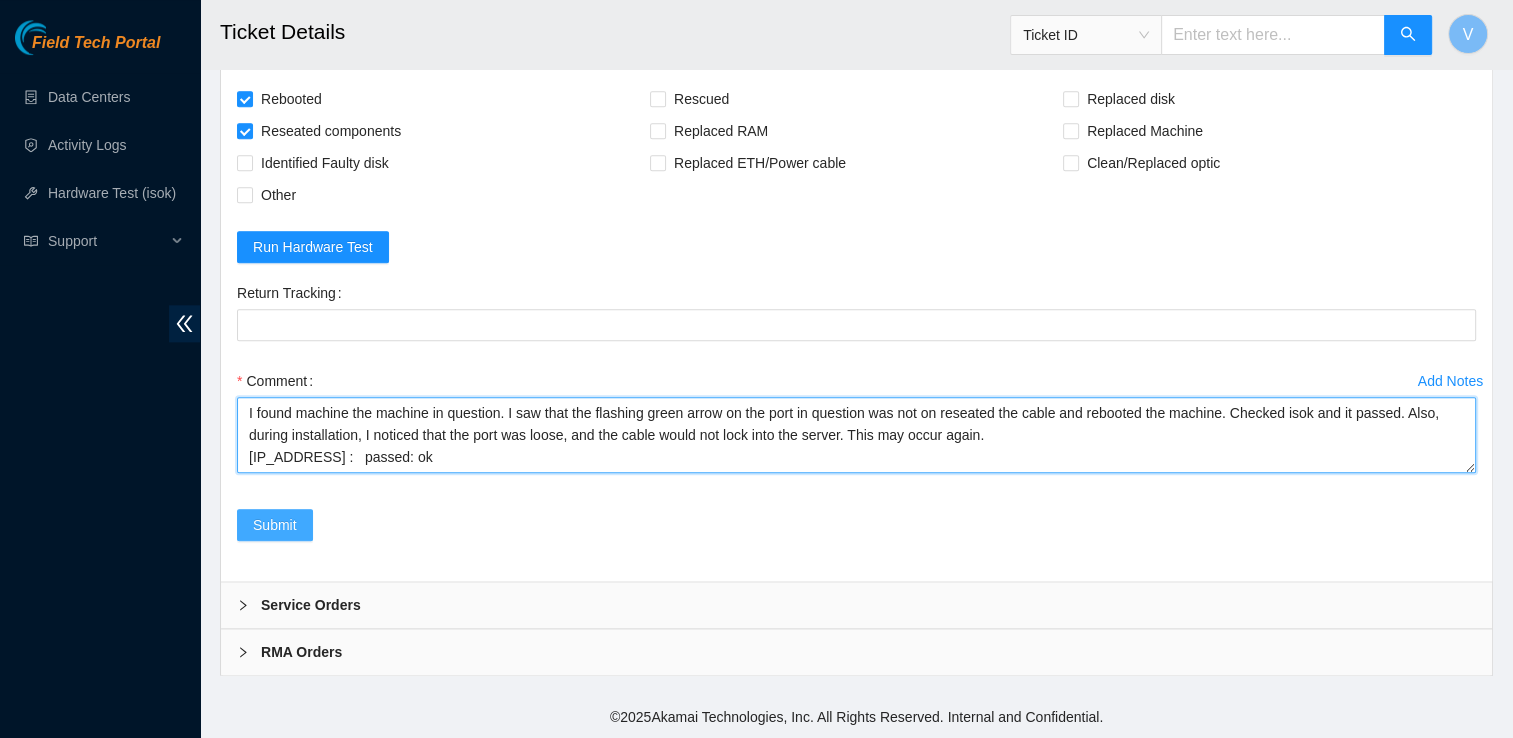 type on "I found machine the machine in question. I saw that the flashing green arrow on the port in question was not on reseated the cable and rebooted the machine. Checked isok and it passed. Also, during installation, I noticed that the port was loose, and the cable would not lock into the server. This may occur again.
23.59.171.47 :   passed: ok" 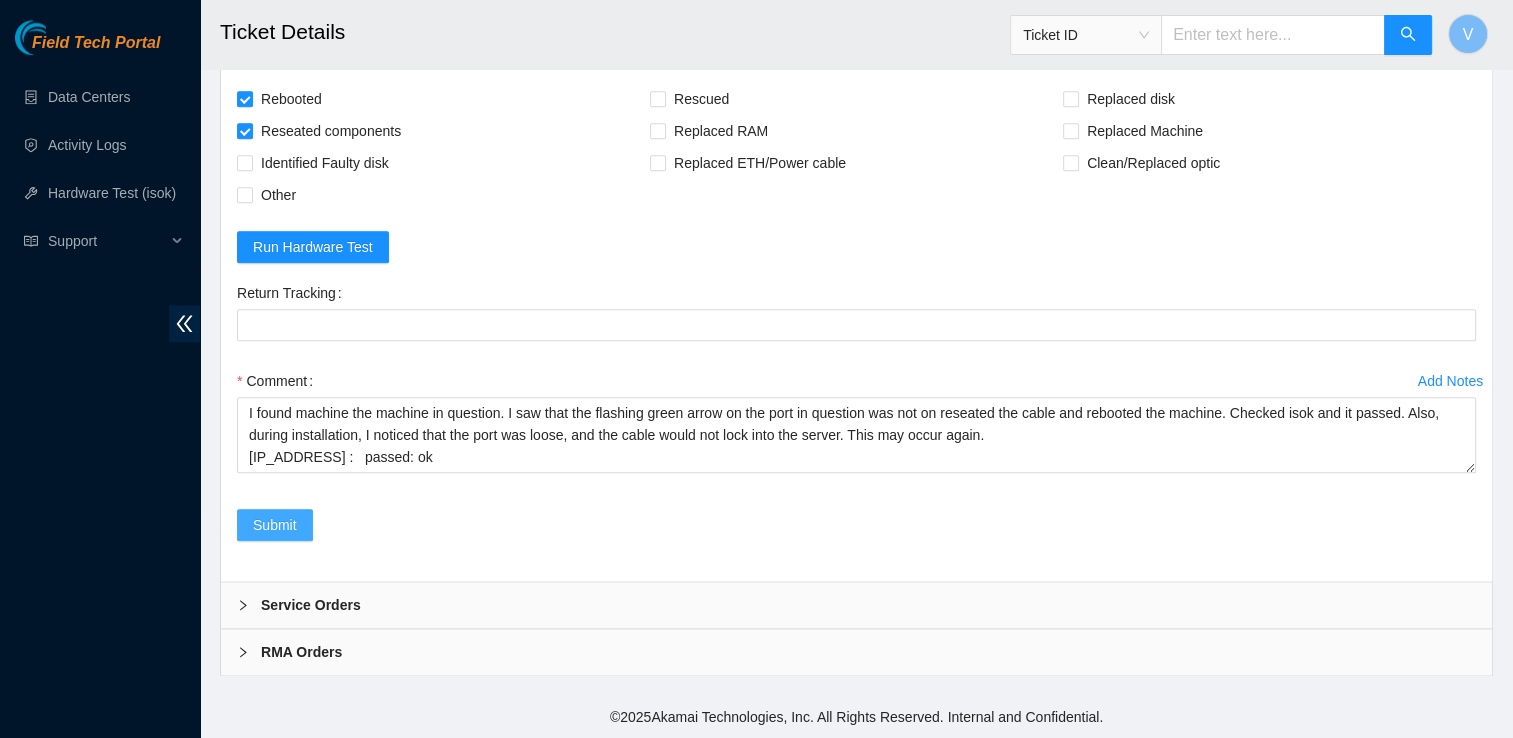 click on "Submit" at bounding box center [275, 525] 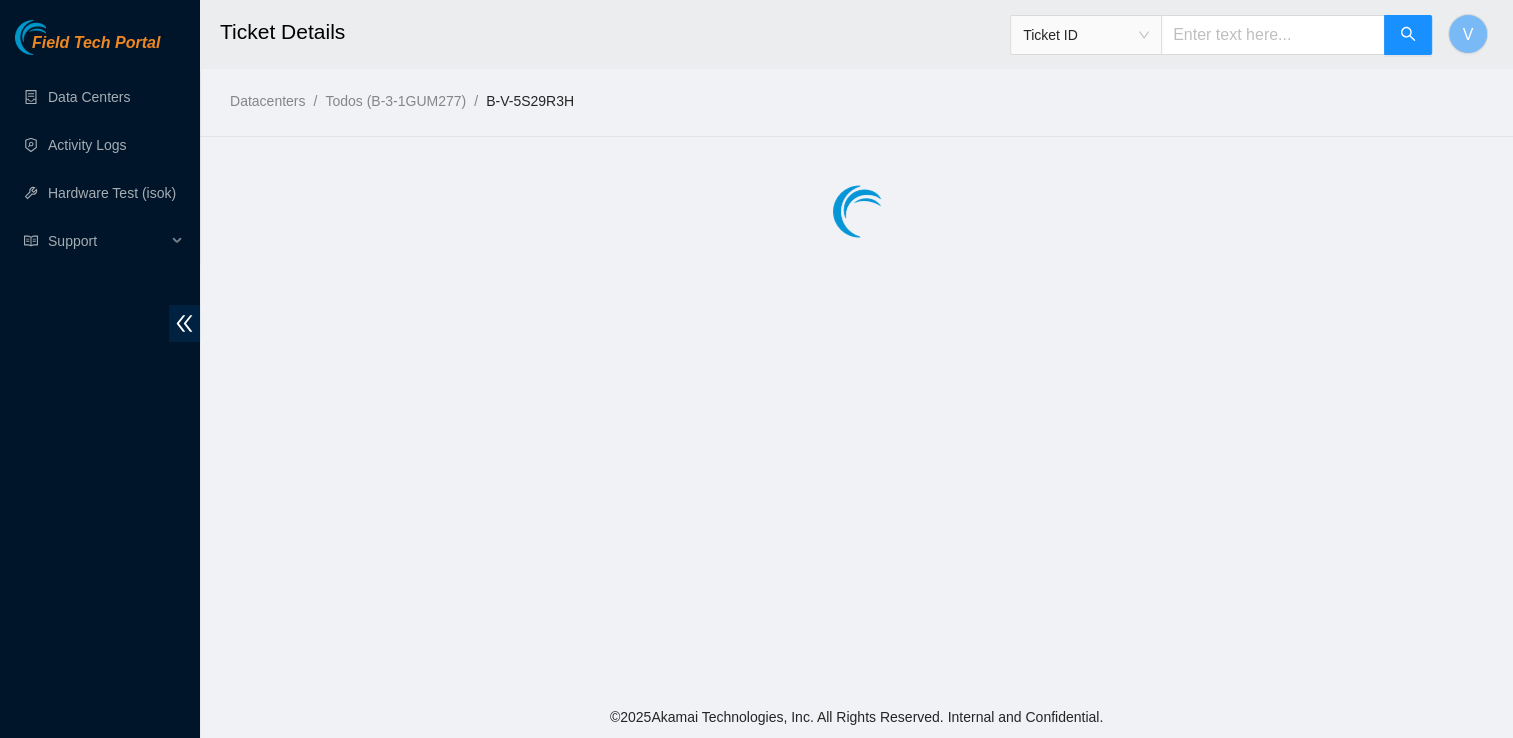 scroll, scrollTop: 0, scrollLeft: 0, axis: both 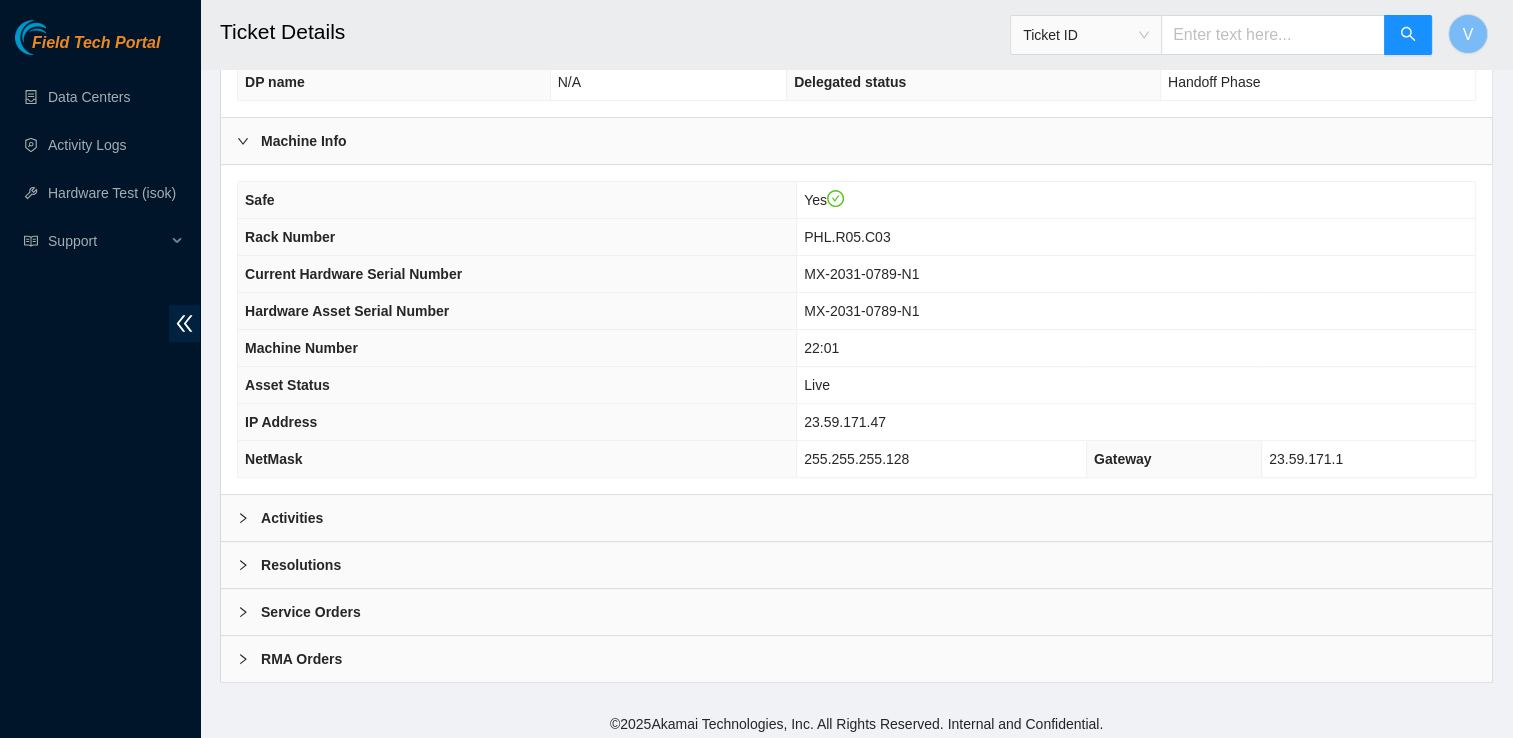 click on "Resolutions" at bounding box center (856, 565) 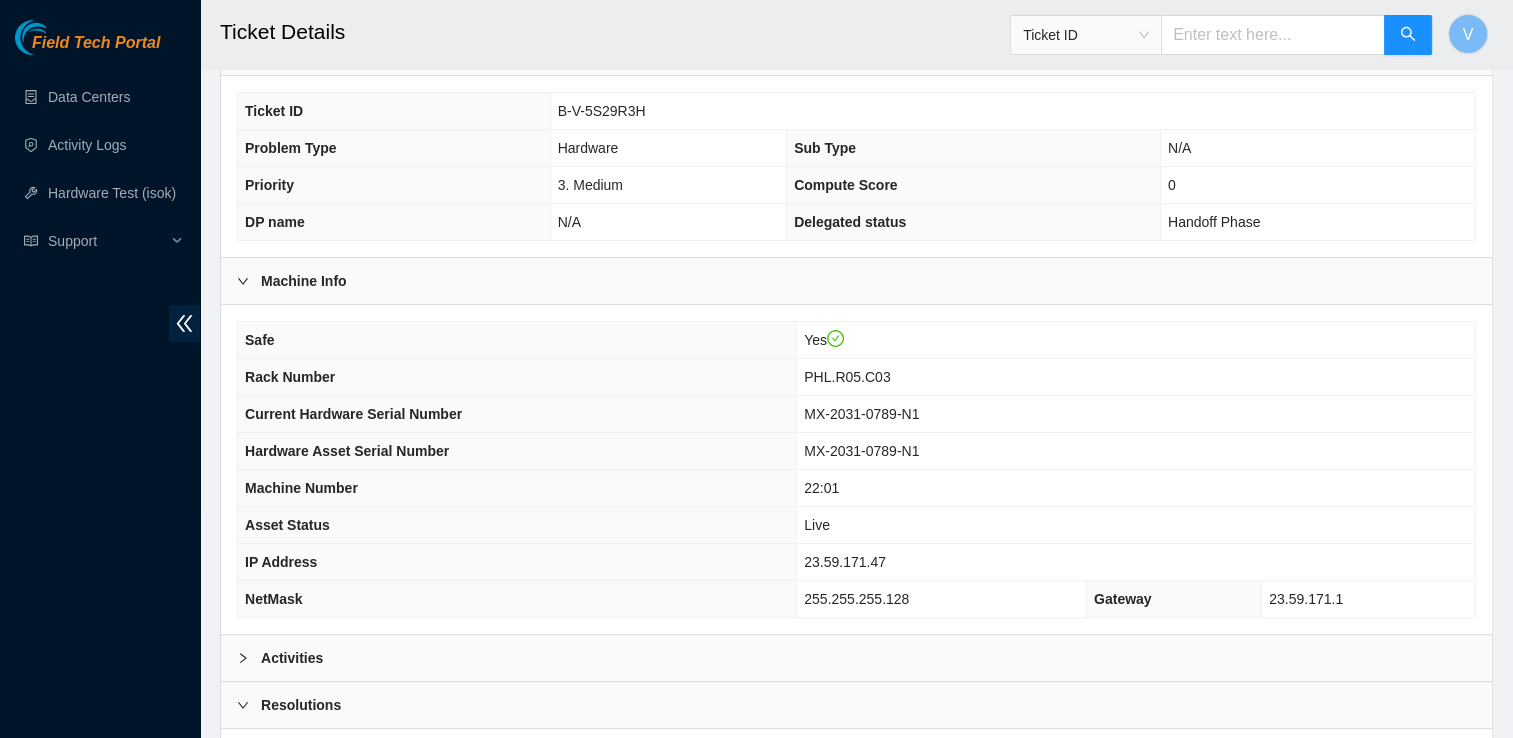scroll, scrollTop: 372, scrollLeft: 0, axis: vertical 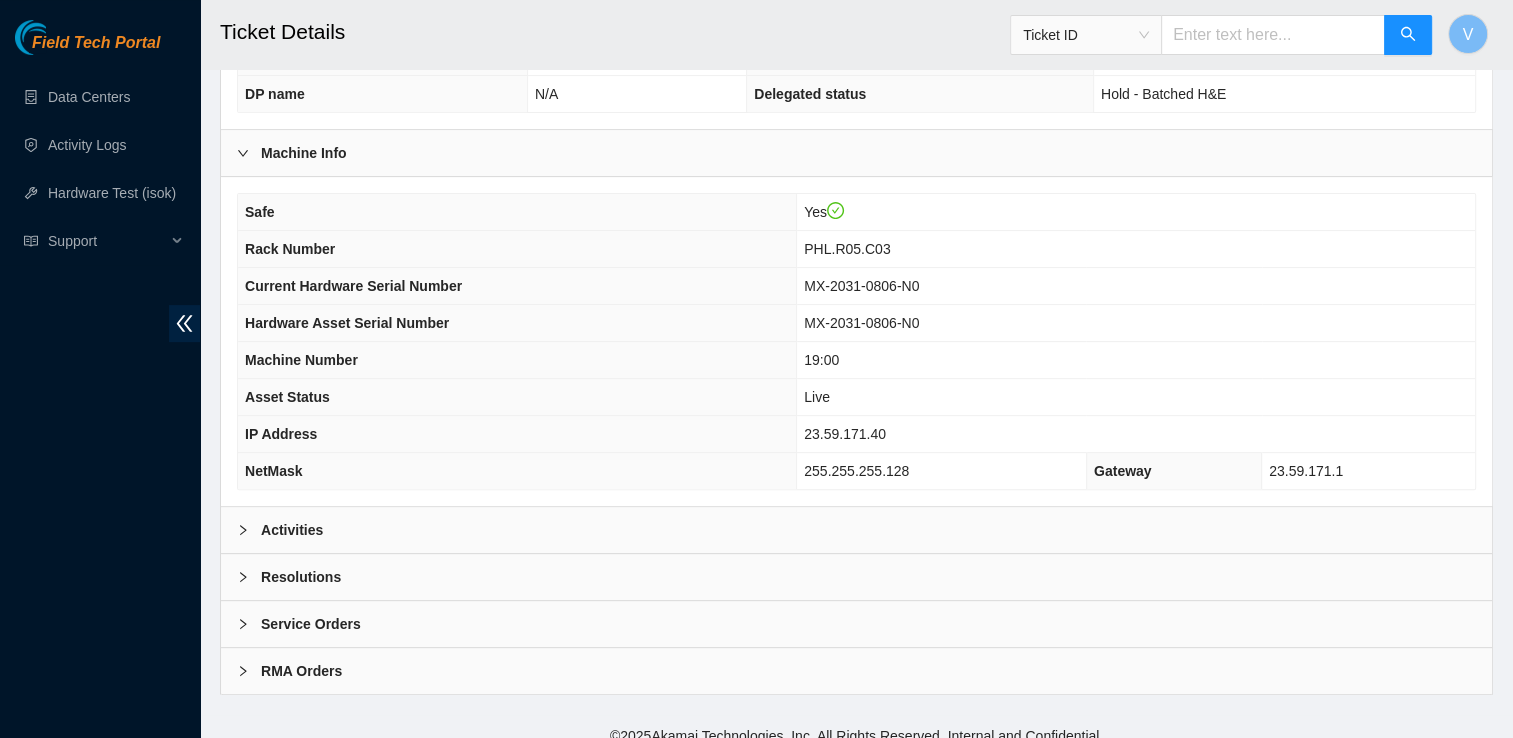 click on "Activities" at bounding box center [292, 530] 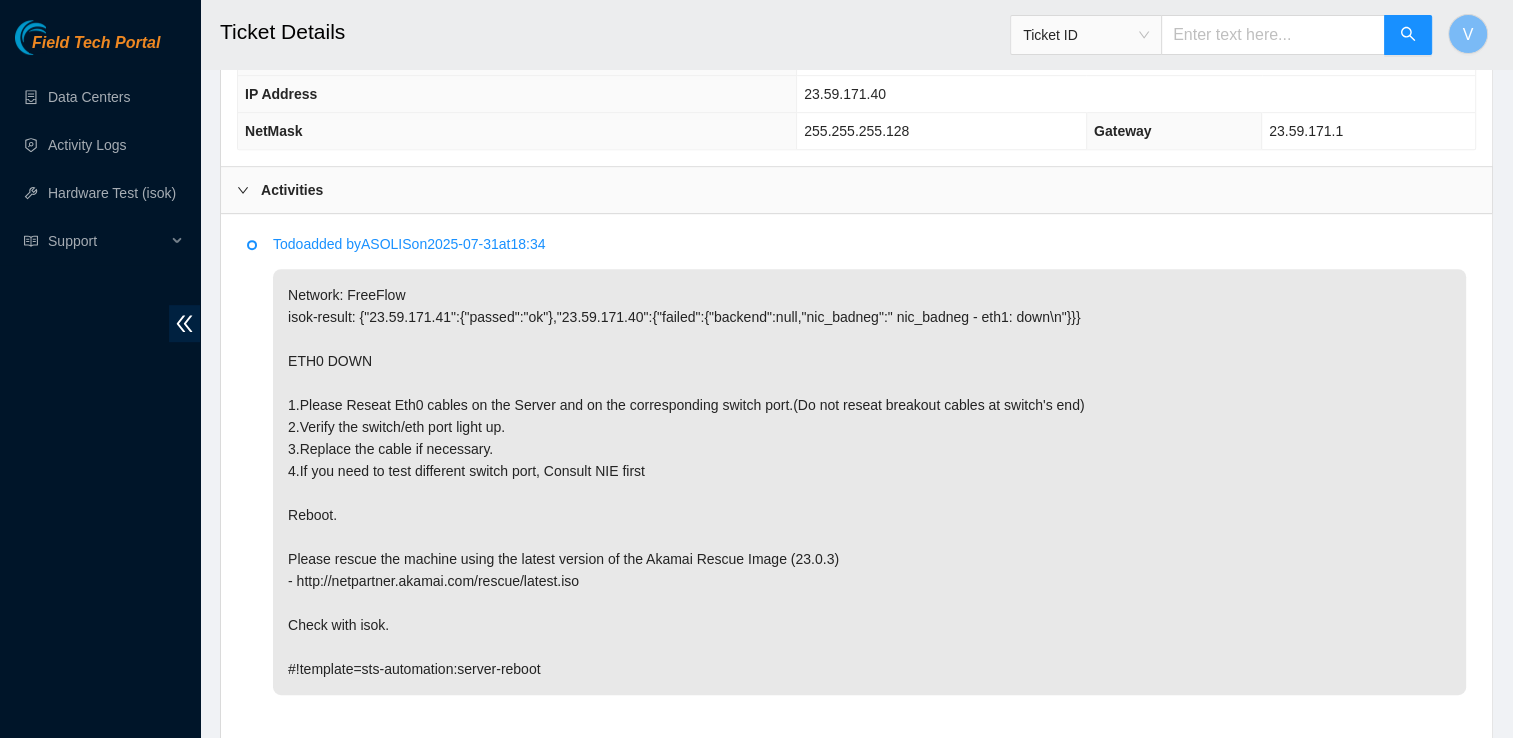 scroll, scrollTop: 942, scrollLeft: 0, axis: vertical 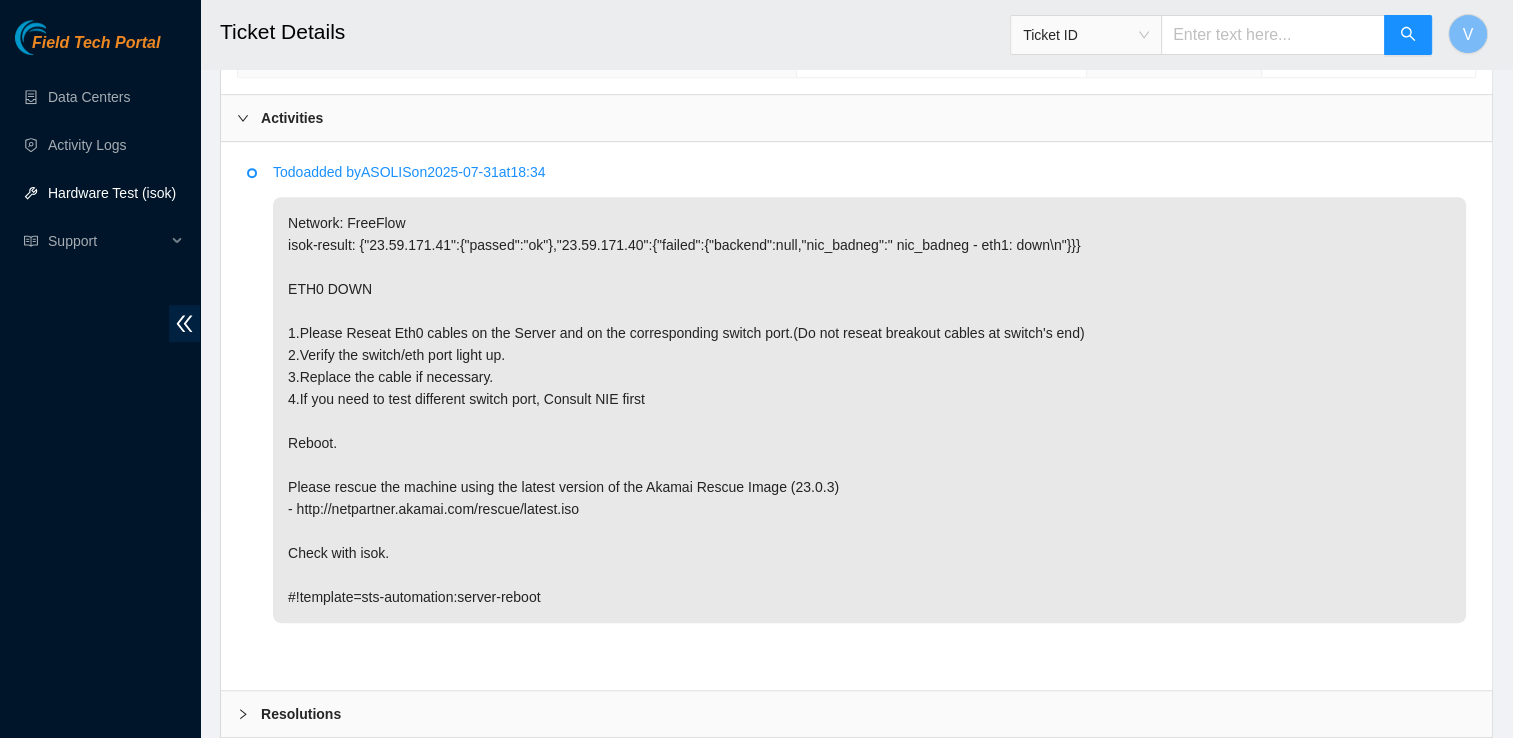 click on "Hardware Test (isok)" at bounding box center (112, 193) 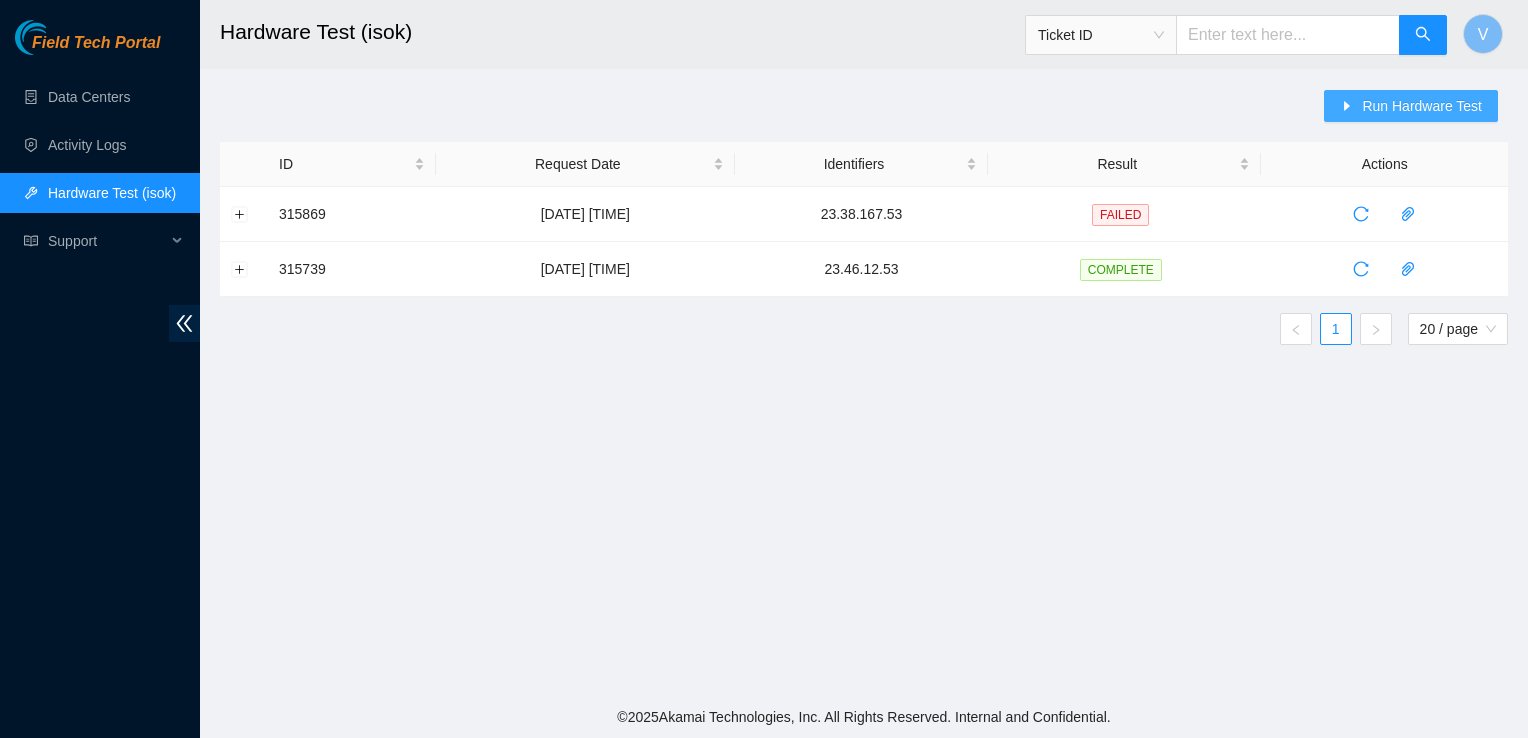 click on "Run Hardware Test" at bounding box center (1411, 106) 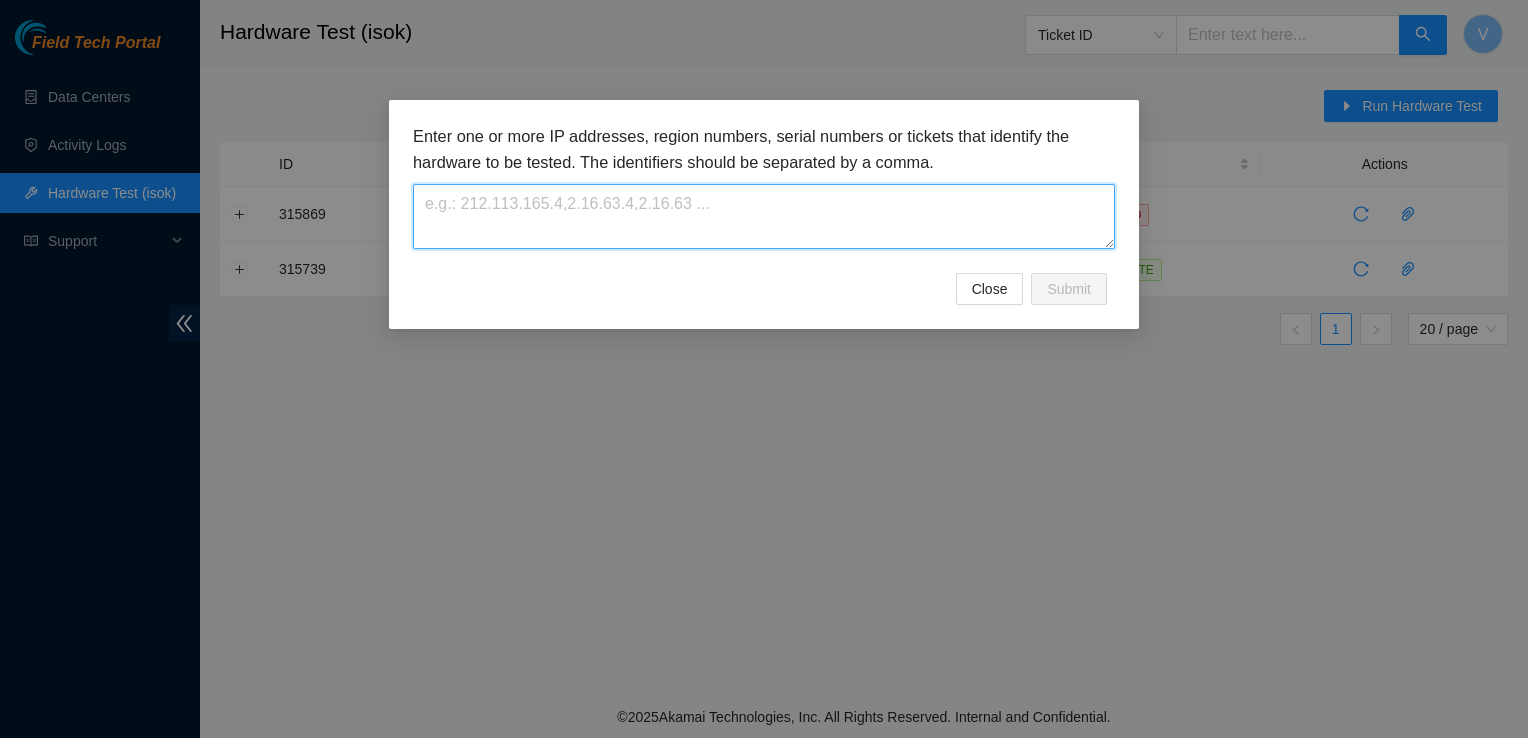click at bounding box center (764, 216) 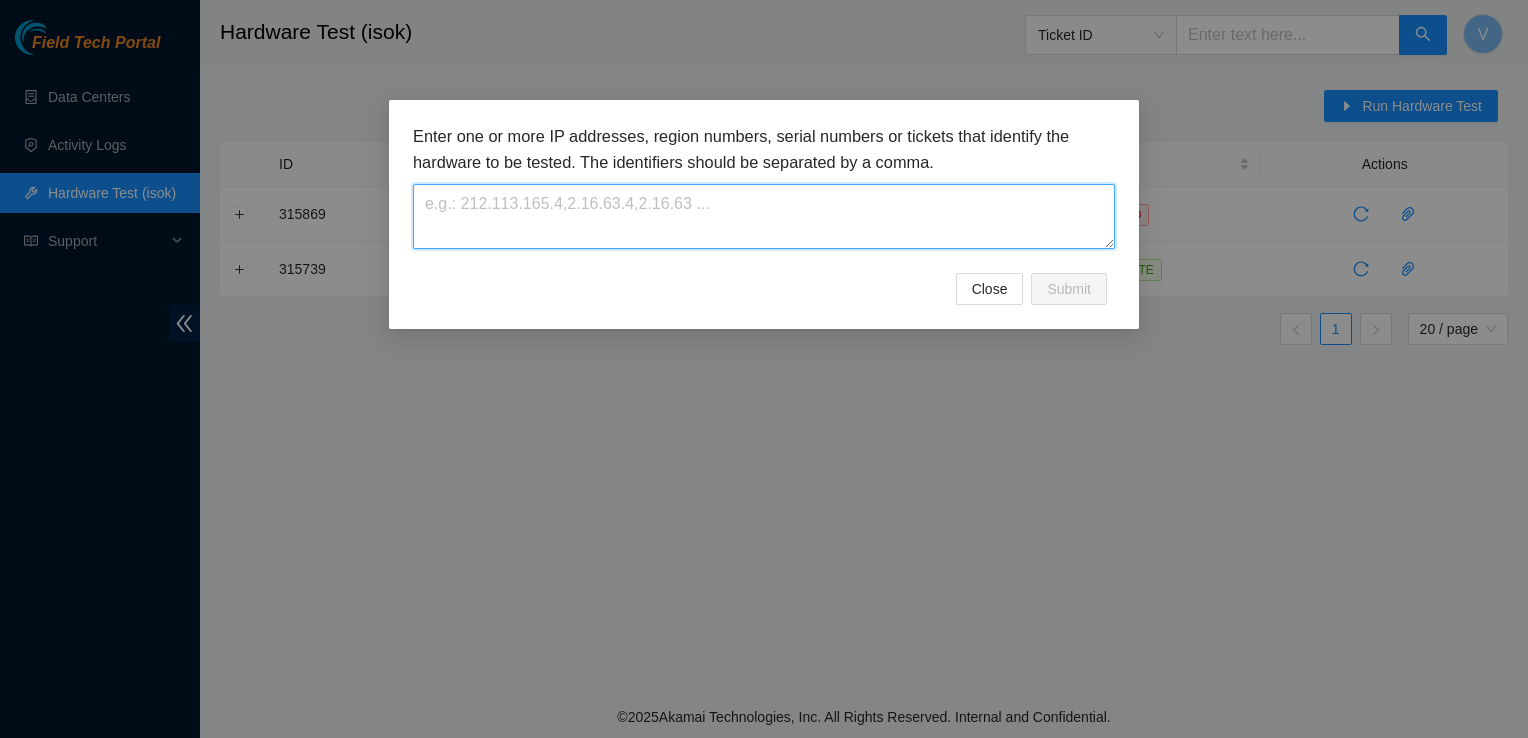 paste on "23.59.171.47" 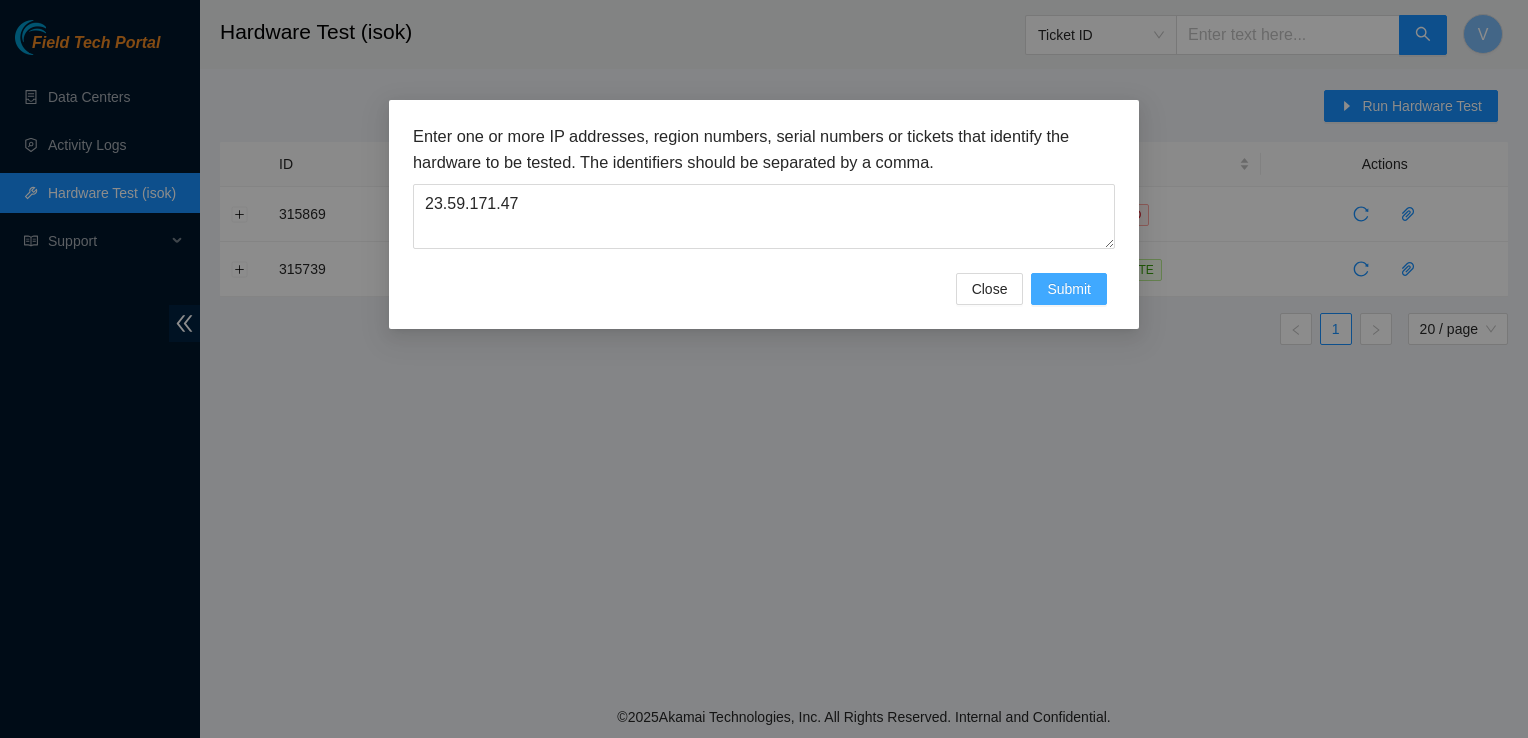 click on "Submit" at bounding box center (1069, 289) 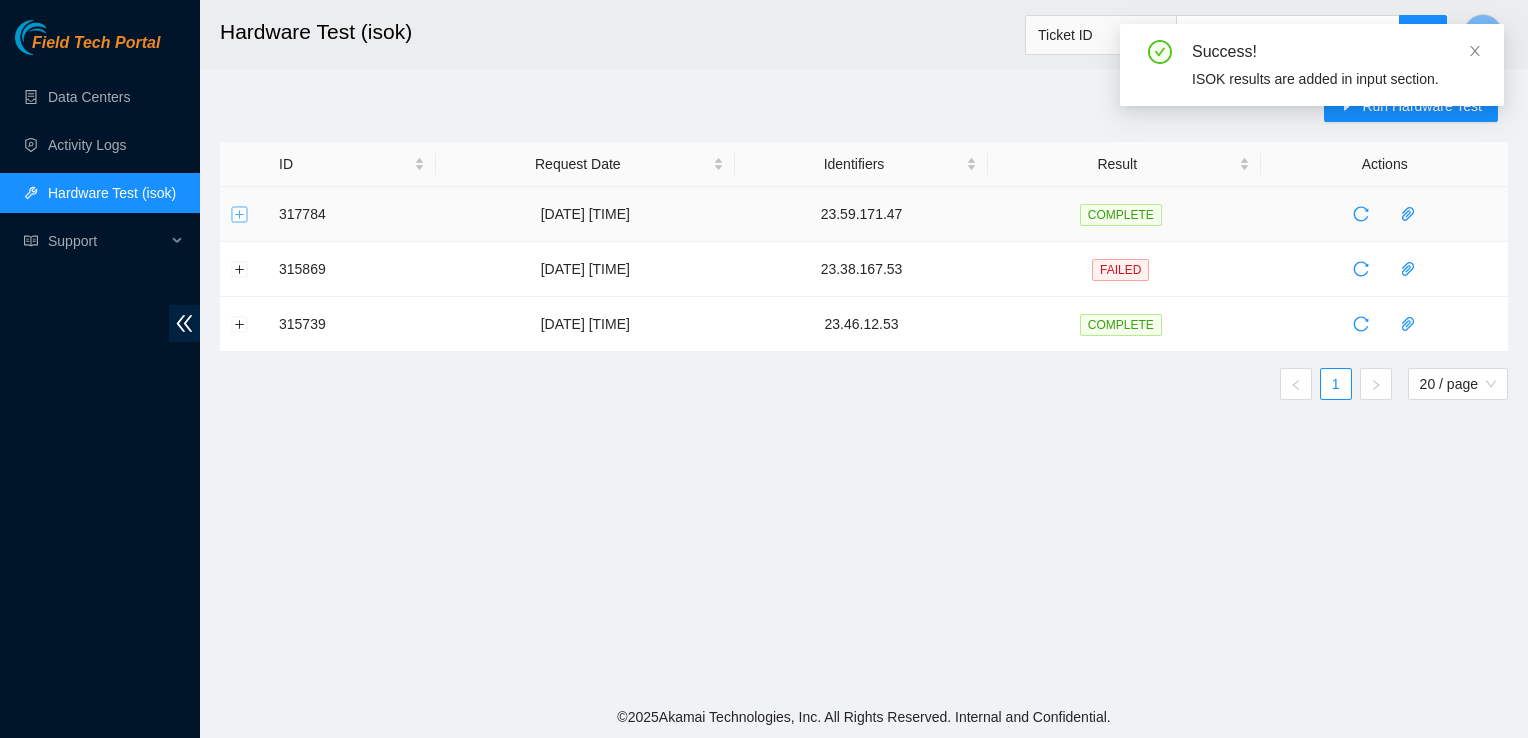 click at bounding box center (240, 214) 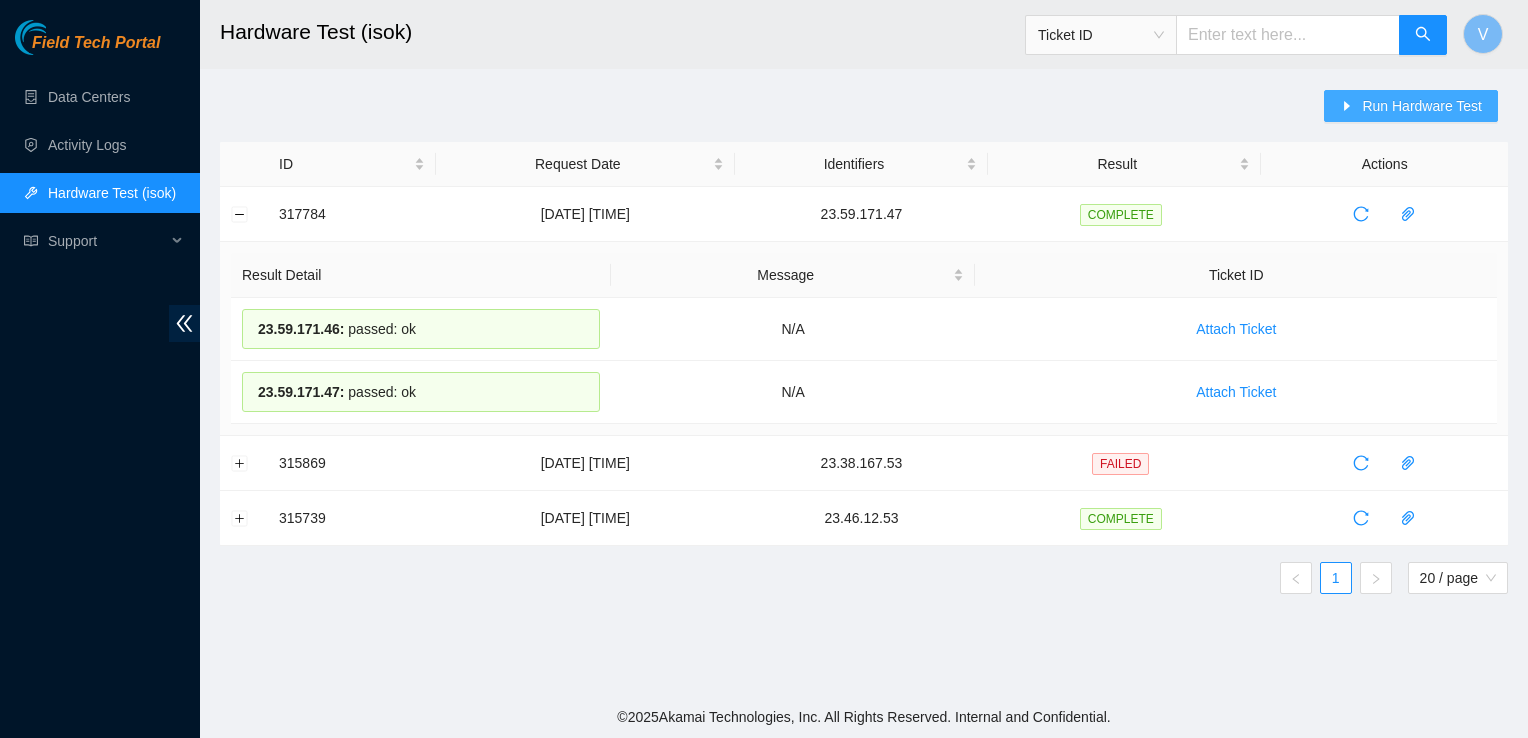 click on "Run Hardware Test" at bounding box center [1422, 106] 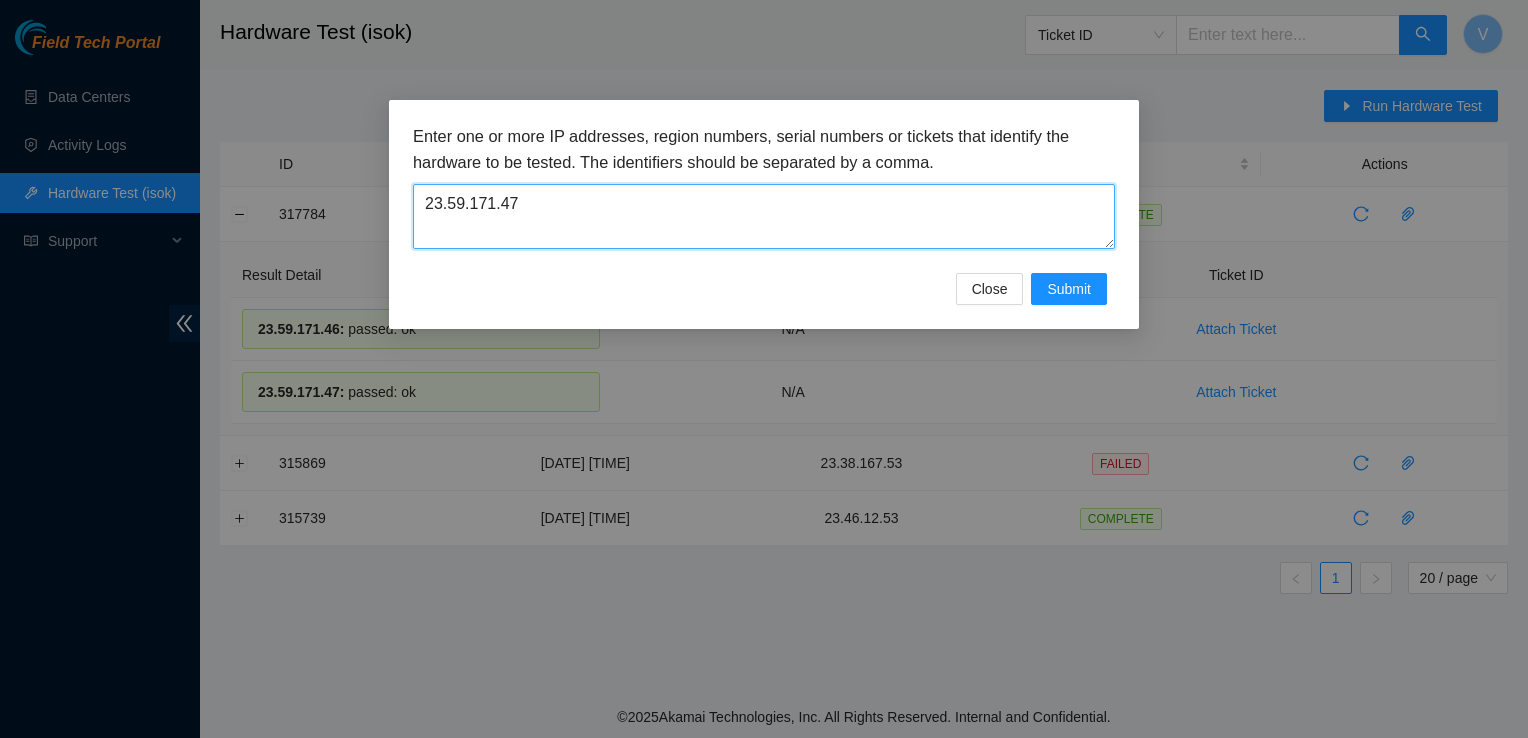 click on "23.59.171.47" at bounding box center (764, 216) 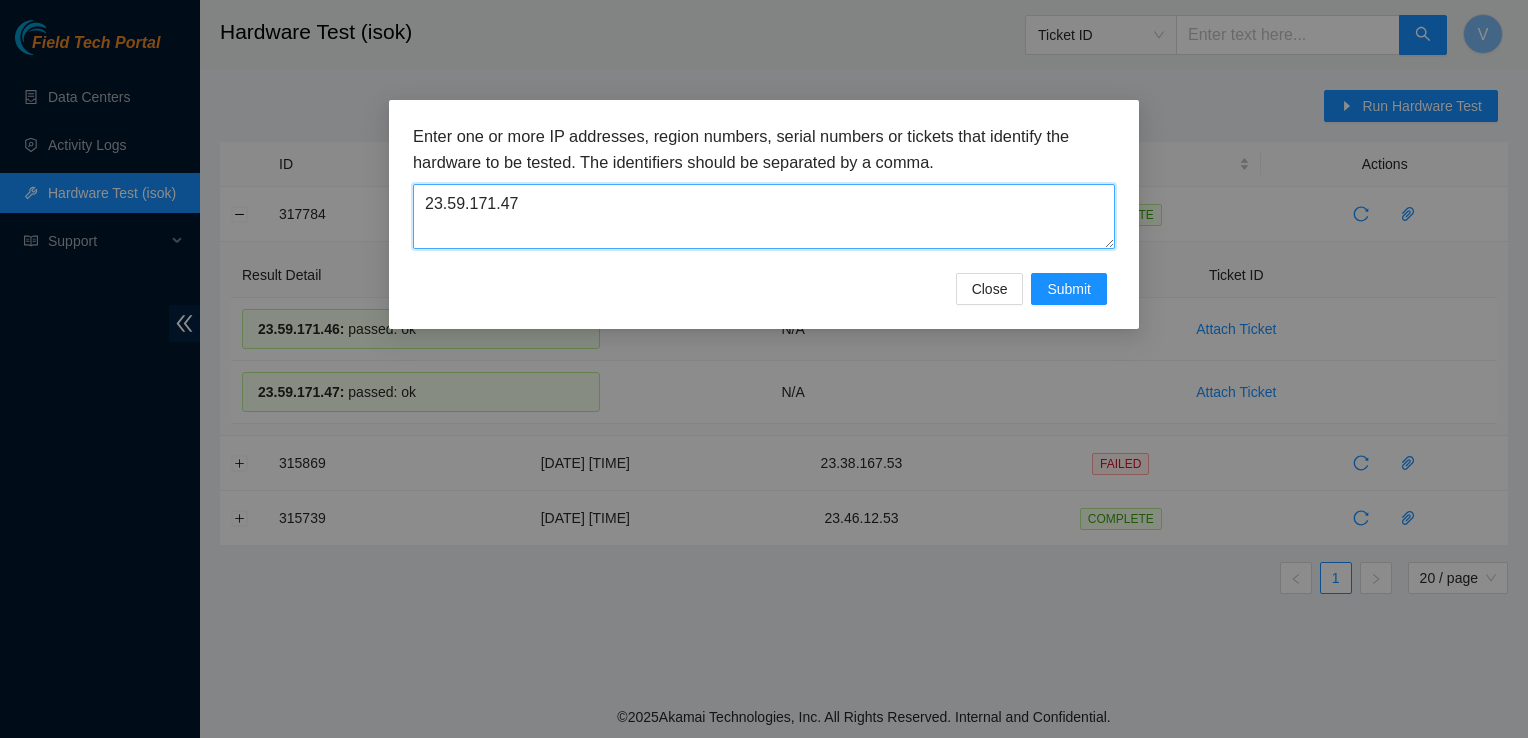 paste on "5" 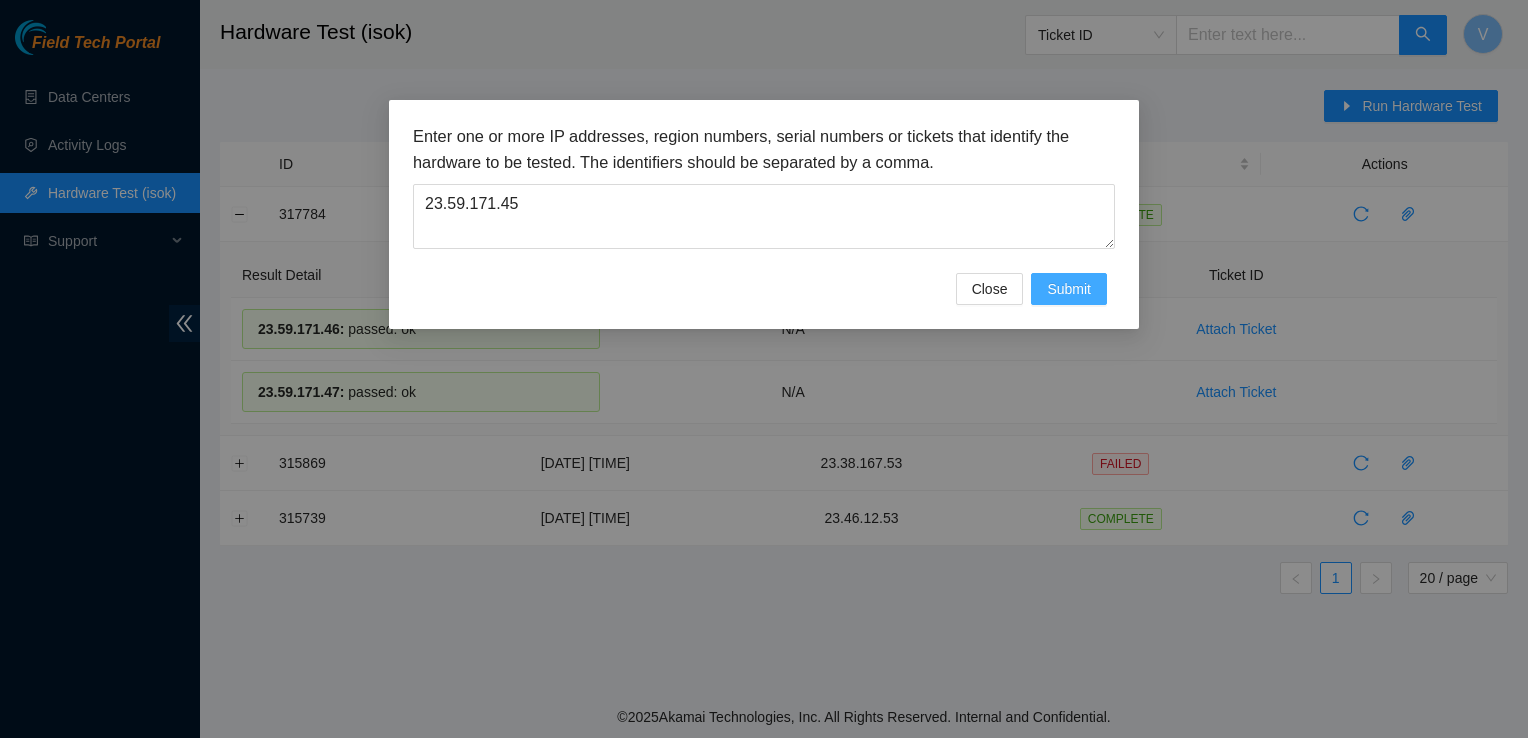 click on "Submit" at bounding box center (1069, 289) 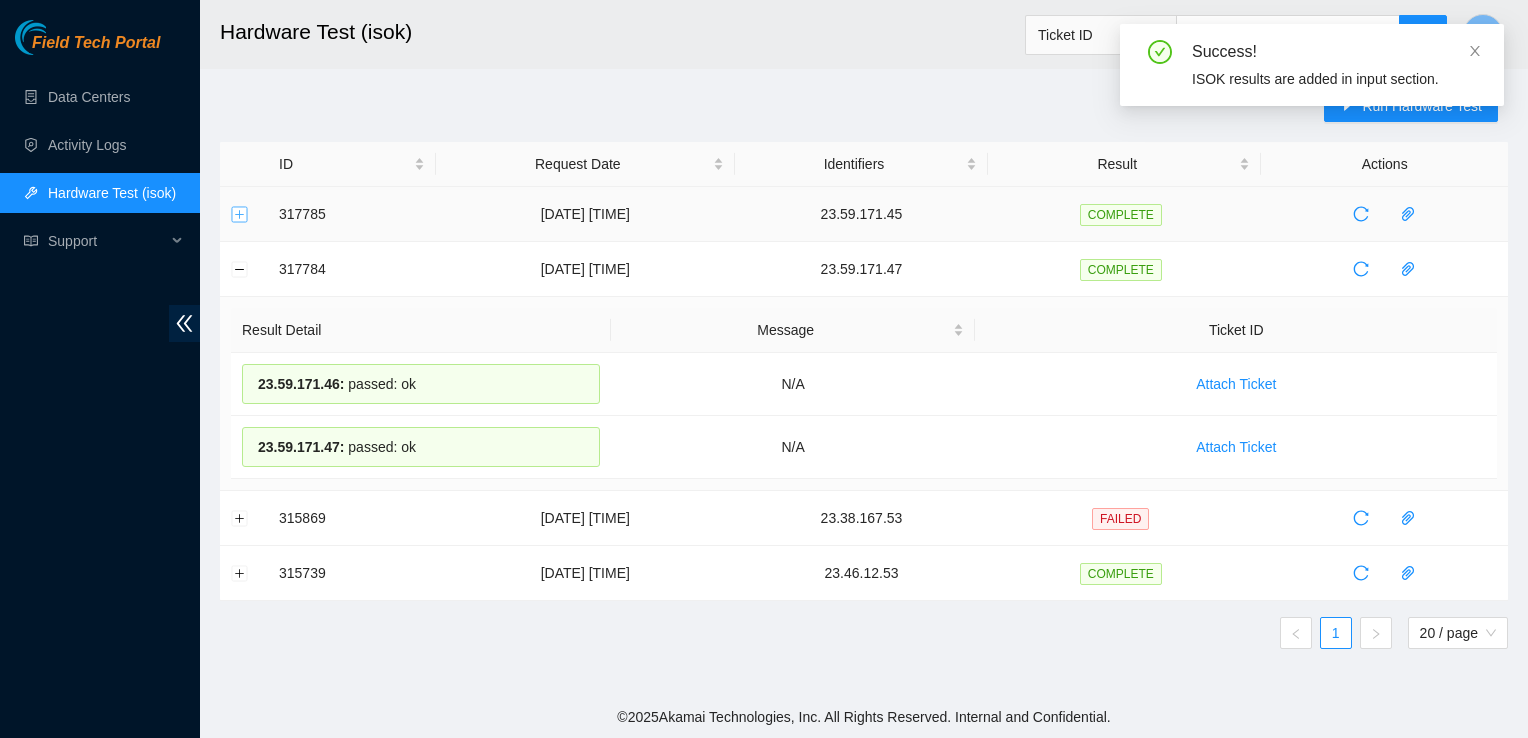 click at bounding box center (240, 214) 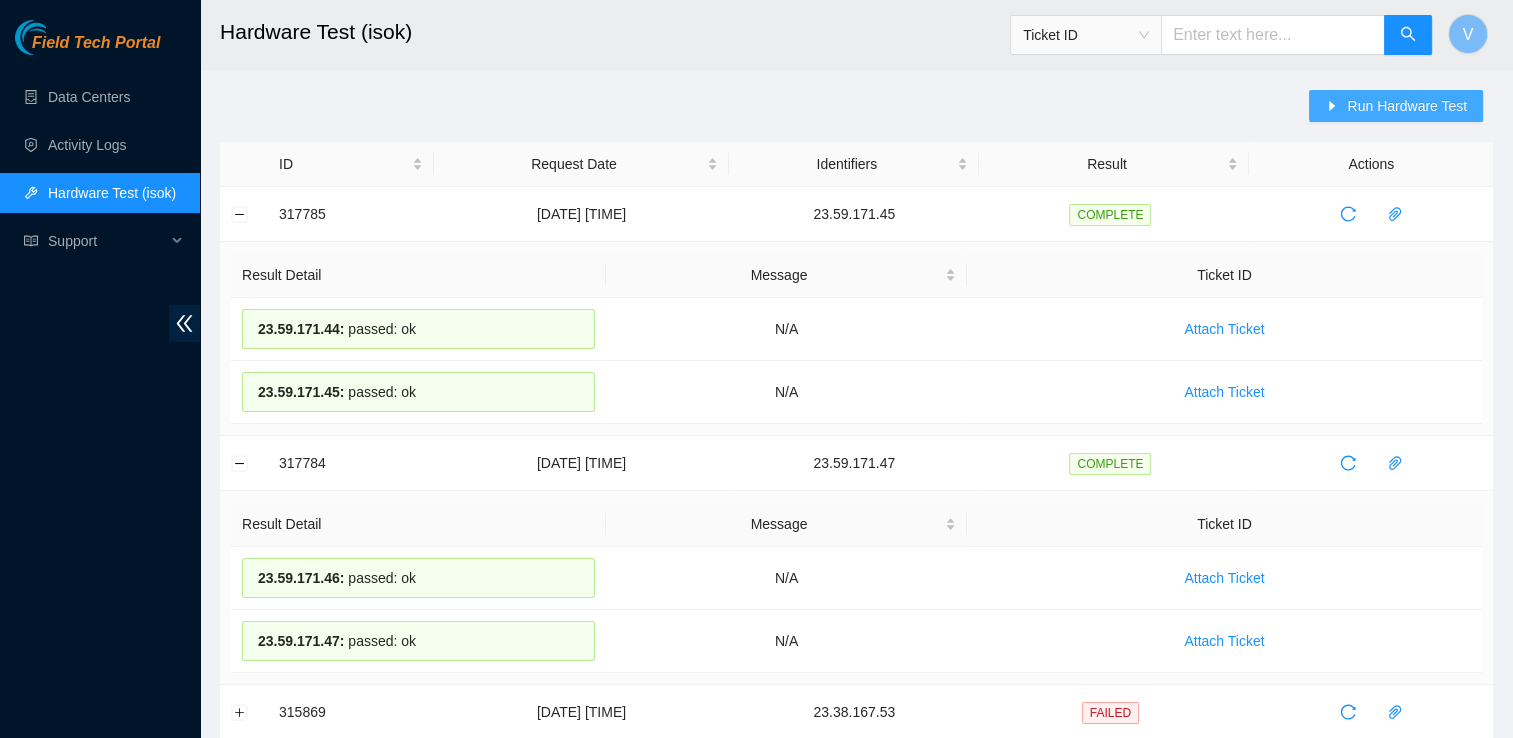 click on "Run Hardware Test" at bounding box center [1407, 106] 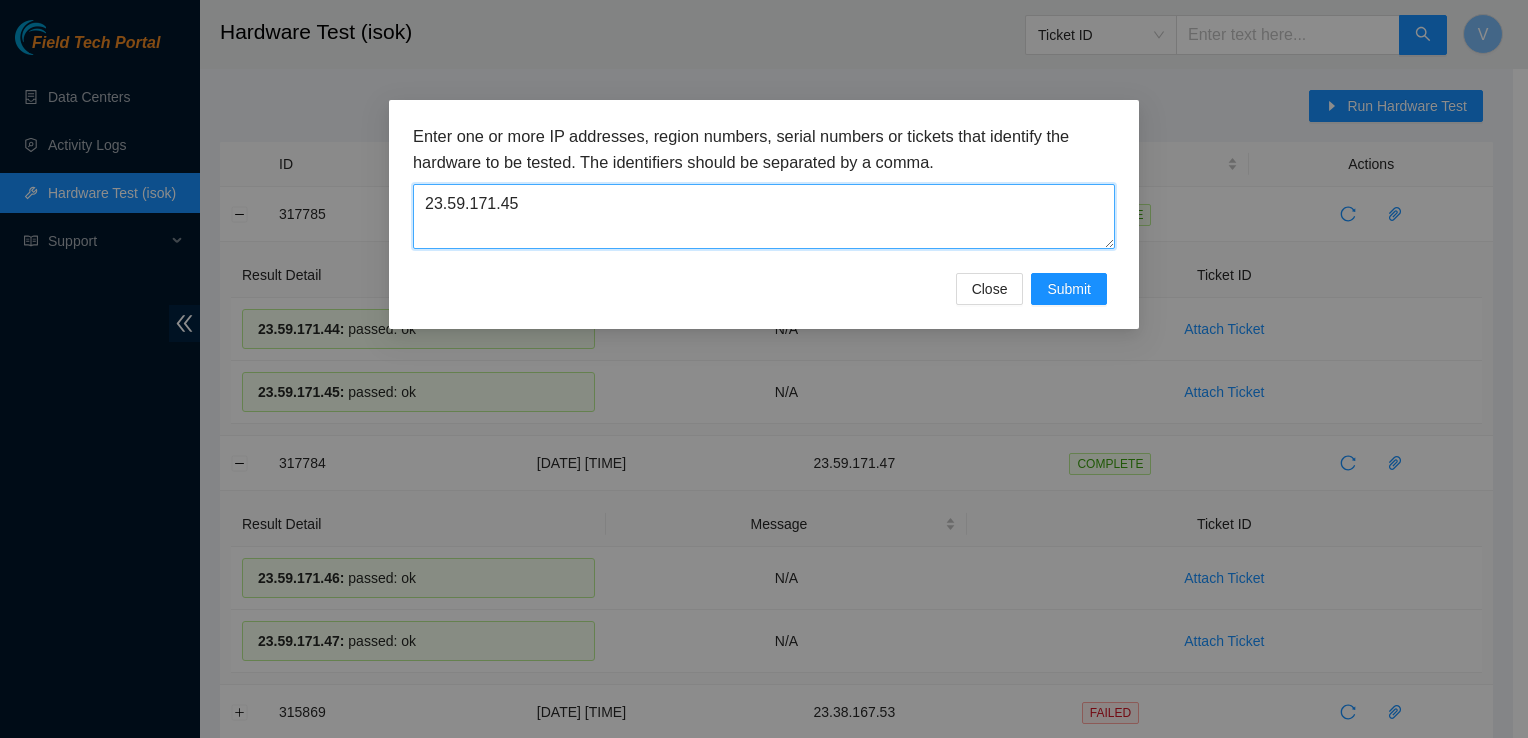 click on "23.59.171.45" at bounding box center [764, 216] 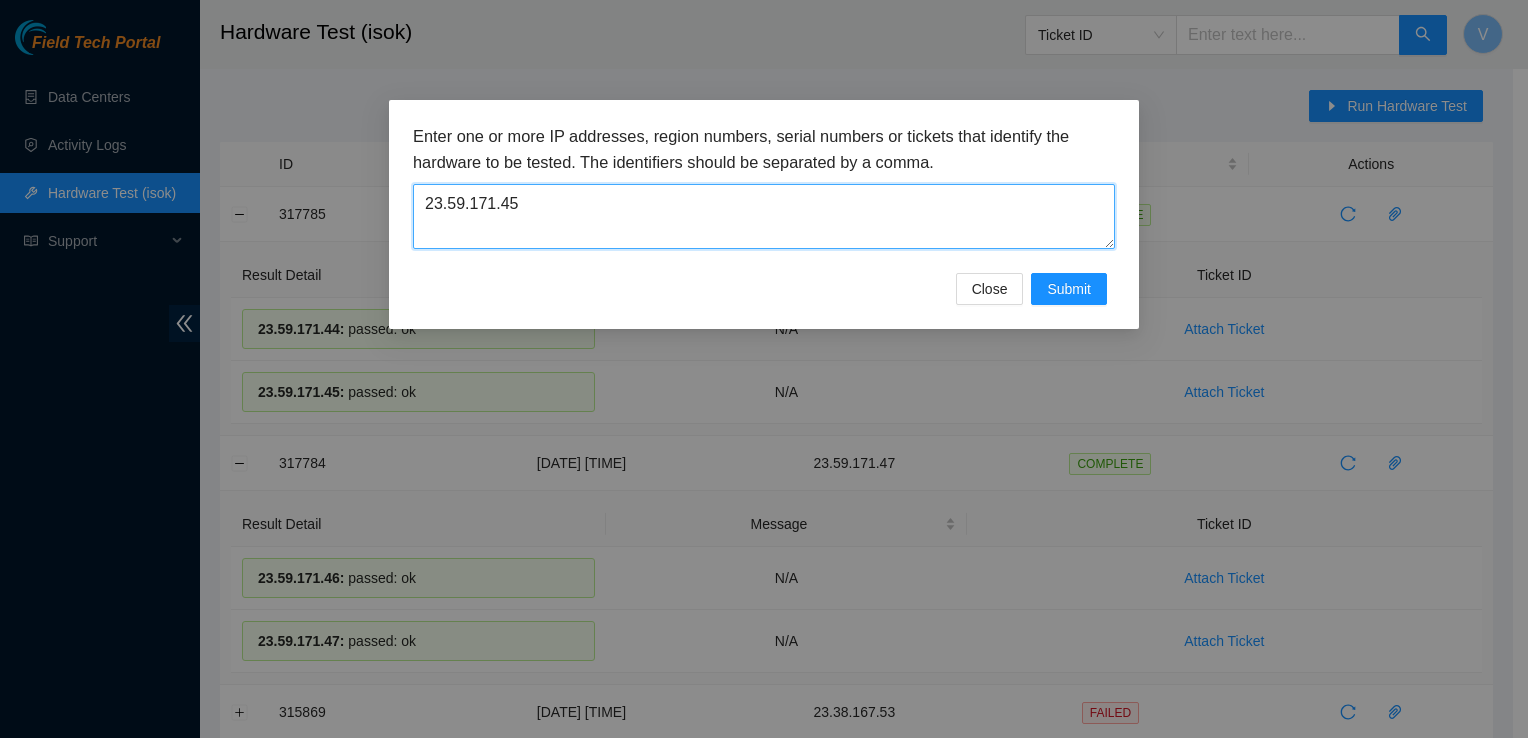 paste on "0" 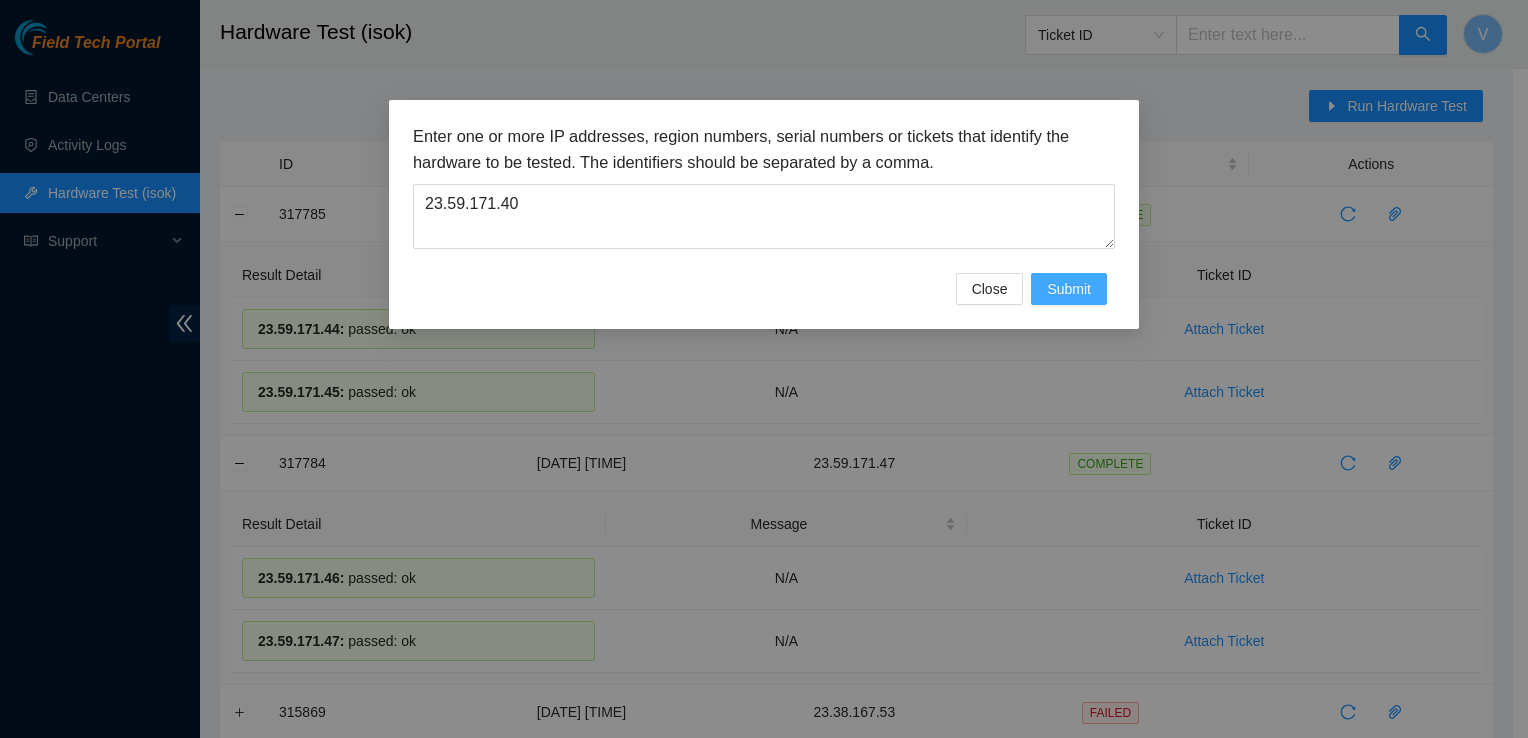click on "Submit" at bounding box center [1069, 289] 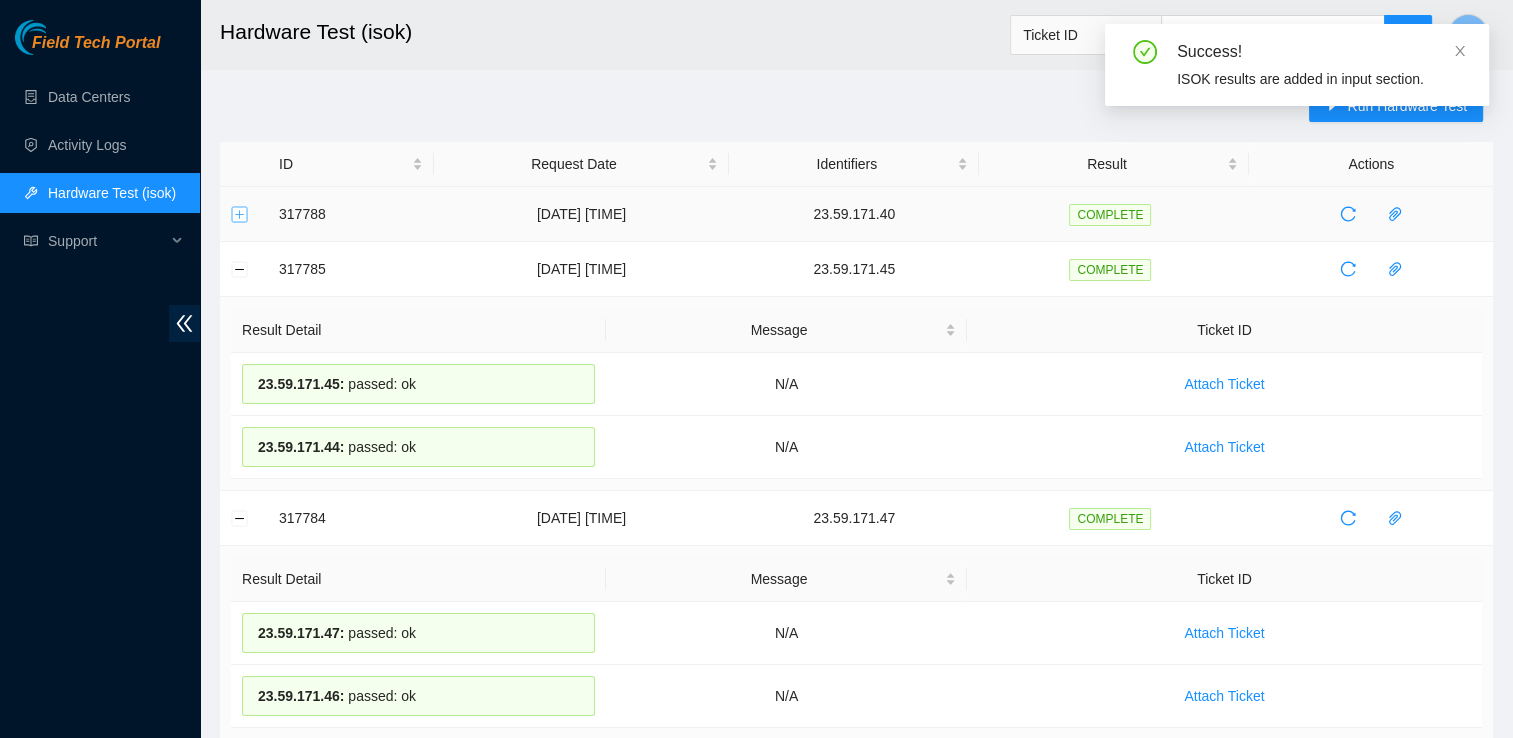click at bounding box center [240, 214] 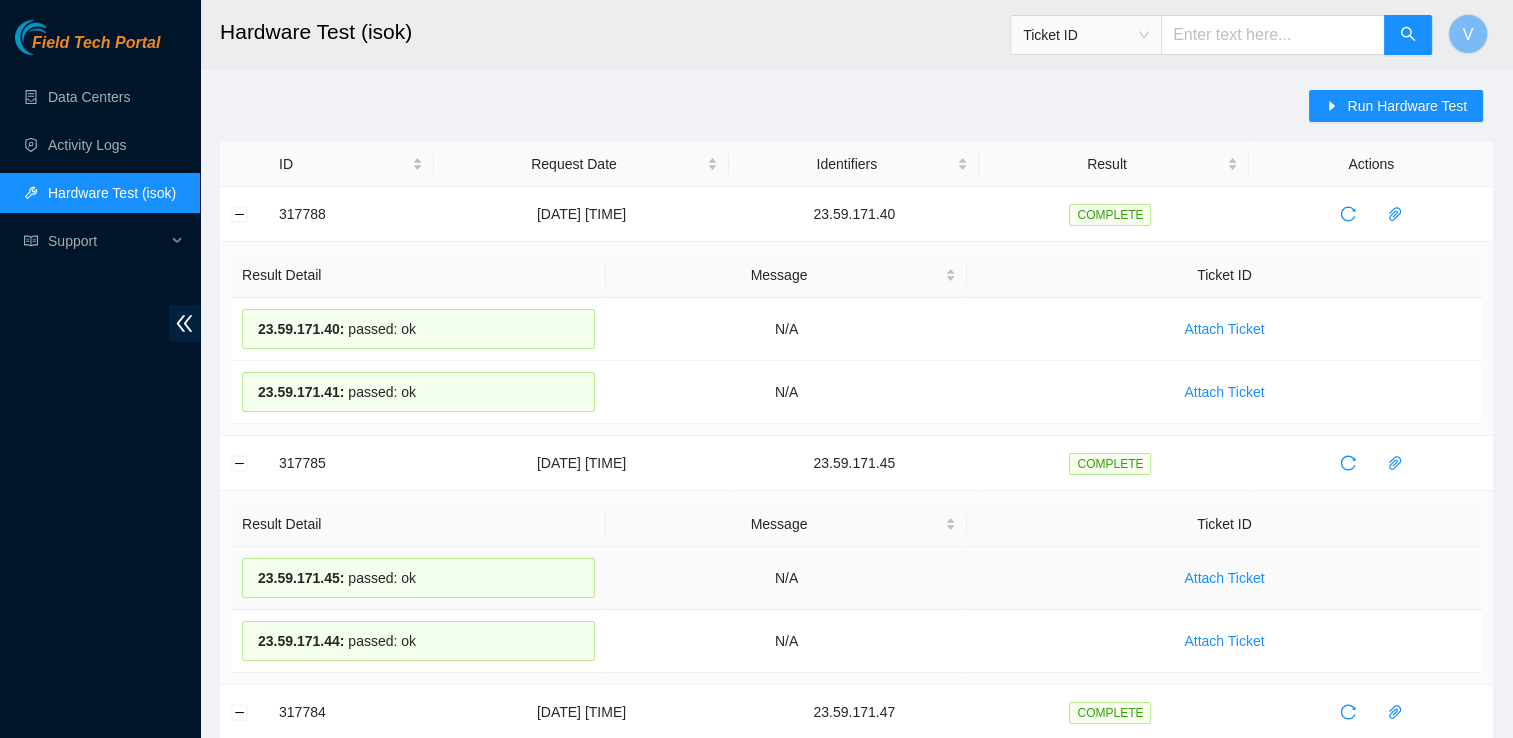 drag, startPoint x: 429, startPoint y: 572, endPoint x: 248, endPoint y: 573, distance: 181.00276 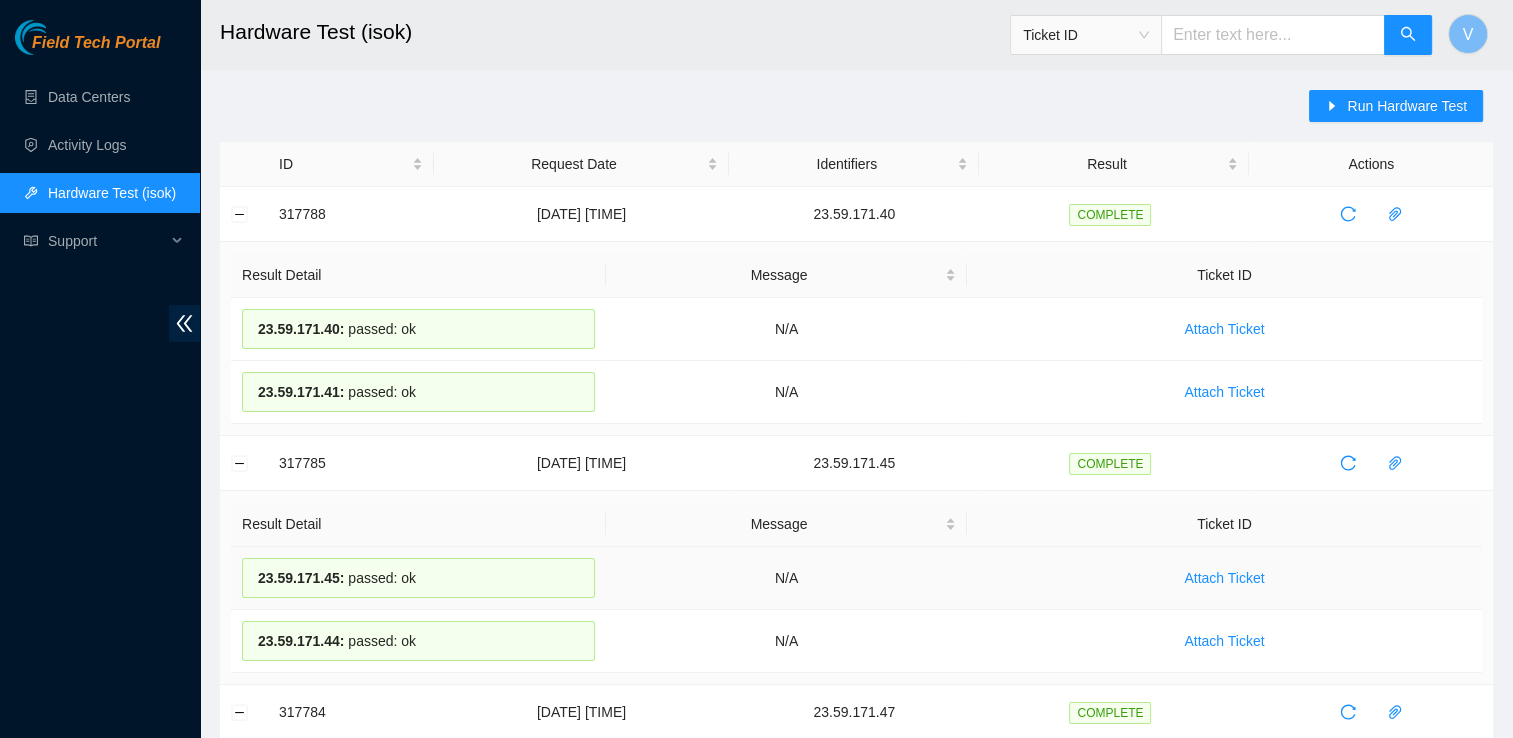 copy on "23.59.171.45  :     passed: ok" 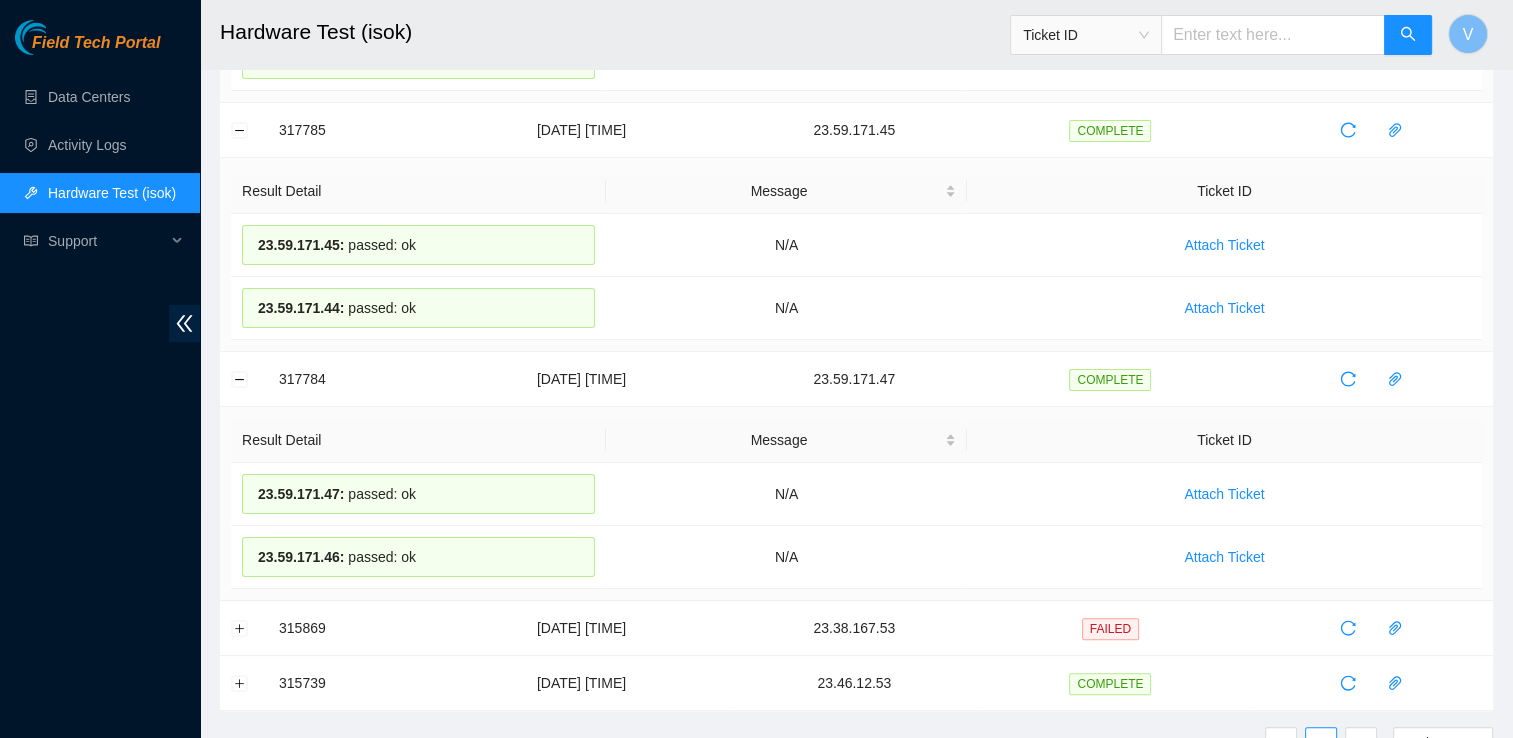 scroll, scrollTop: 334, scrollLeft: 0, axis: vertical 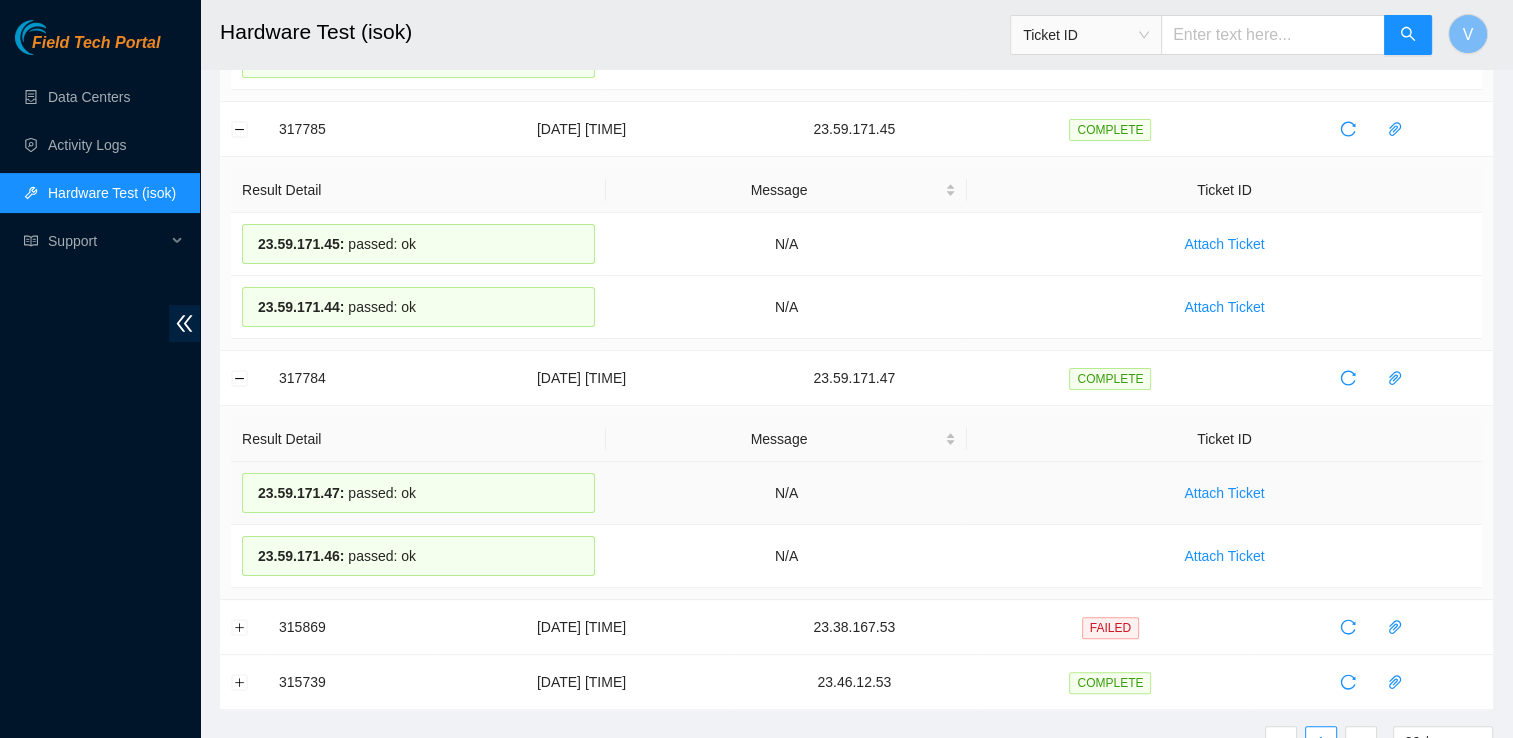 drag, startPoint x: 432, startPoint y: 490, endPoint x: 252, endPoint y: 506, distance: 180.70972 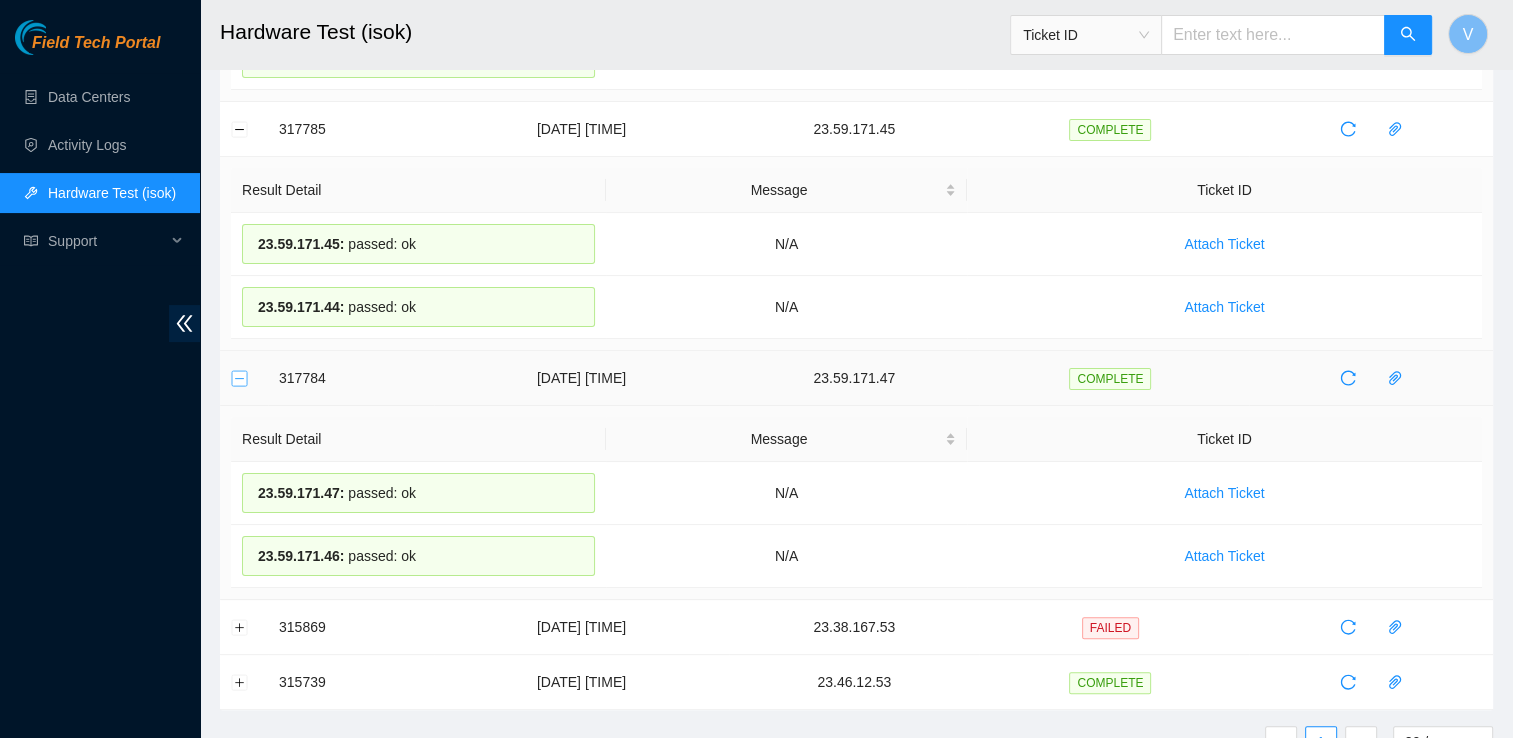 click at bounding box center (240, 378) 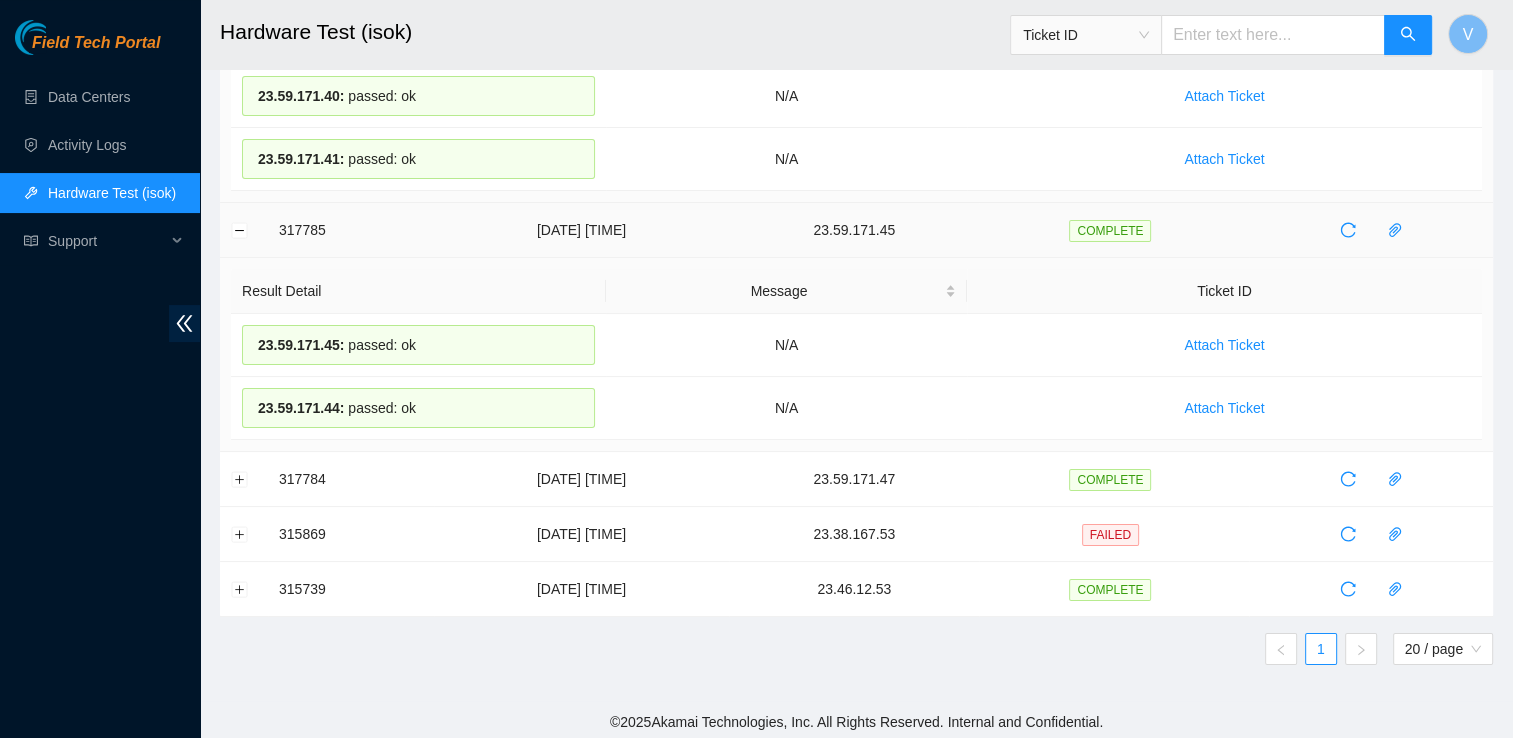 click at bounding box center [244, 230] 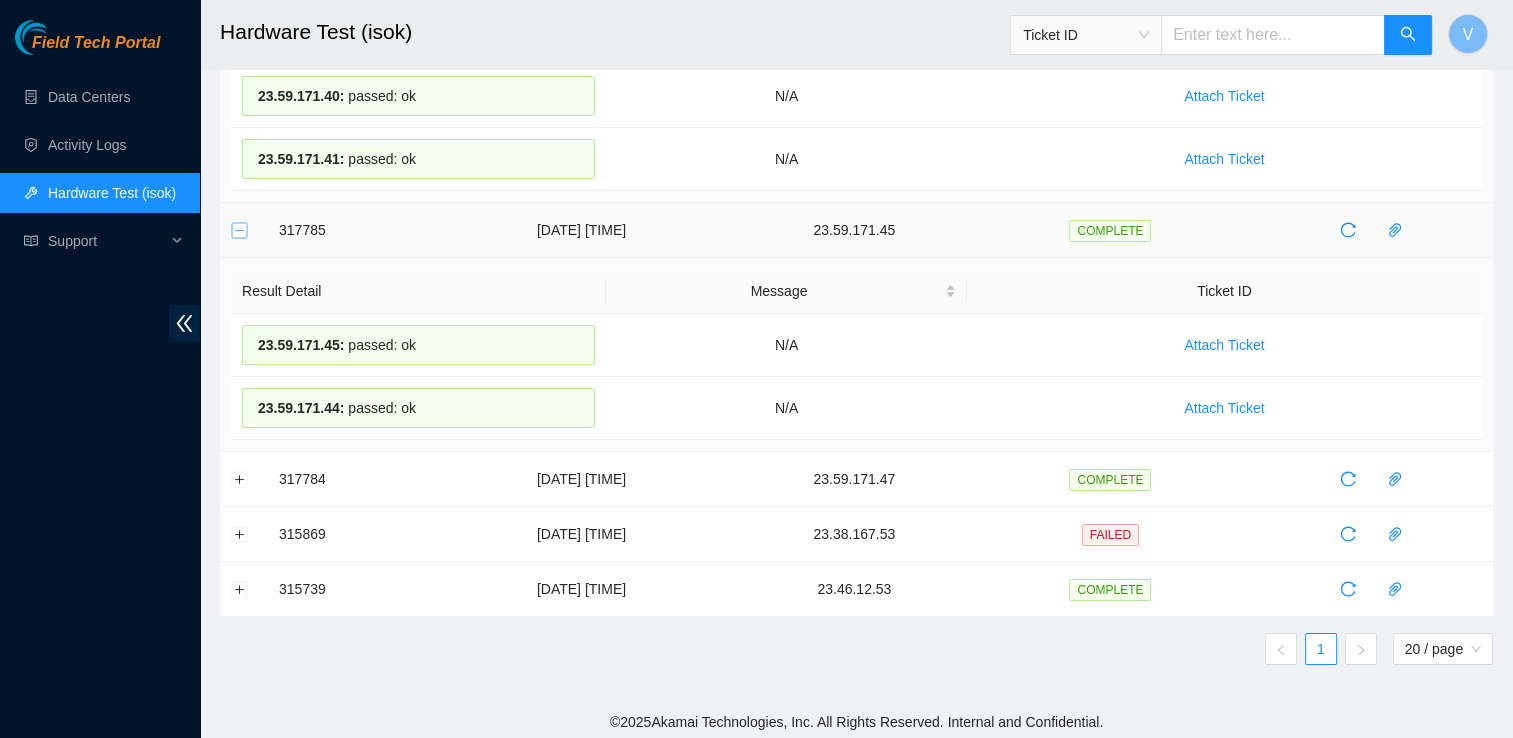 click at bounding box center [240, 230] 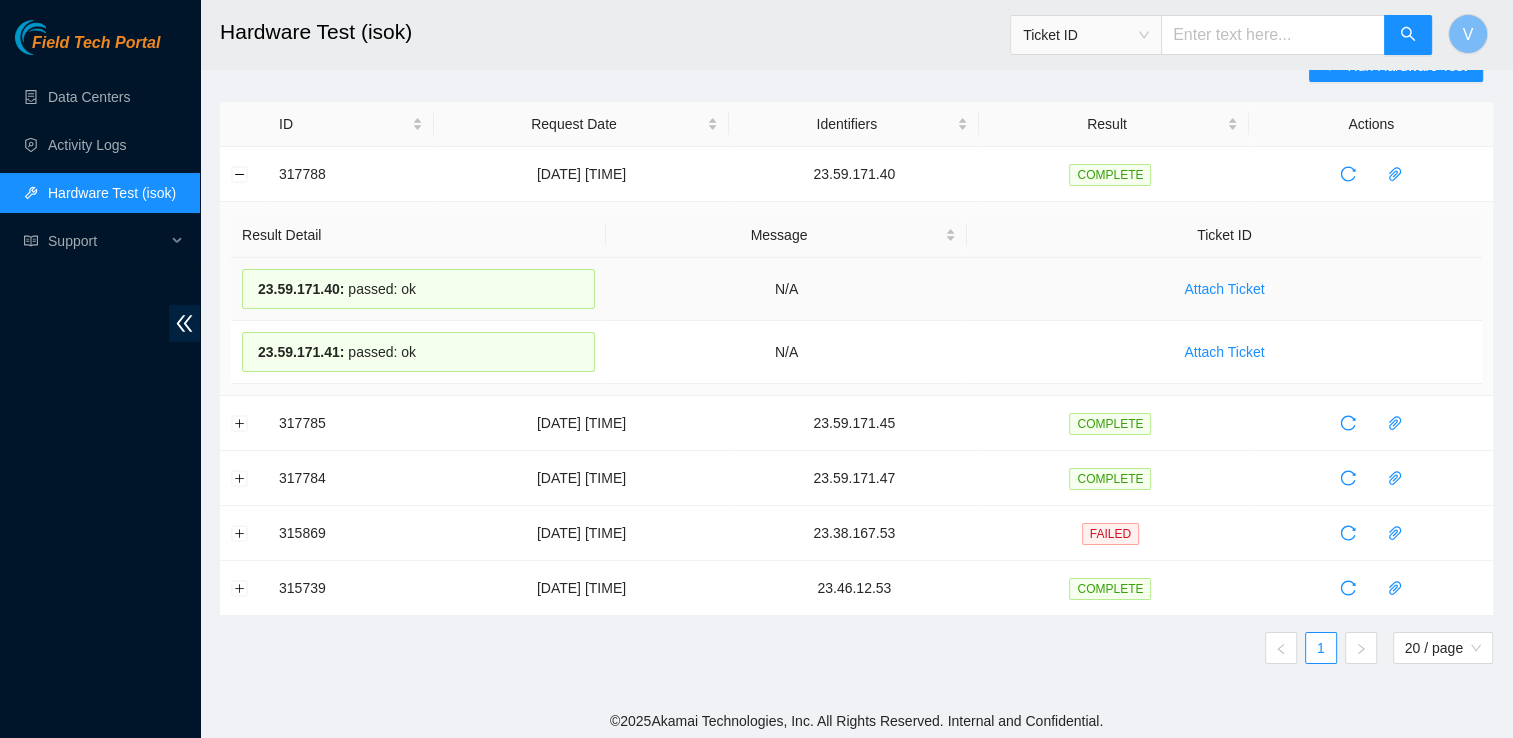 drag, startPoint x: 433, startPoint y: 290, endPoint x: 244, endPoint y: 296, distance: 189.09521 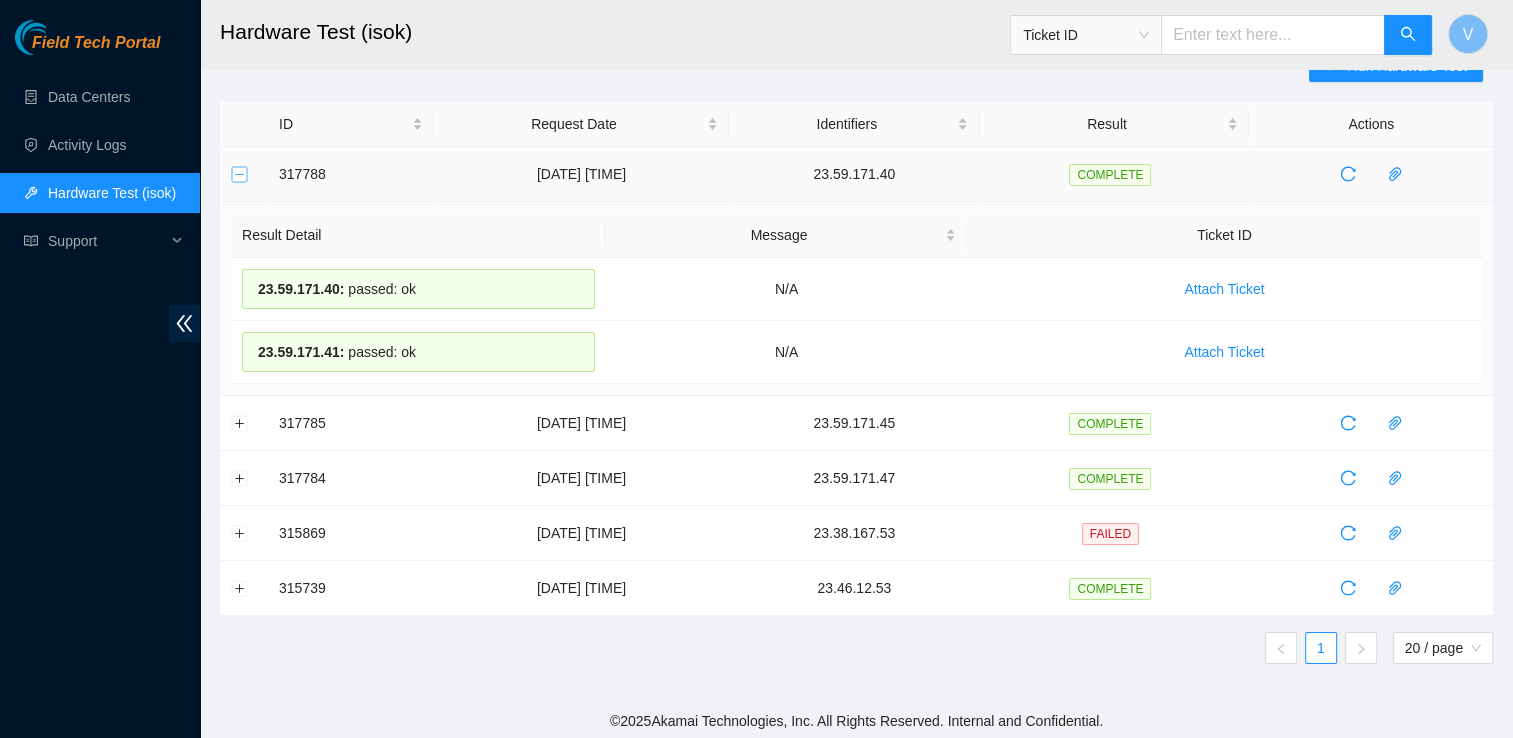 click at bounding box center [240, 174] 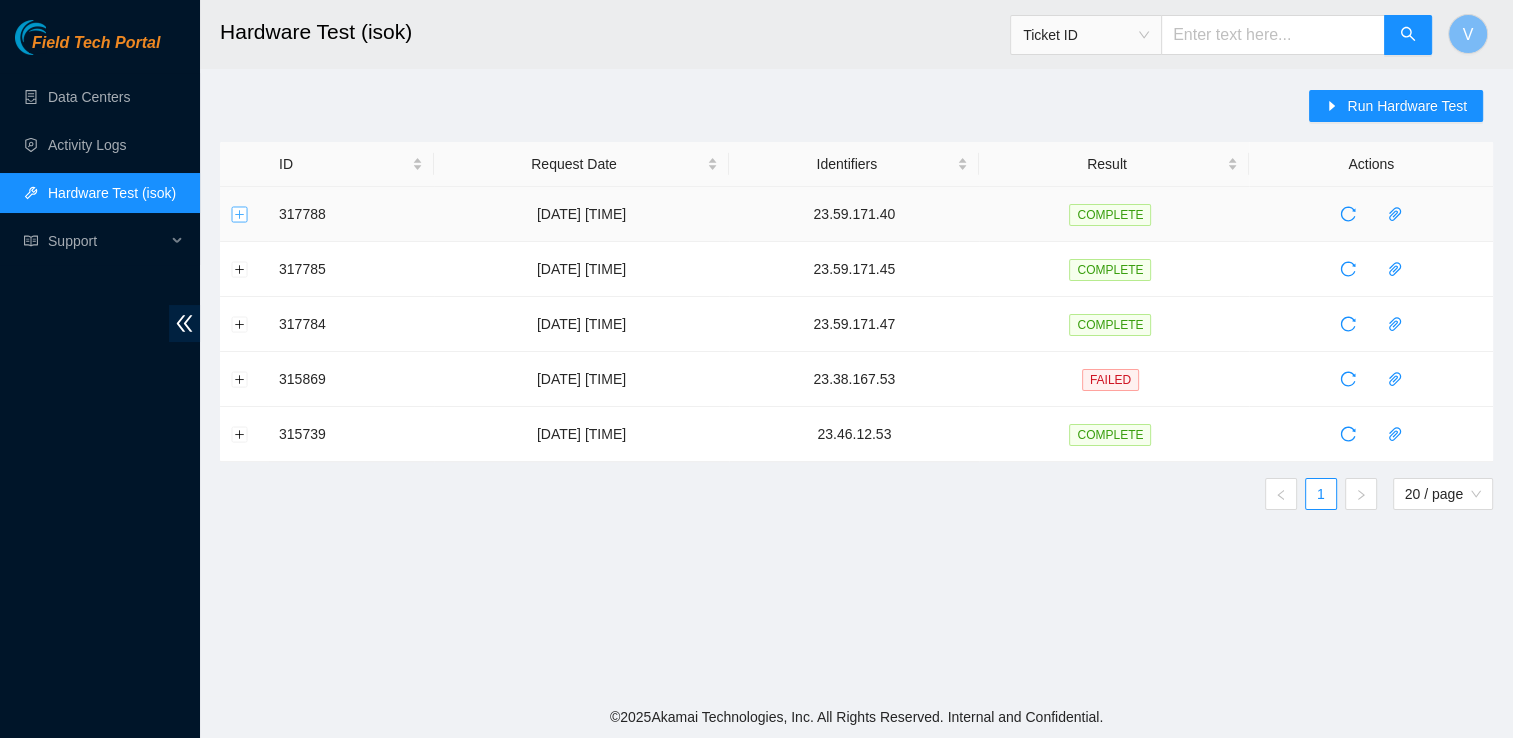 scroll, scrollTop: 0, scrollLeft: 0, axis: both 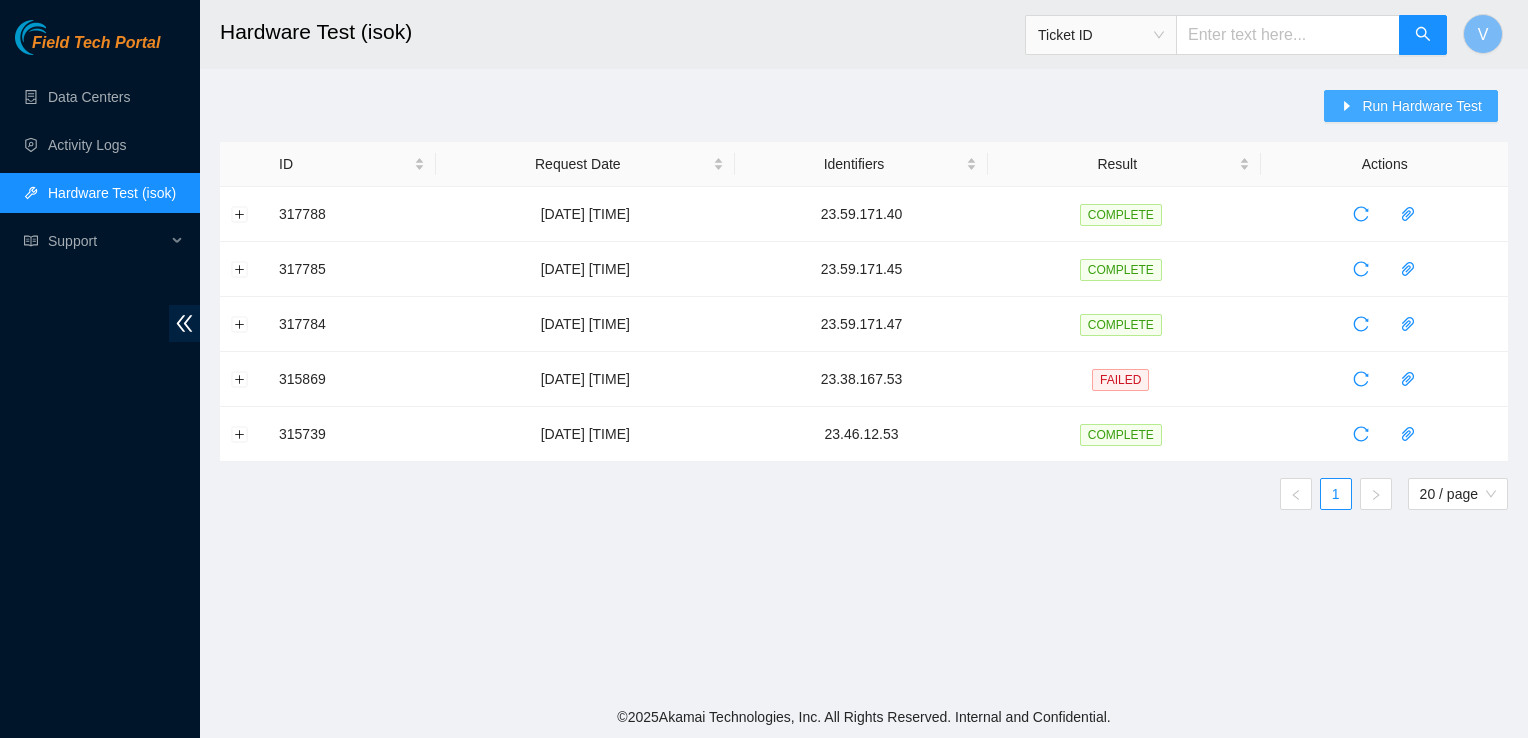 click on "Run Hardware Test" at bounding box center [1422, 106] 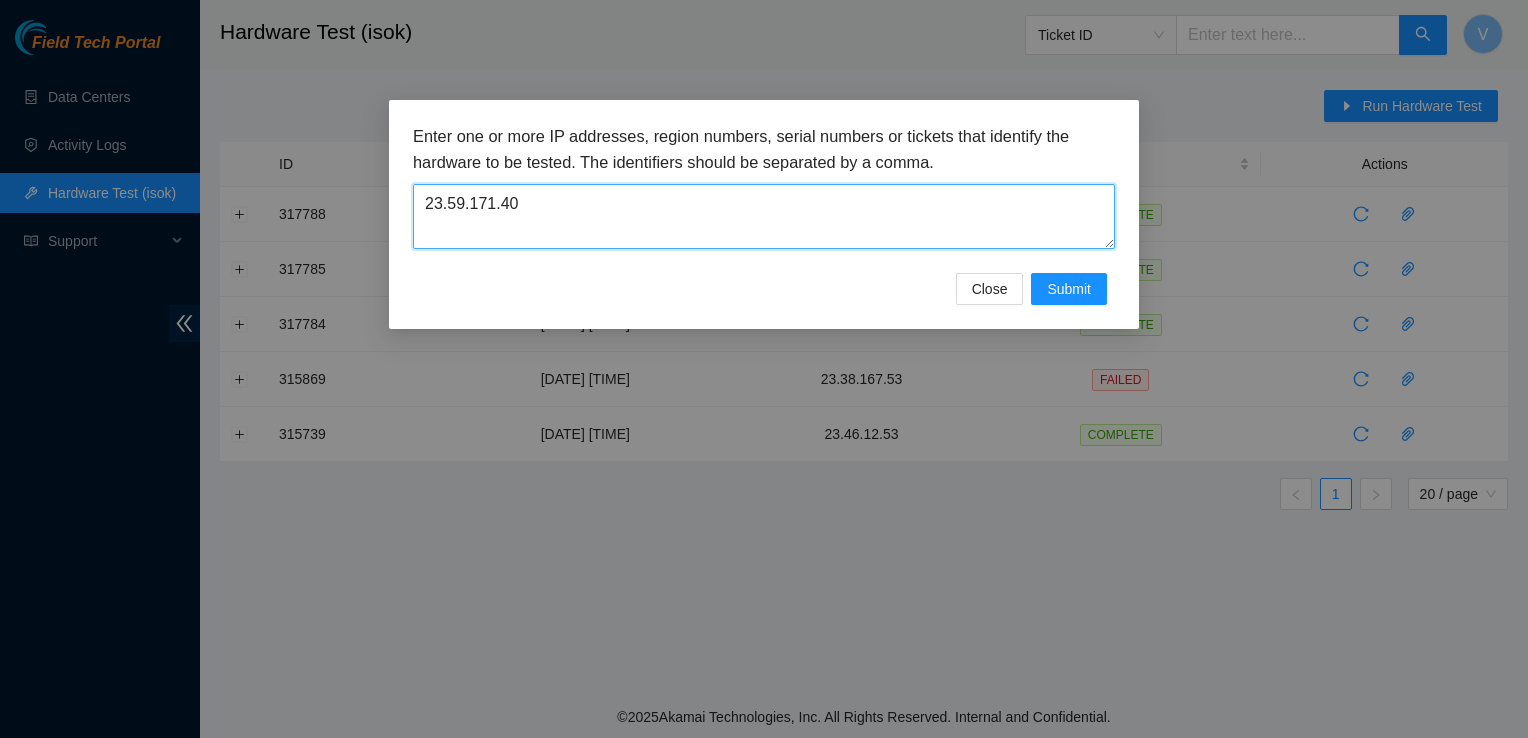 click on "23.59.171.40" at bounding box center (764, 216) 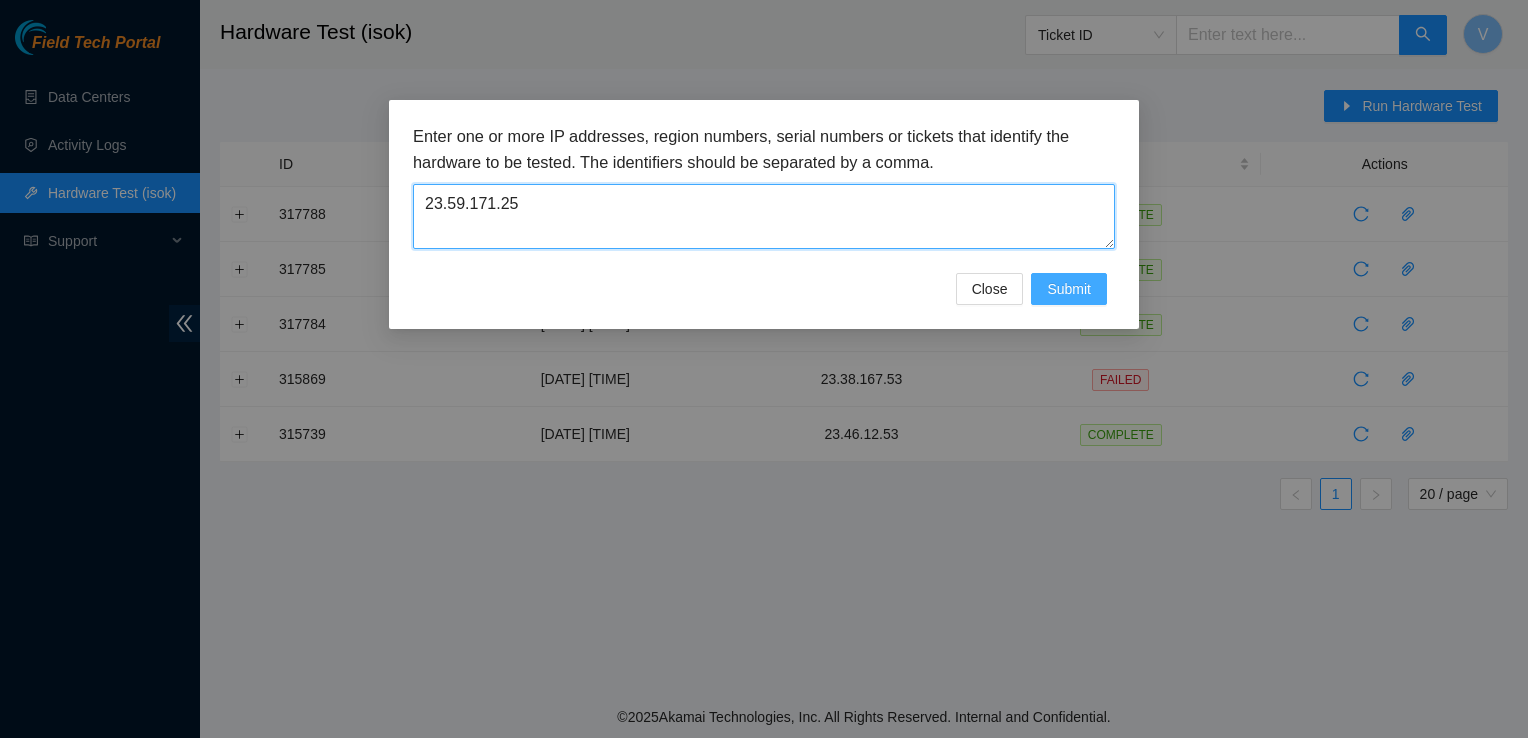 type on "23.59.171.25" 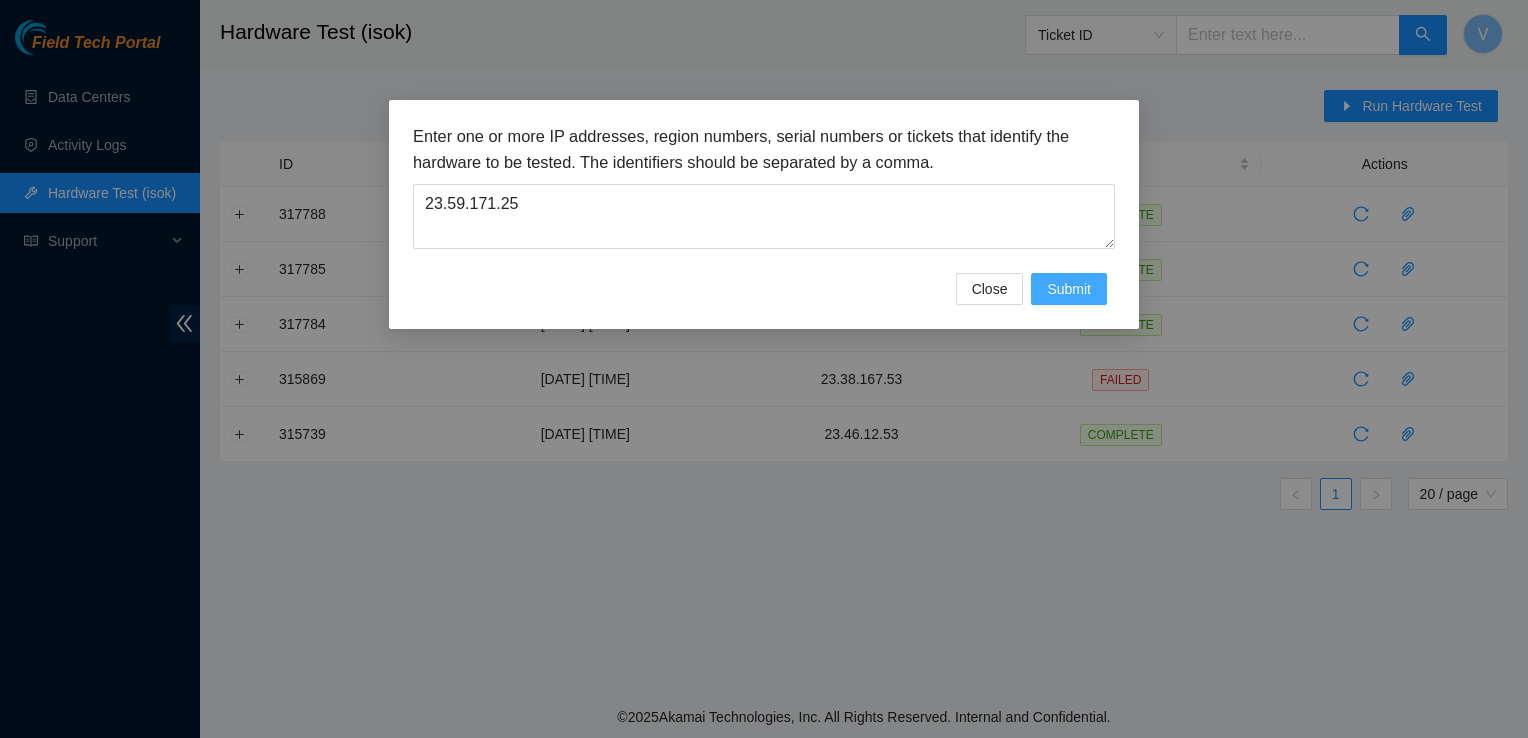 click on "Submit" at bounding box center [1069, 289] 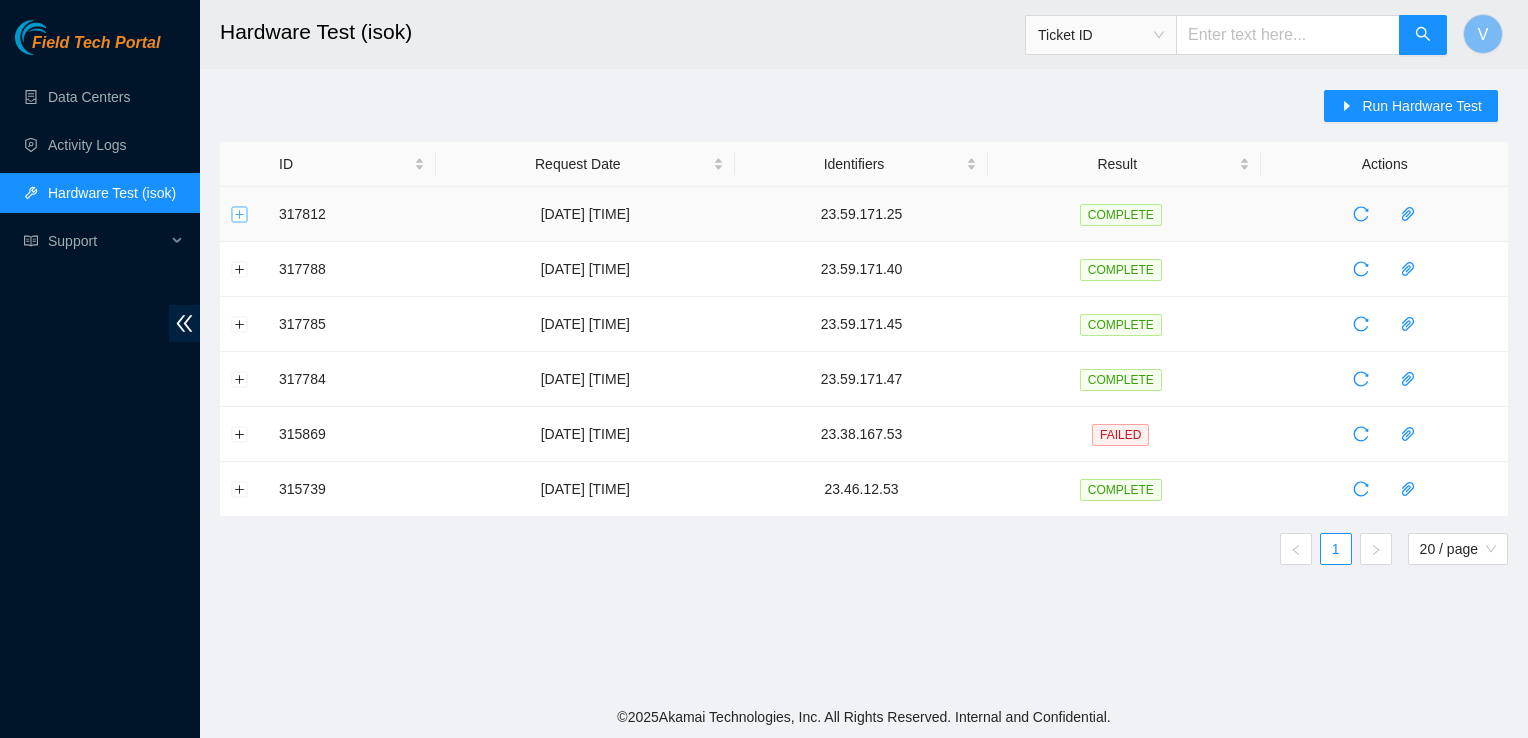 click at bounding box center [240, 214] 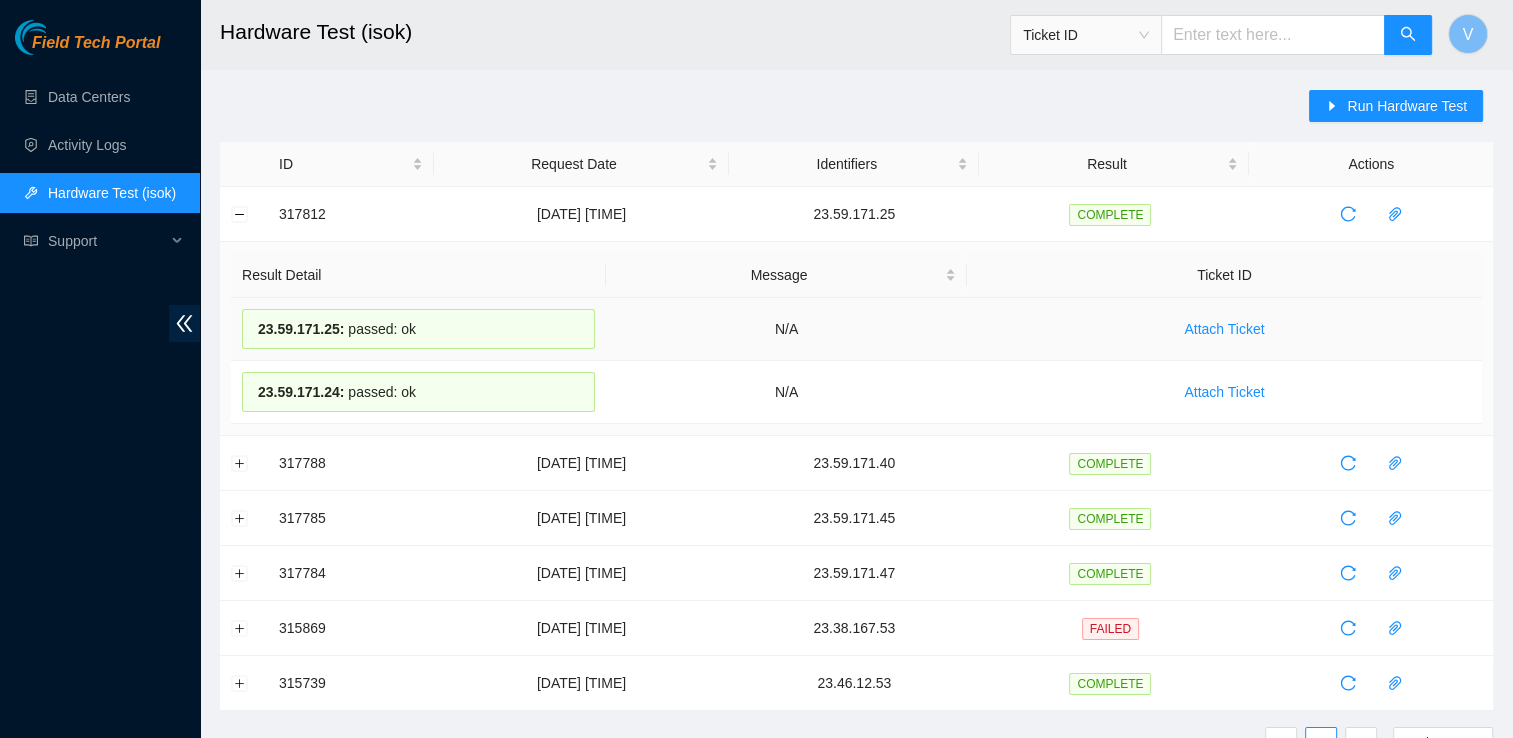 drag, startPoint x: 453, startPoint y: 325, endPoint x: 260, endPoint y: 342, distance: 193.74725 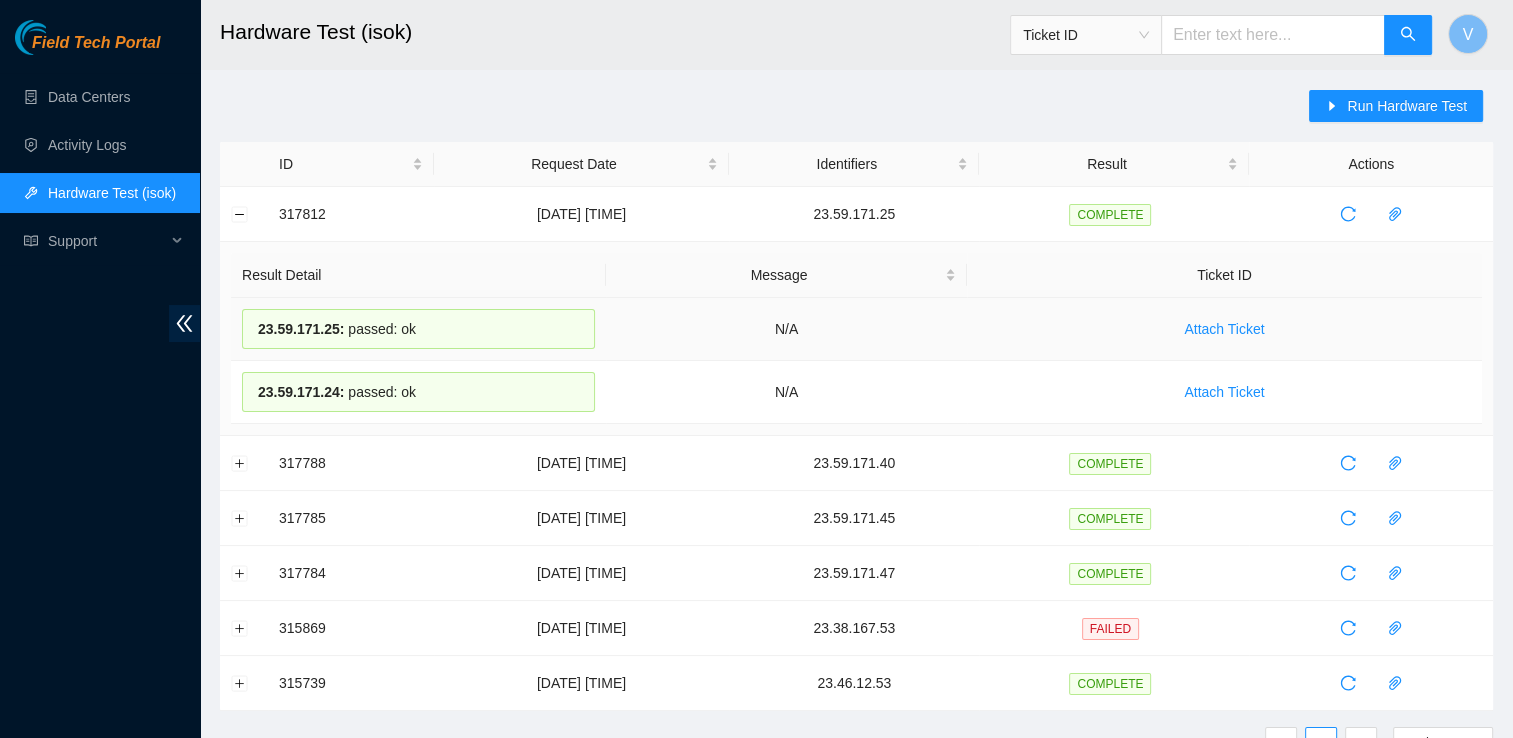 copy on "23.59.171.25  :     passed: ok" 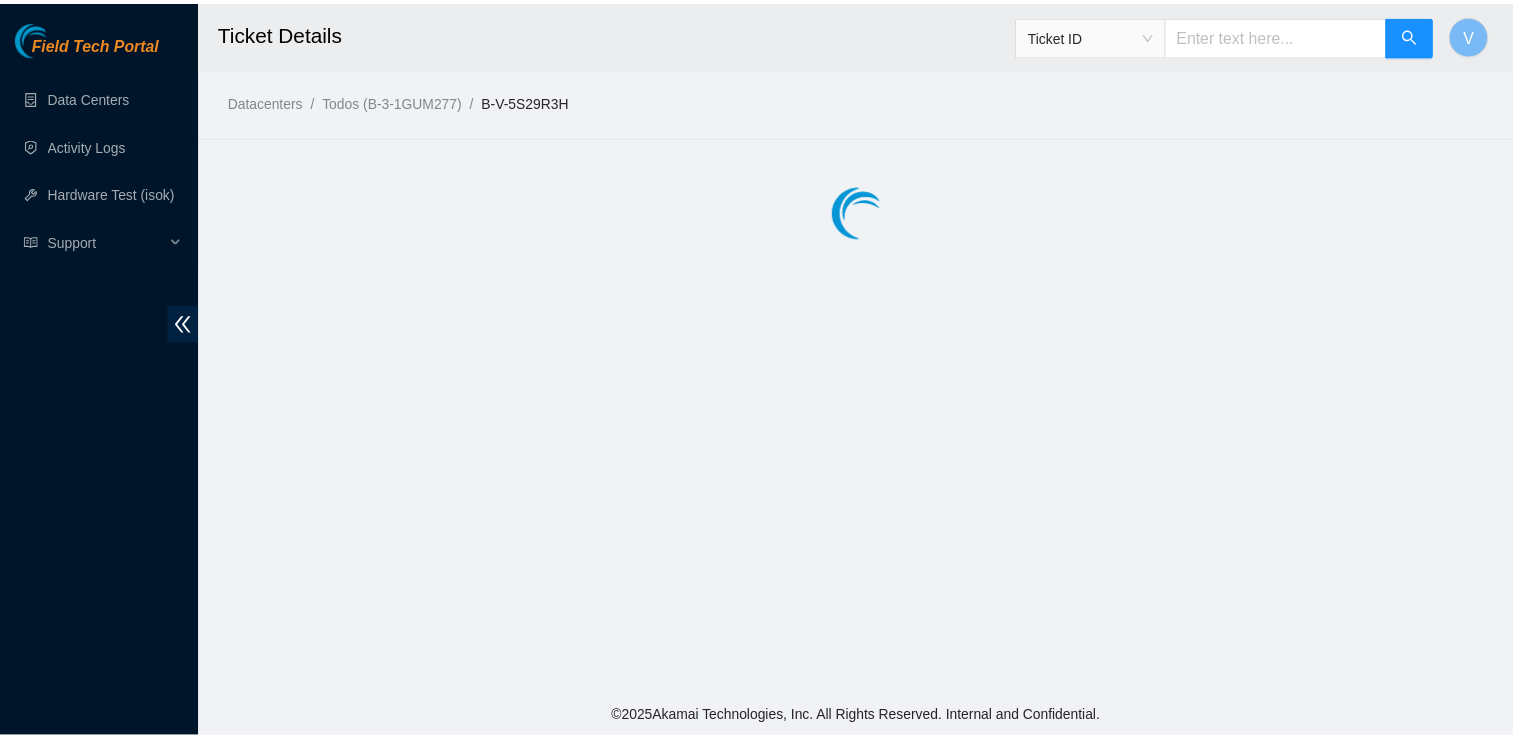 scroll, scrollTop: 0, scrollLeft: 0, axis: both 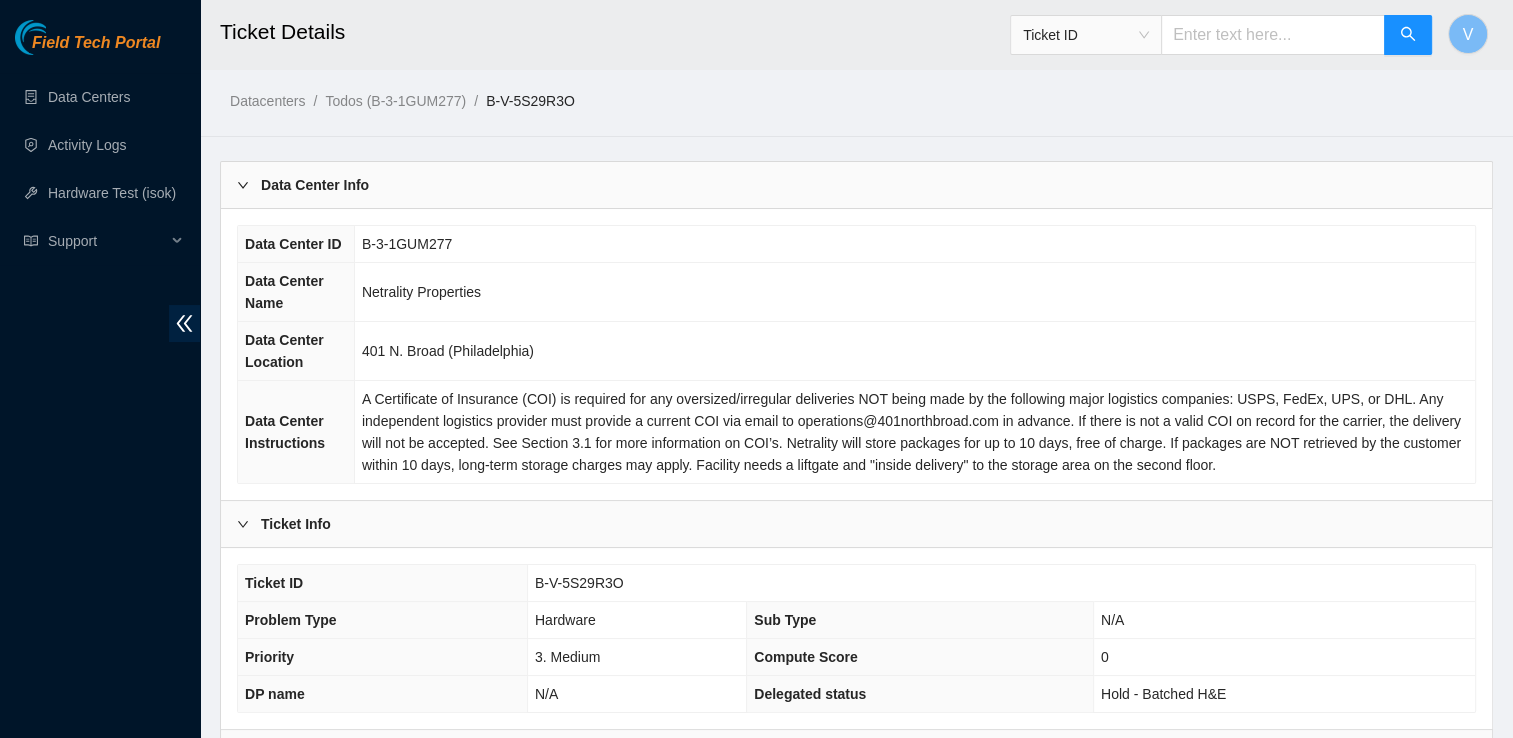click on "Netrality Properties" at bounding box center [914, 292] 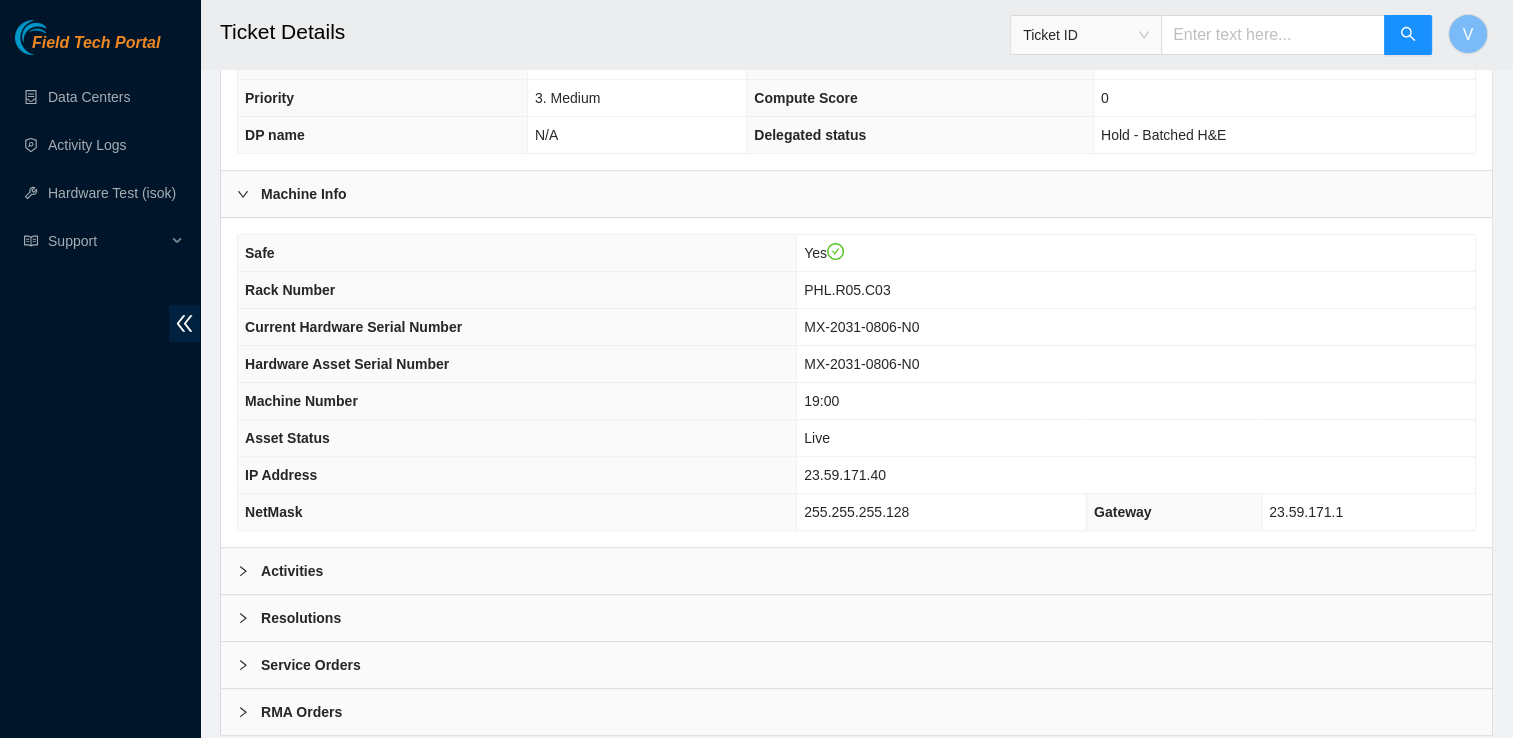 scroll, scrollTop: 540, scrollLeft: 0, axis: vertical 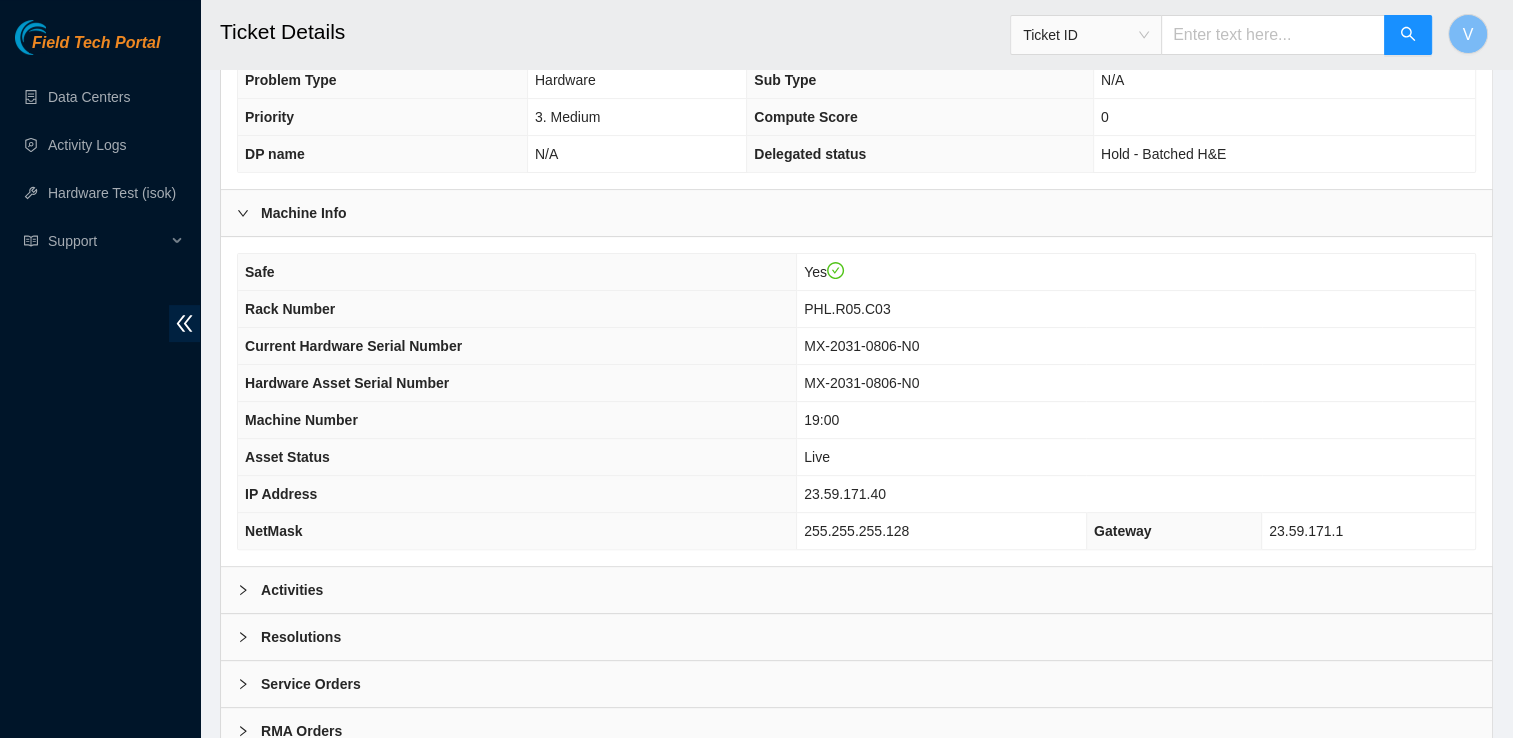 click on "23.59.171.40" at bounding box center (845, 494) 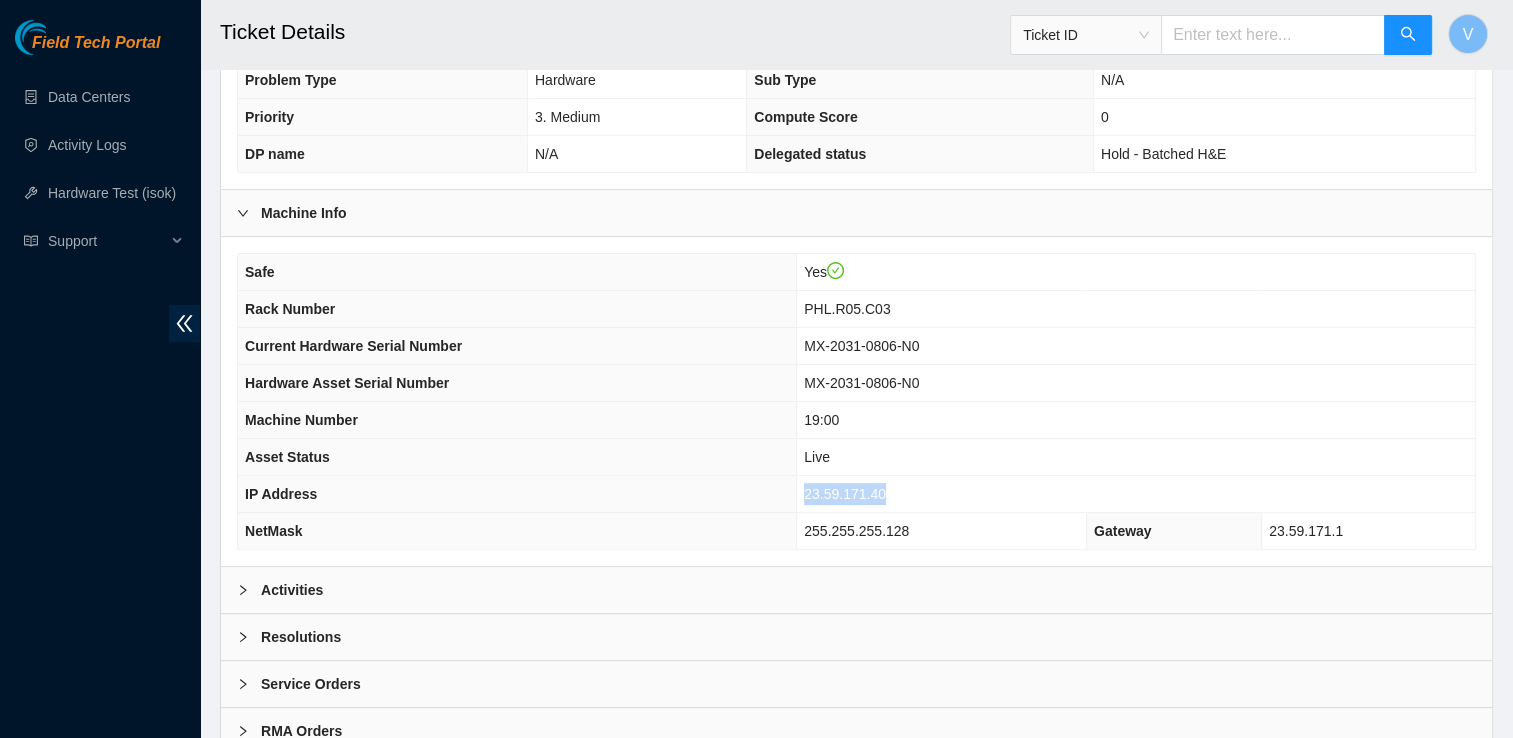 click on "23.59.171.40" at bounding box center [845, 494] 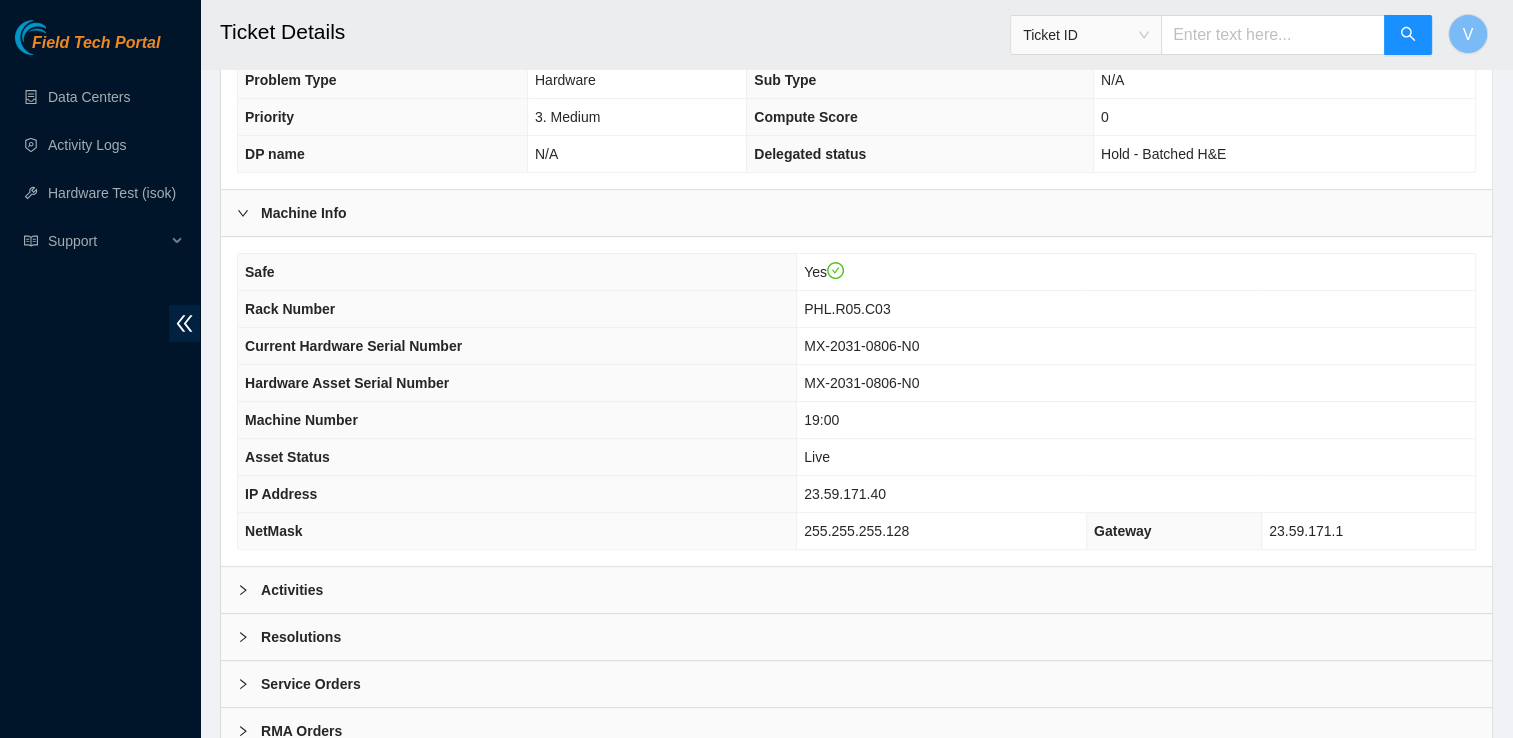drag, startPoint x: 600, startPoint y: 166, endPoint x: 526, endPoint y: 76, distance: 116.51609 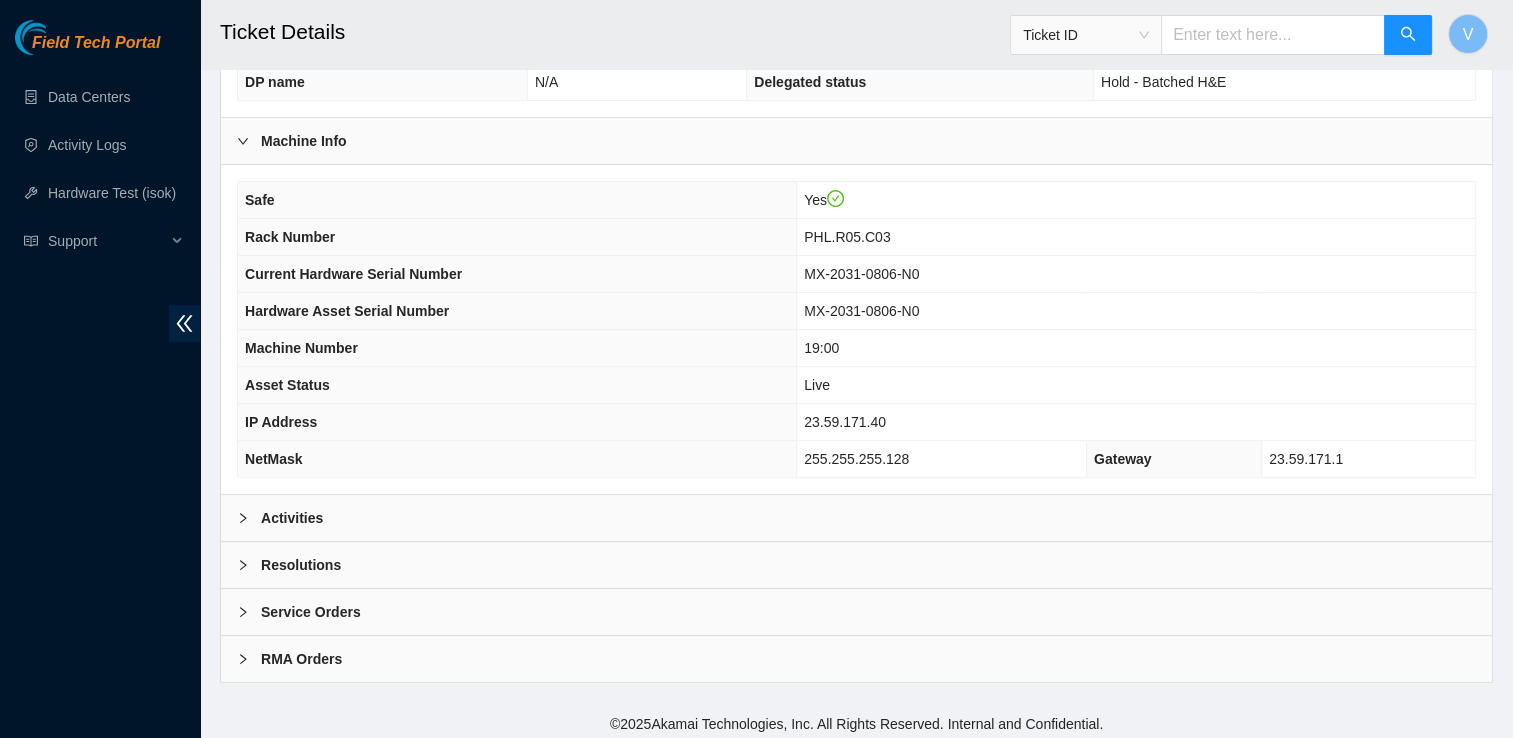 click on "Resolutions" at bounding box center (301, 565) 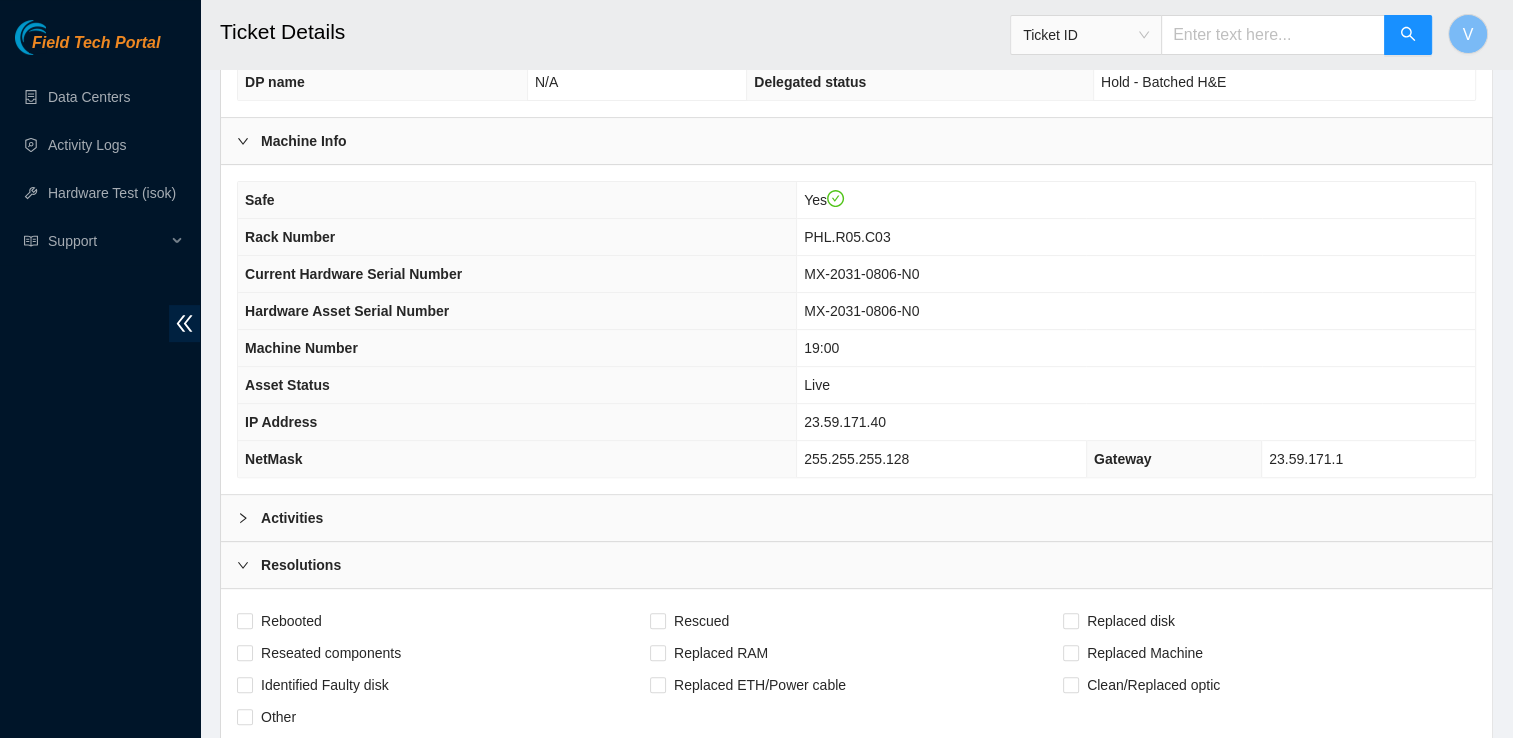click on "Activities" at bounding box center [856, 518] 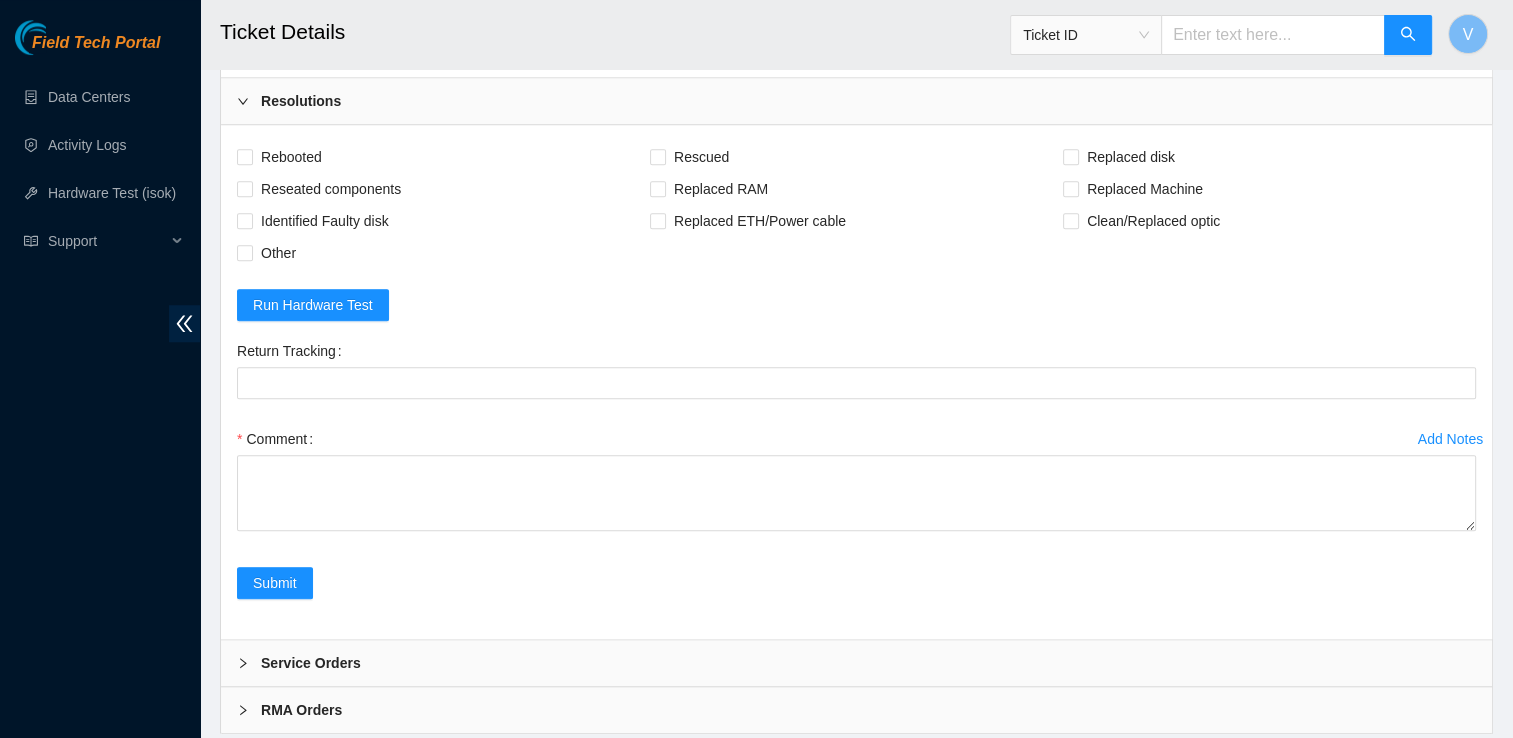 scroll, scrollTop: 1628, scrollLeft: 0, axis: vertical 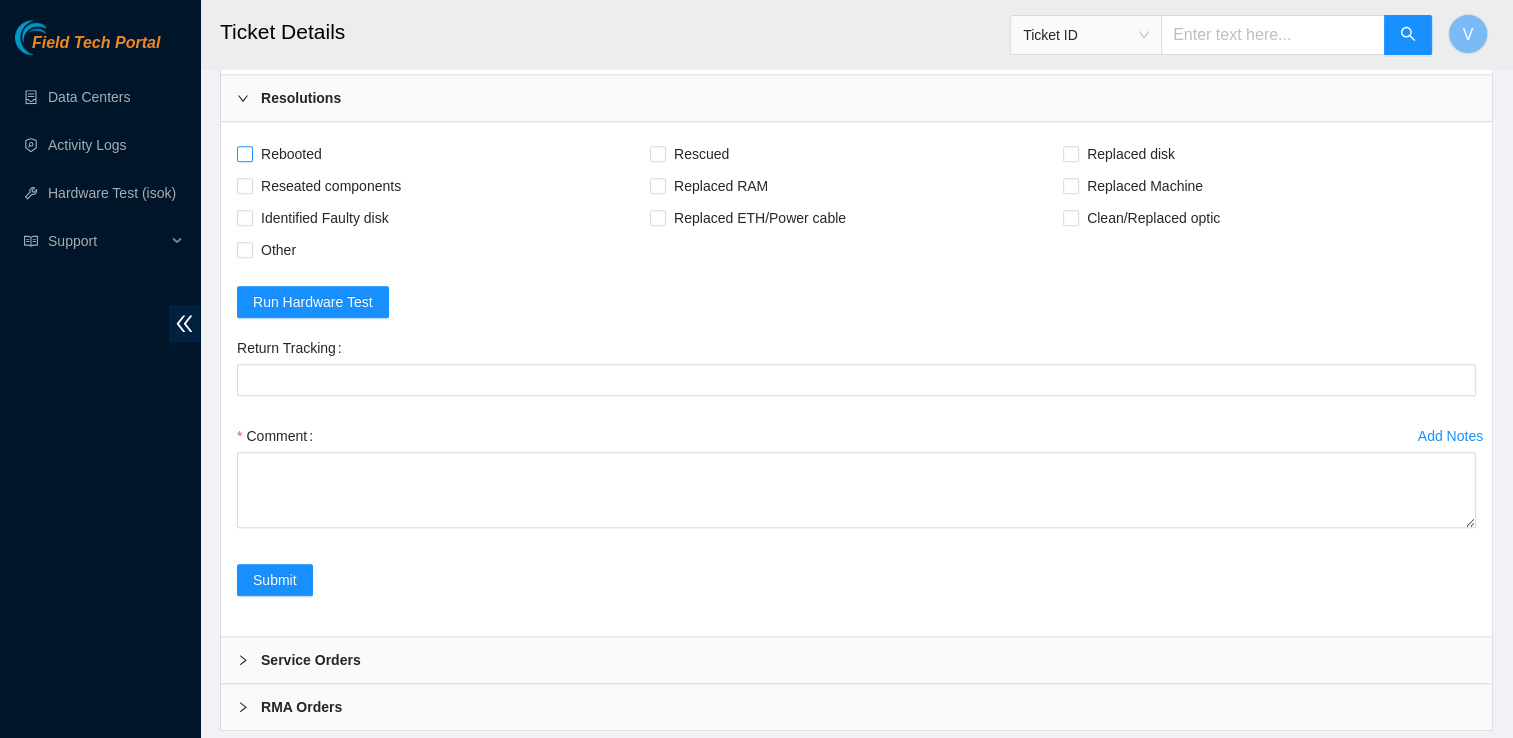click on "Rebooted" at bounding box center [291, 154] 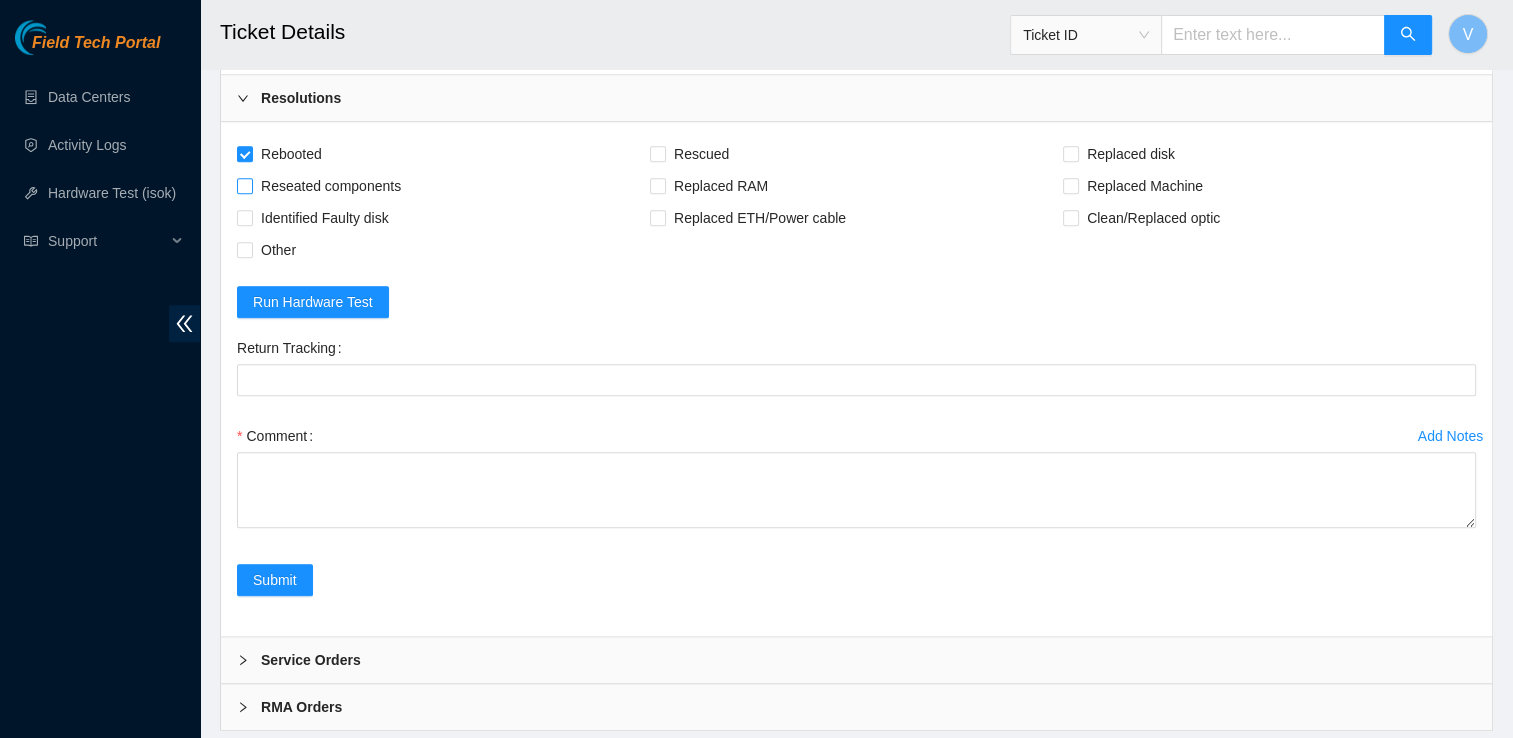 click on "Reseated components" at bounding box center (331, 186) 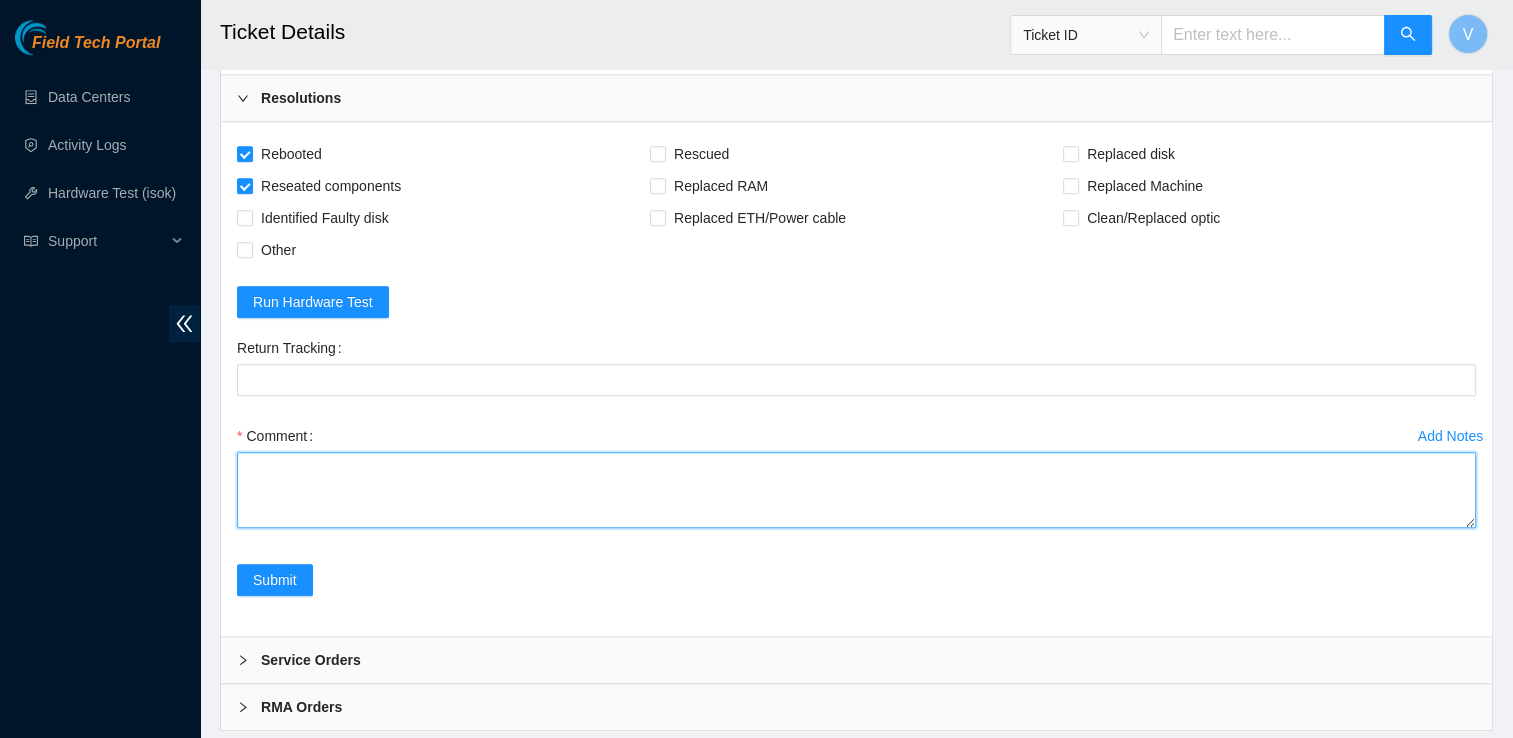 click on "Comment" at bounding box center (856, 490) 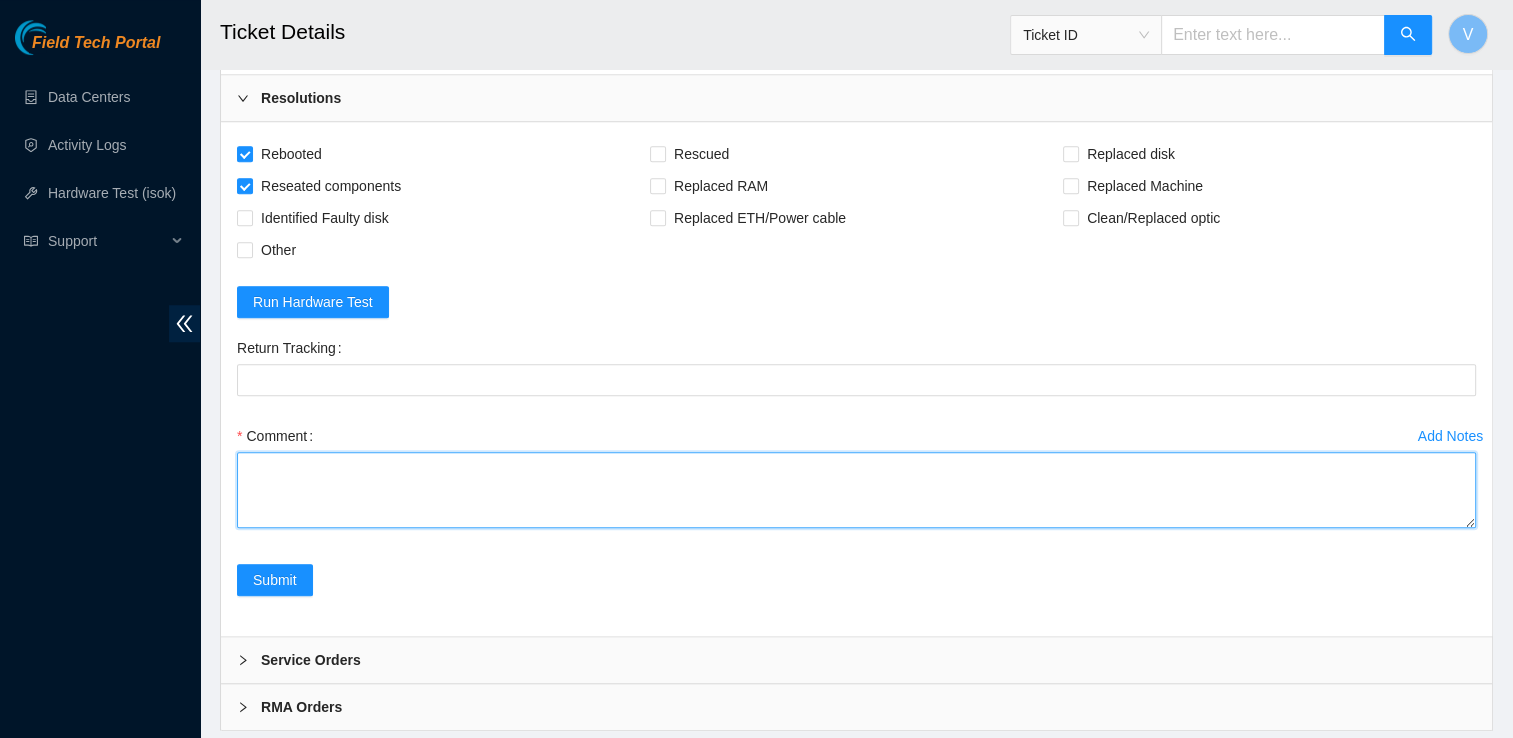 paste on "23.59.171.47 :   passed: ok" 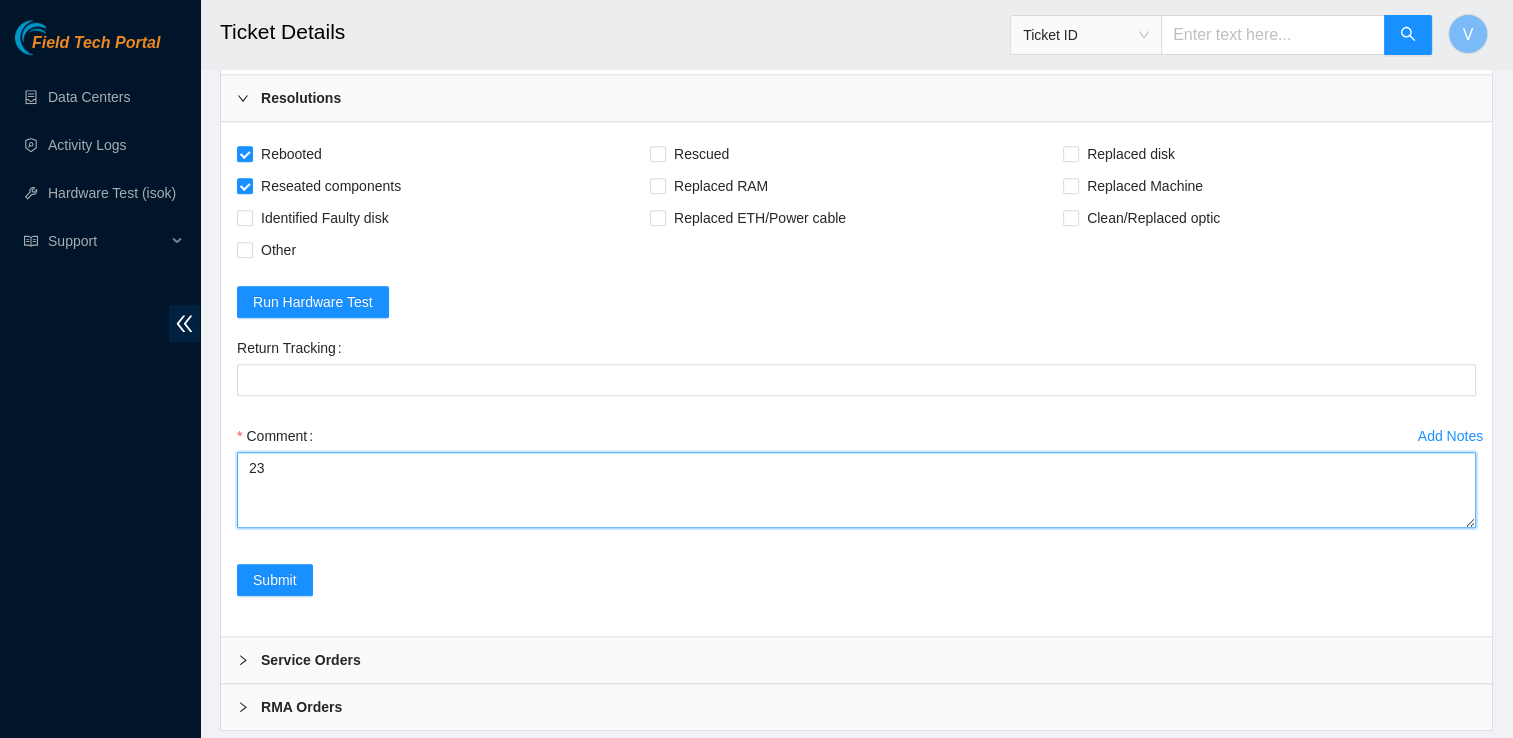 type on "2" 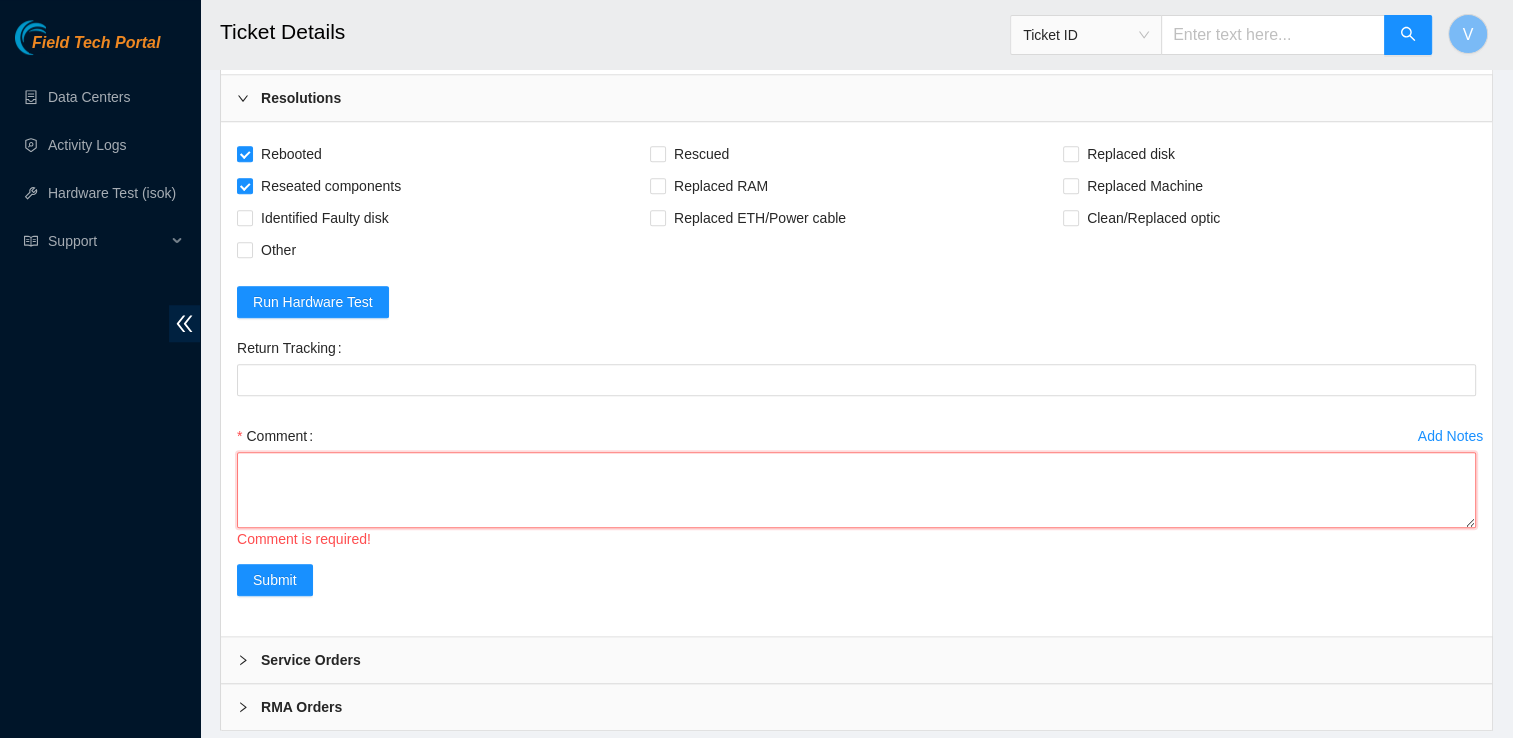 paste on "23.59.171.47 :   passed: ok" 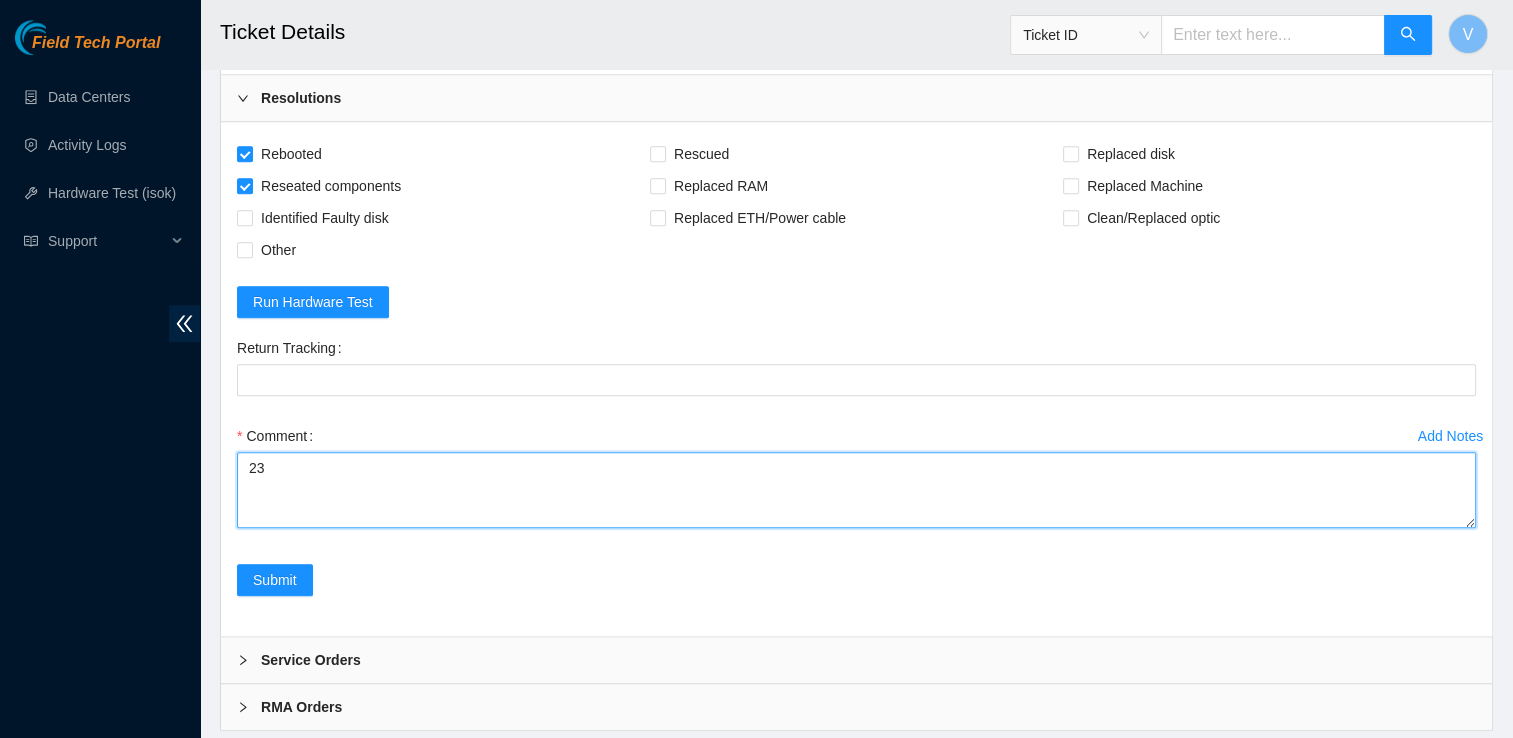 type on "2" 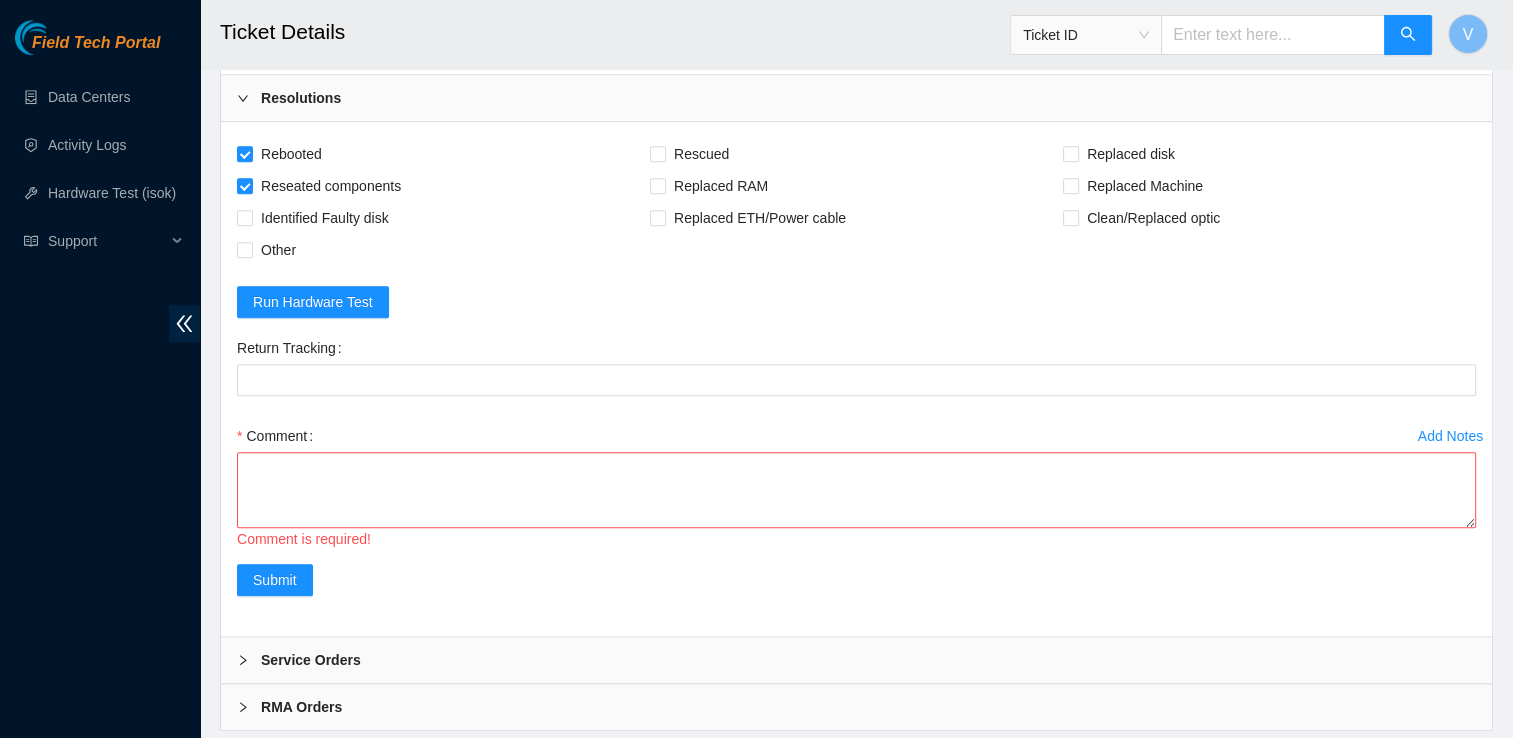 drag, startPoint x: 565, startPoint y: 397, endPoint x: 477, endPoint y: 446, distance: 100.72239 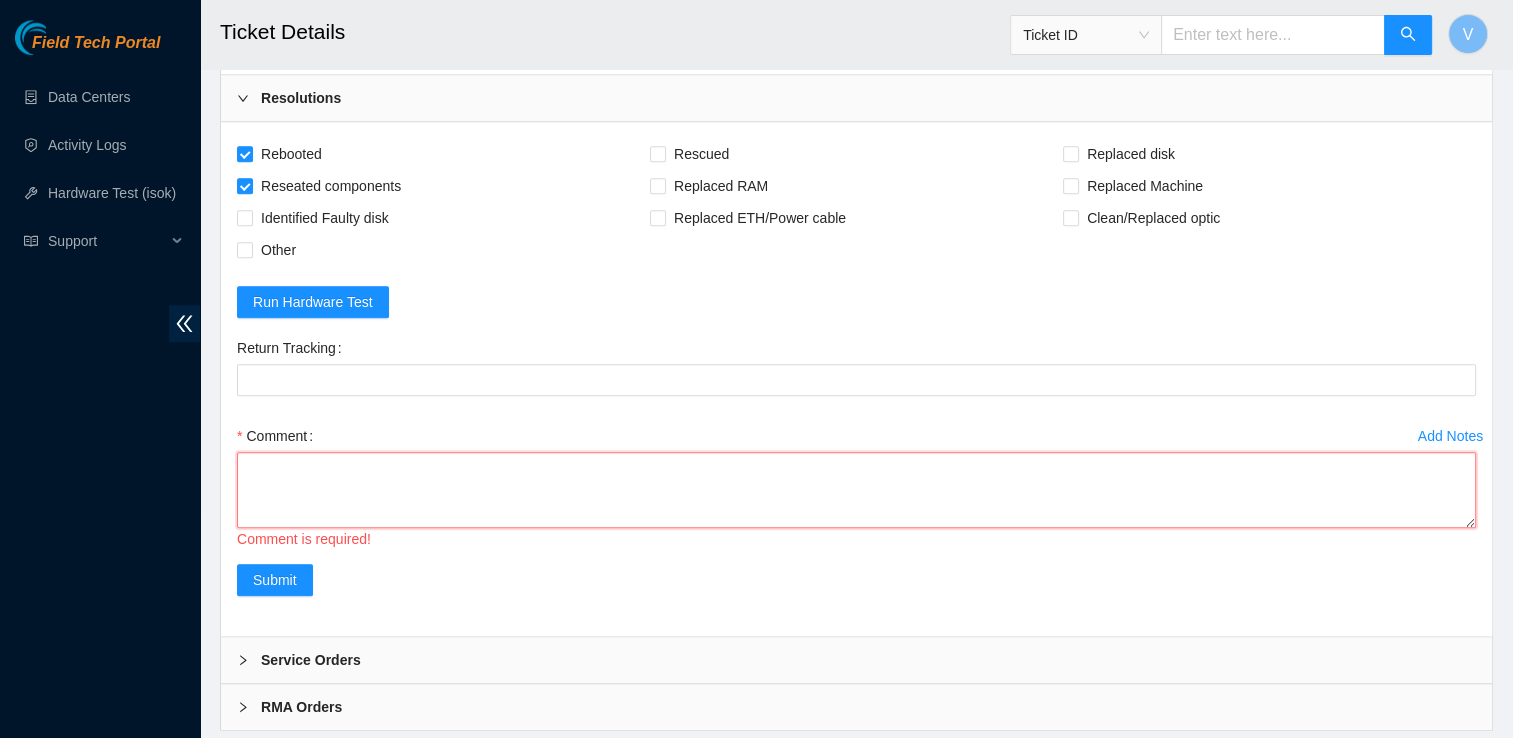 drag, startPoint x: 477, startPoint y: 446, endPoint x: 436, endPoint y: 474, distance: 49.648766 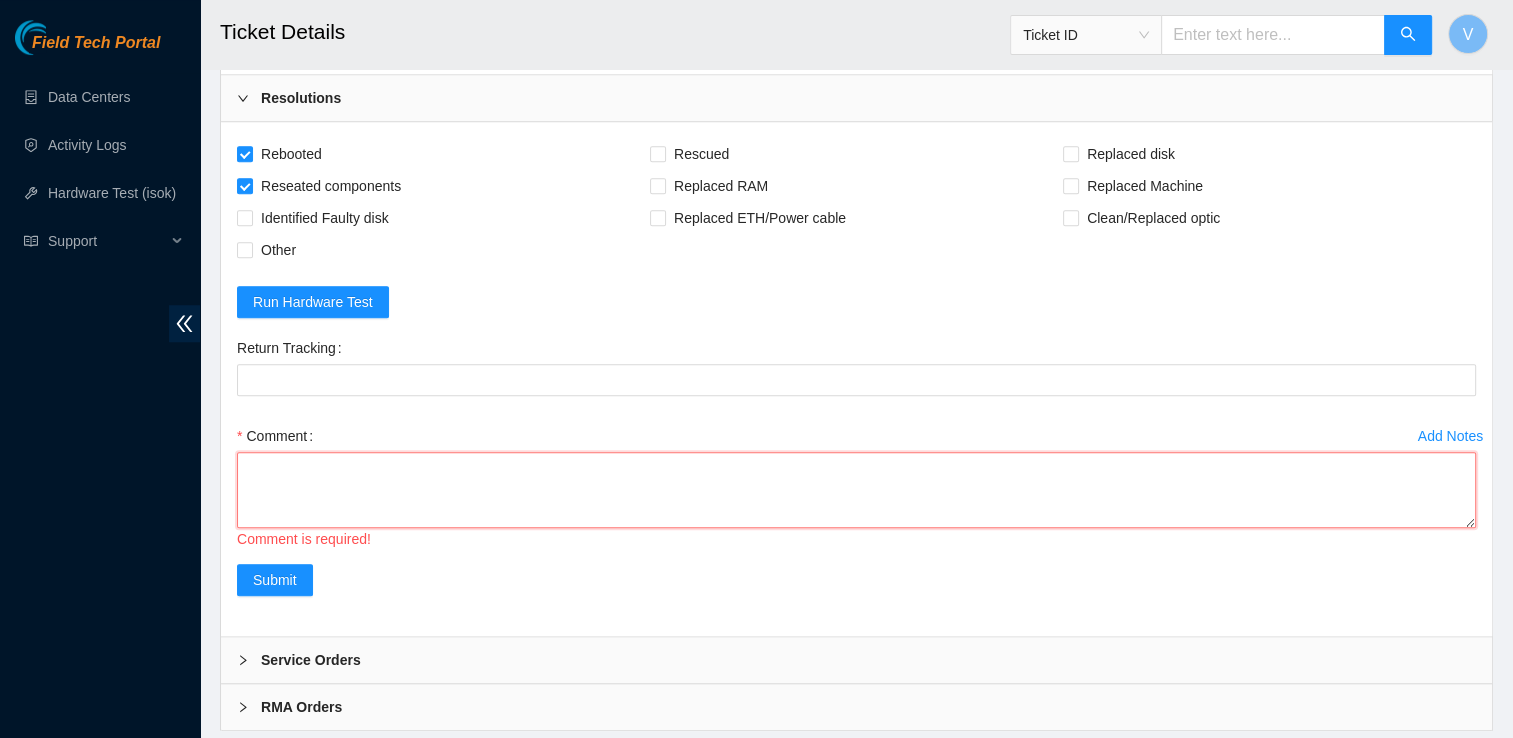 drag, startPoint x: 436, startPoint y: 474, endPoint x: 311, endPoint y: 486, distance: 125.57468 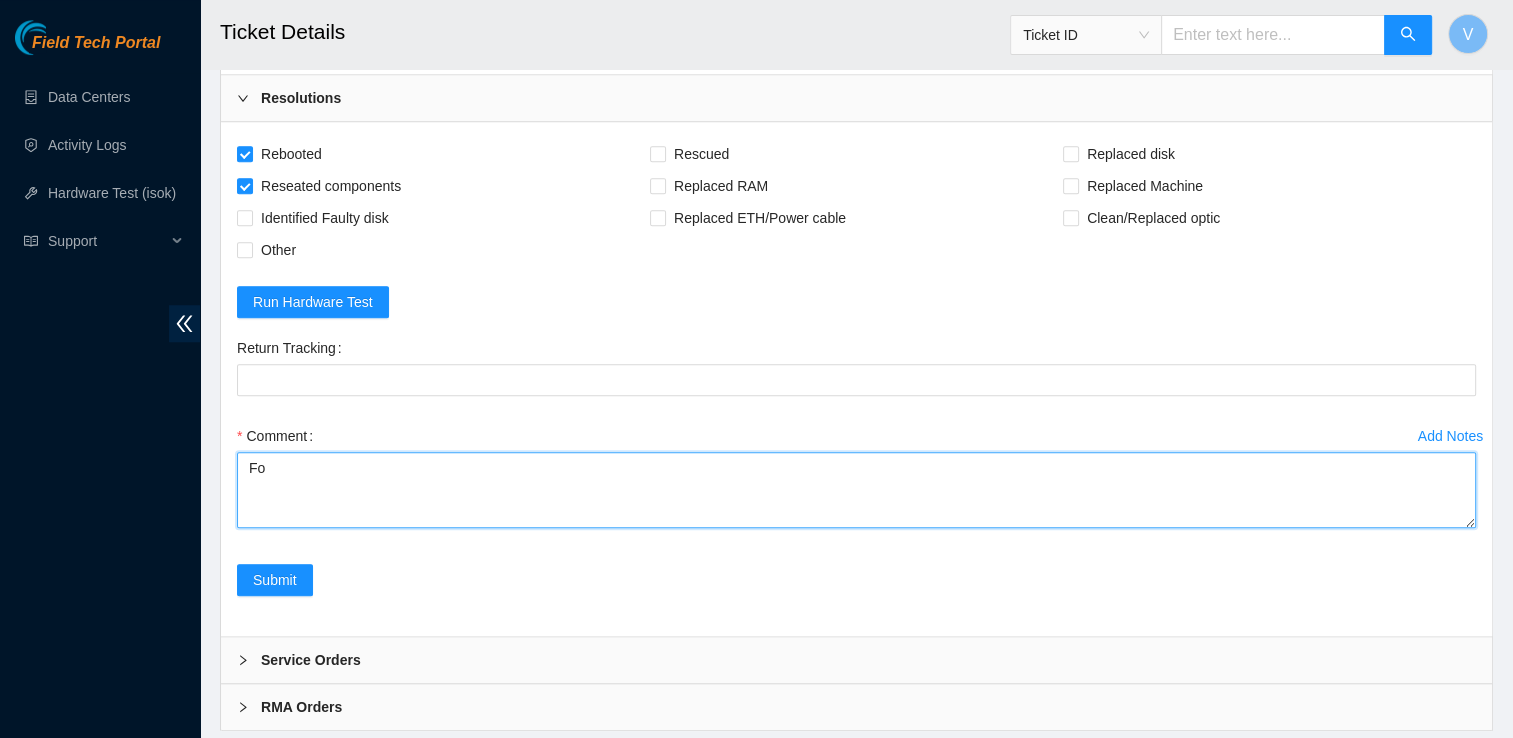 type on "F" 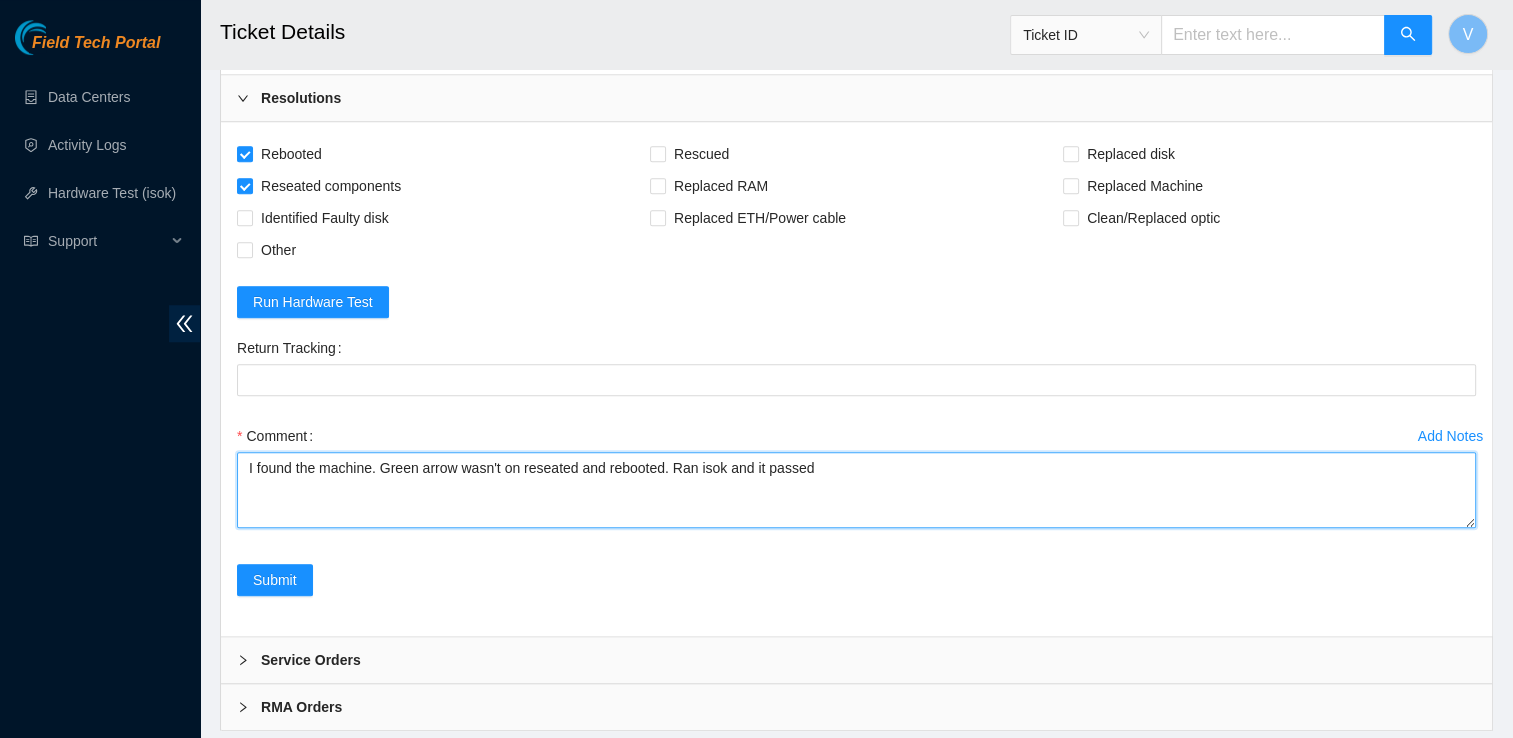 type on "I found the machine. Green arrow wasn't on reseated and rebooted. Ran isok and it passed" 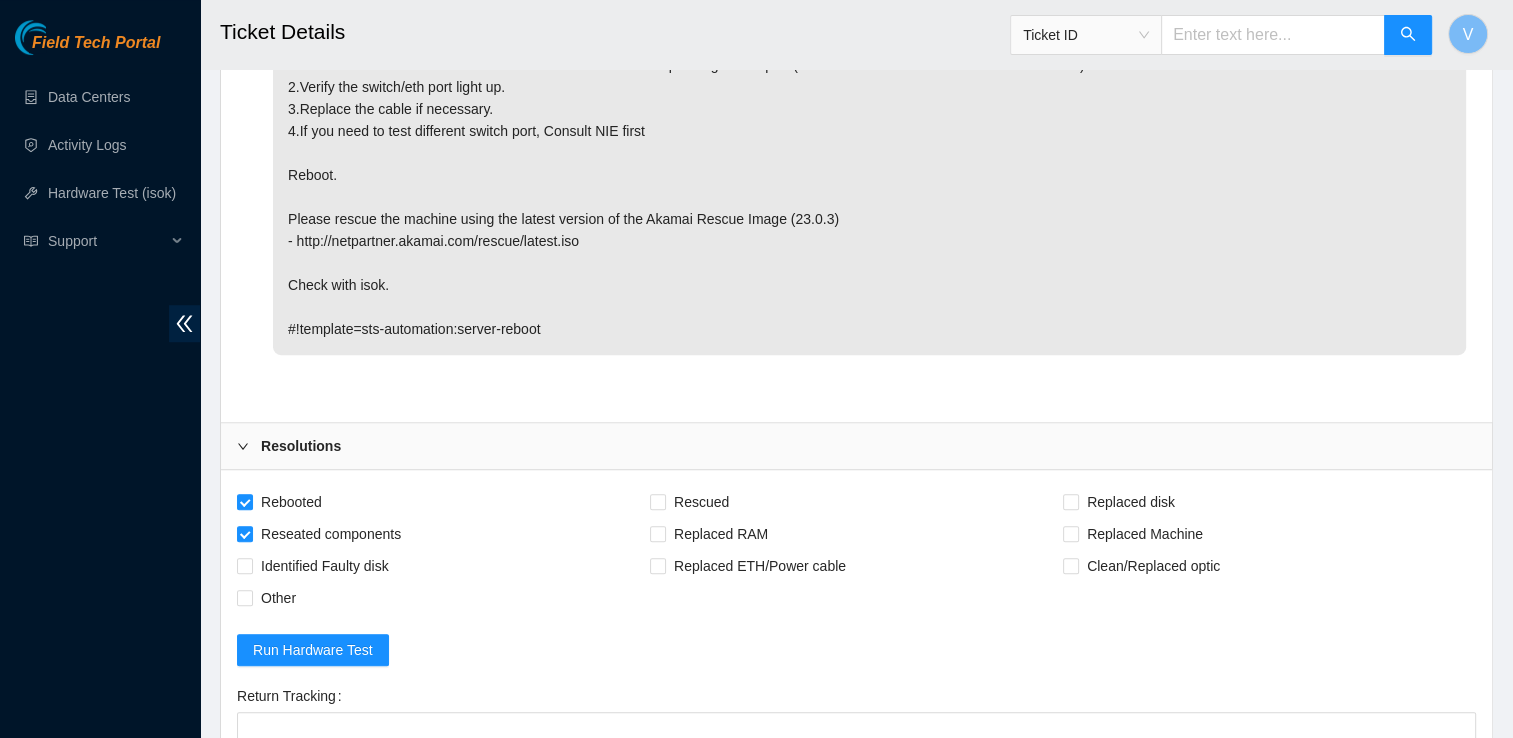 scroll, scrollTop: 1316, scrollLeft: 0, axis: vertical 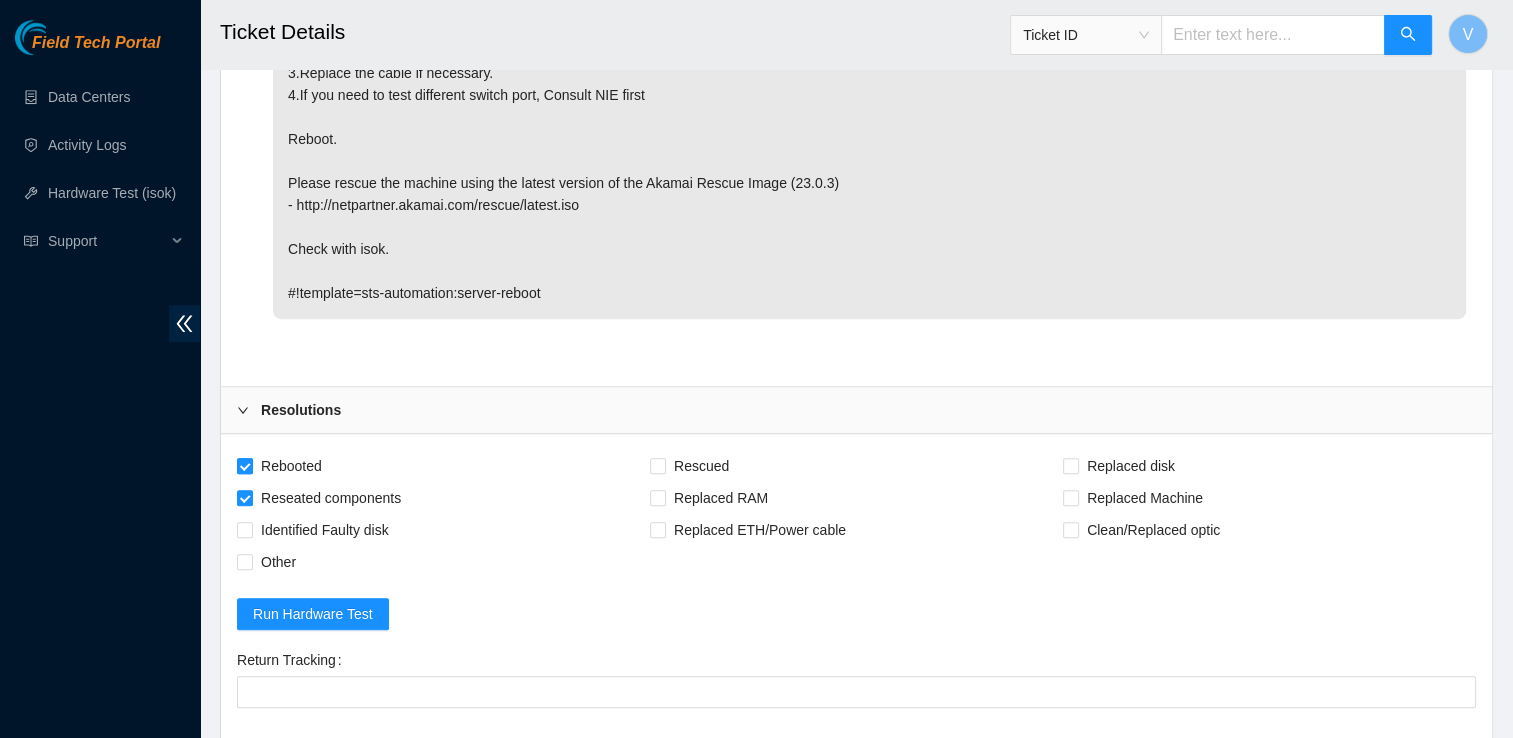 click on "Rebooted" at bounding box center [283, 466] 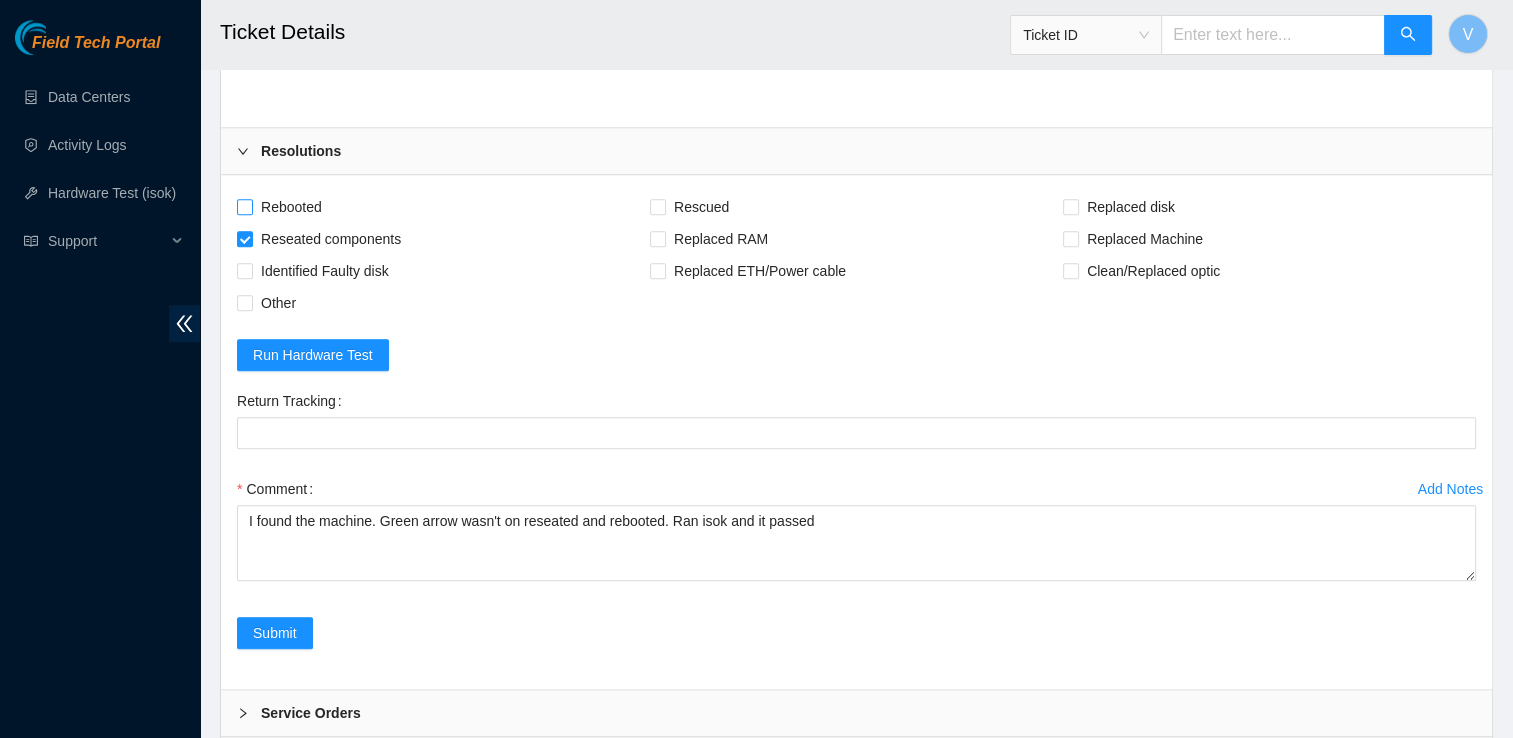 scroll, scrollTop: 1676, scrollLeft: 0, axis: vertical 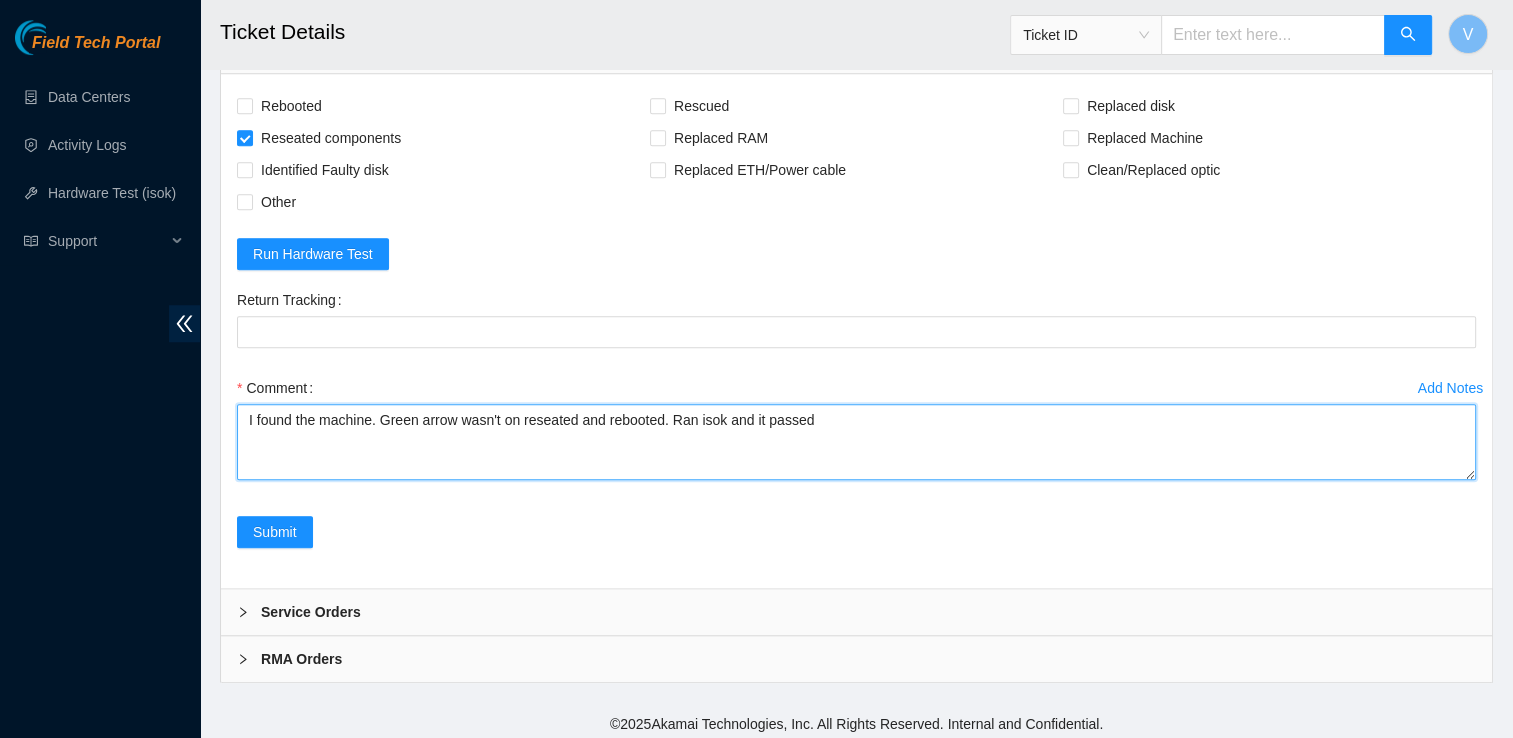 drag, startPoint x: 662, startPoint y: 414, endPoint x: 580, endPoint y: 421, distance: 82.29824 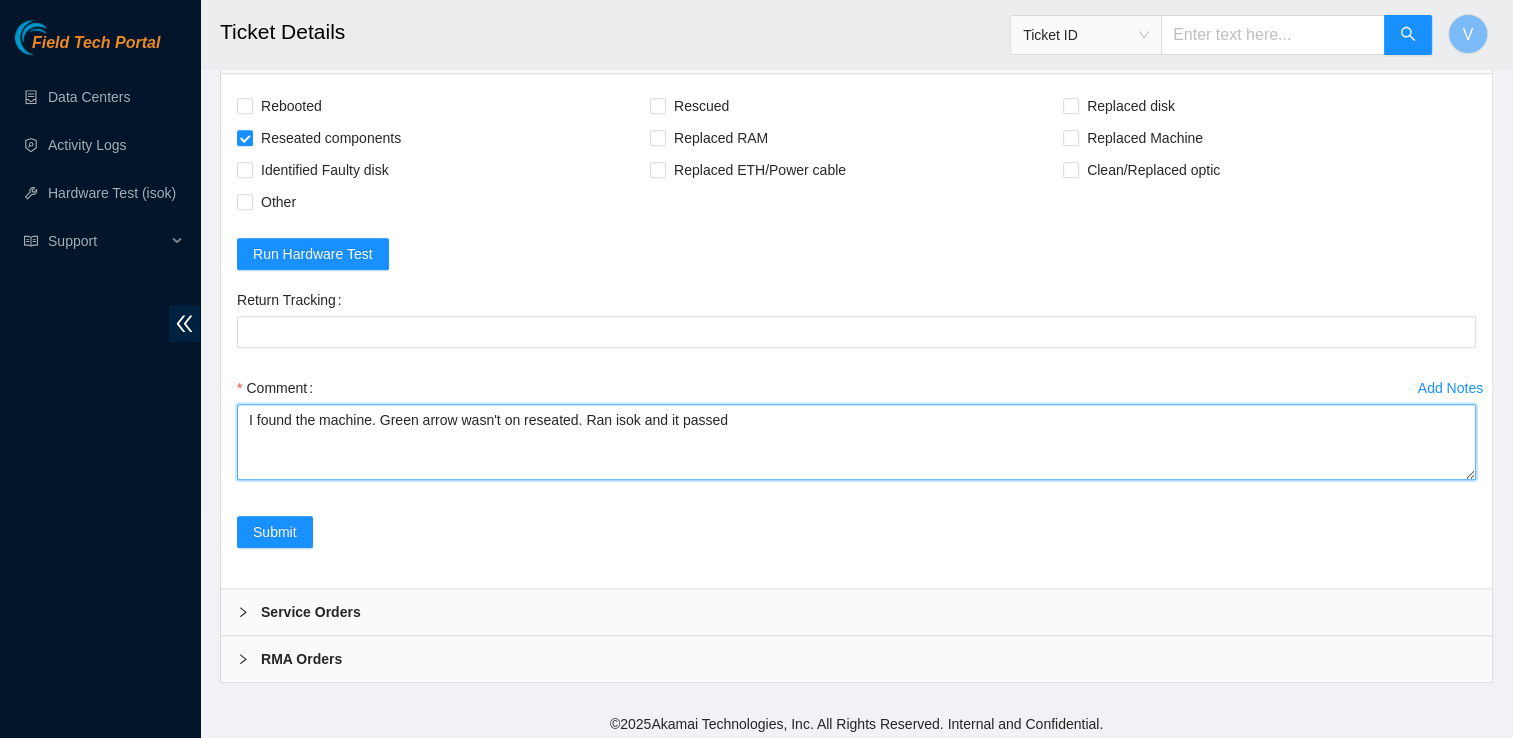 click on "I found the machine. Green arrow wasn't on reseated. Ran isok and it passed" at bounding box center [856, 442] 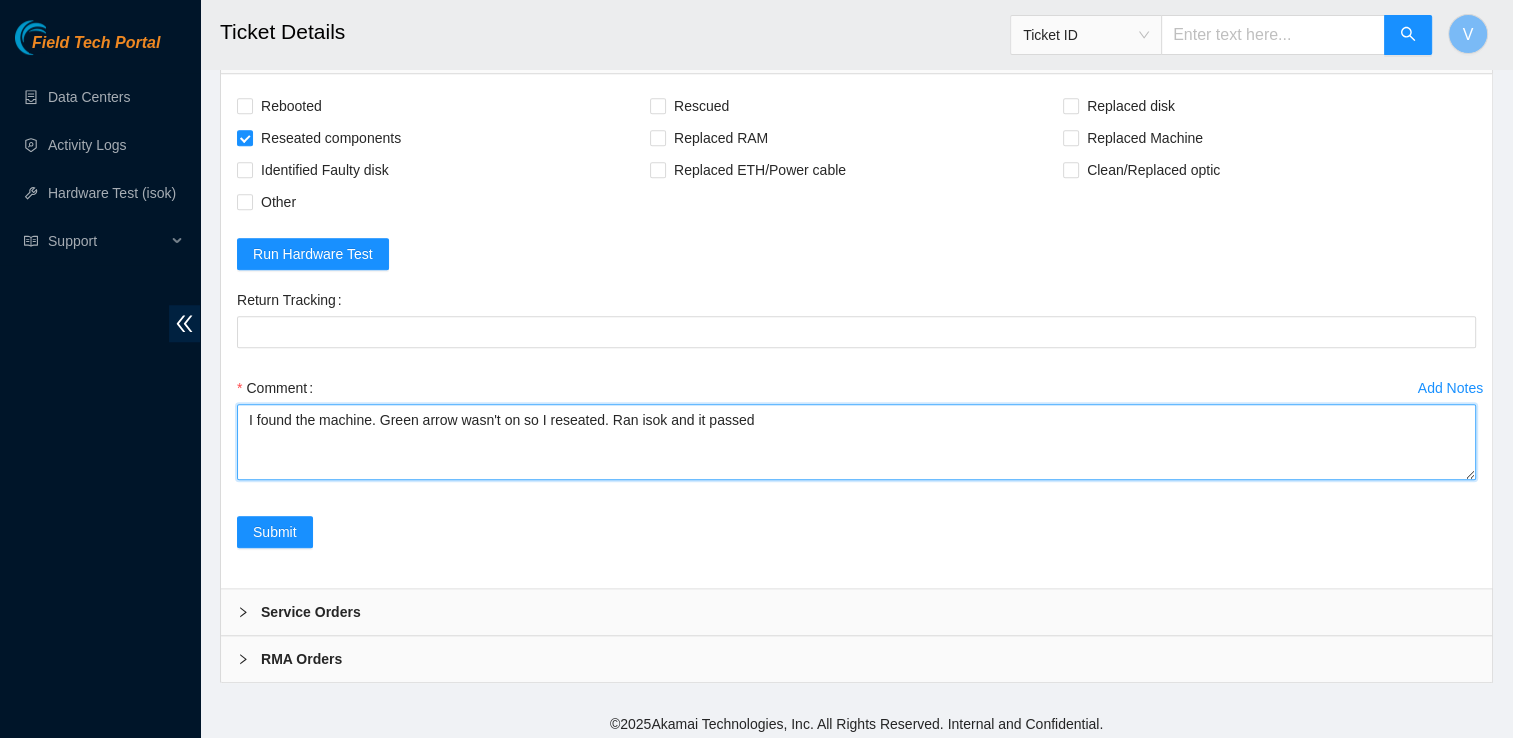 click on "I found the machine. Green arrow wasn't on so I reseated. Ran isok and it passed" at bounding box center [856, 442] 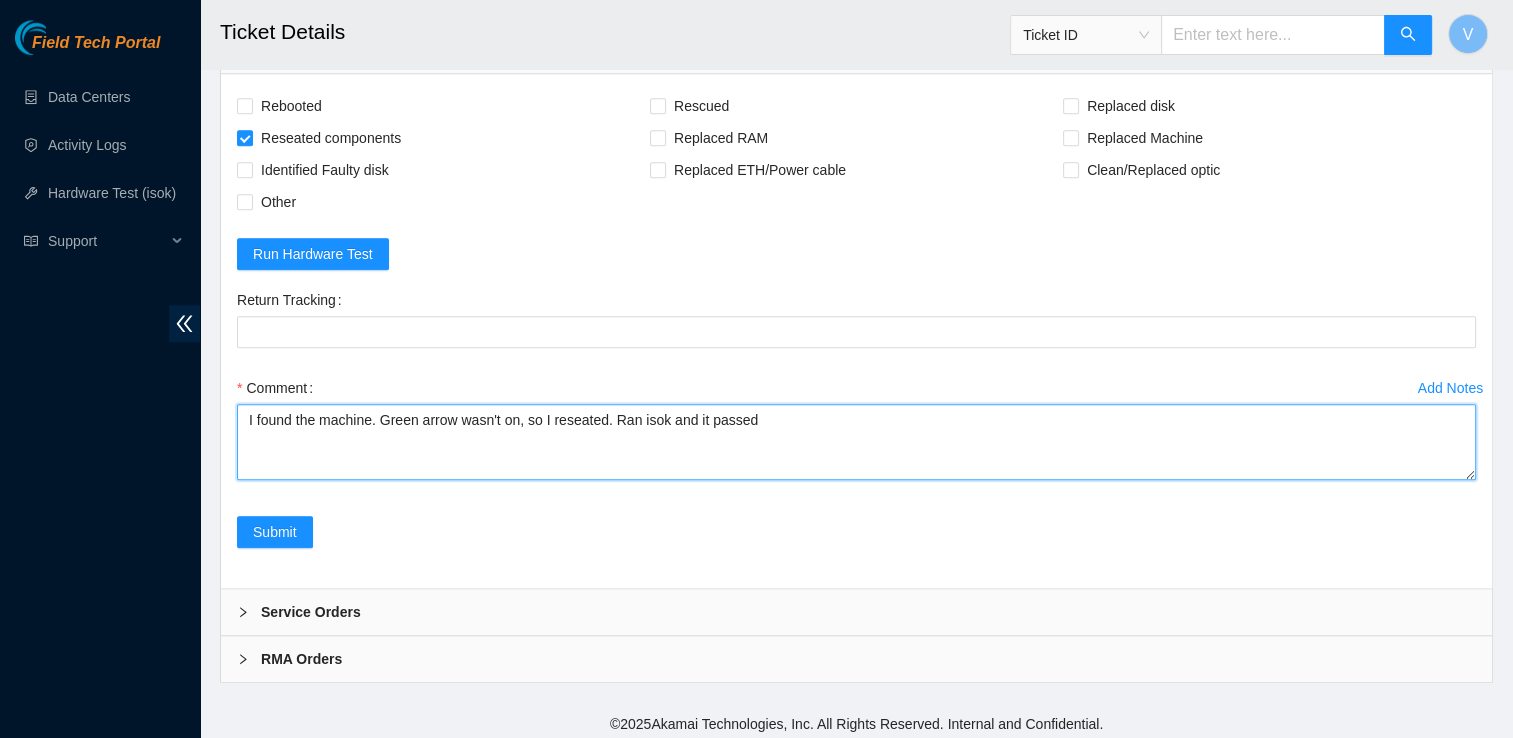 click on "I found the machine. Green arrow wasn't on, so I reseated. Ran isok and it passed" at bounding box center (856, 442) 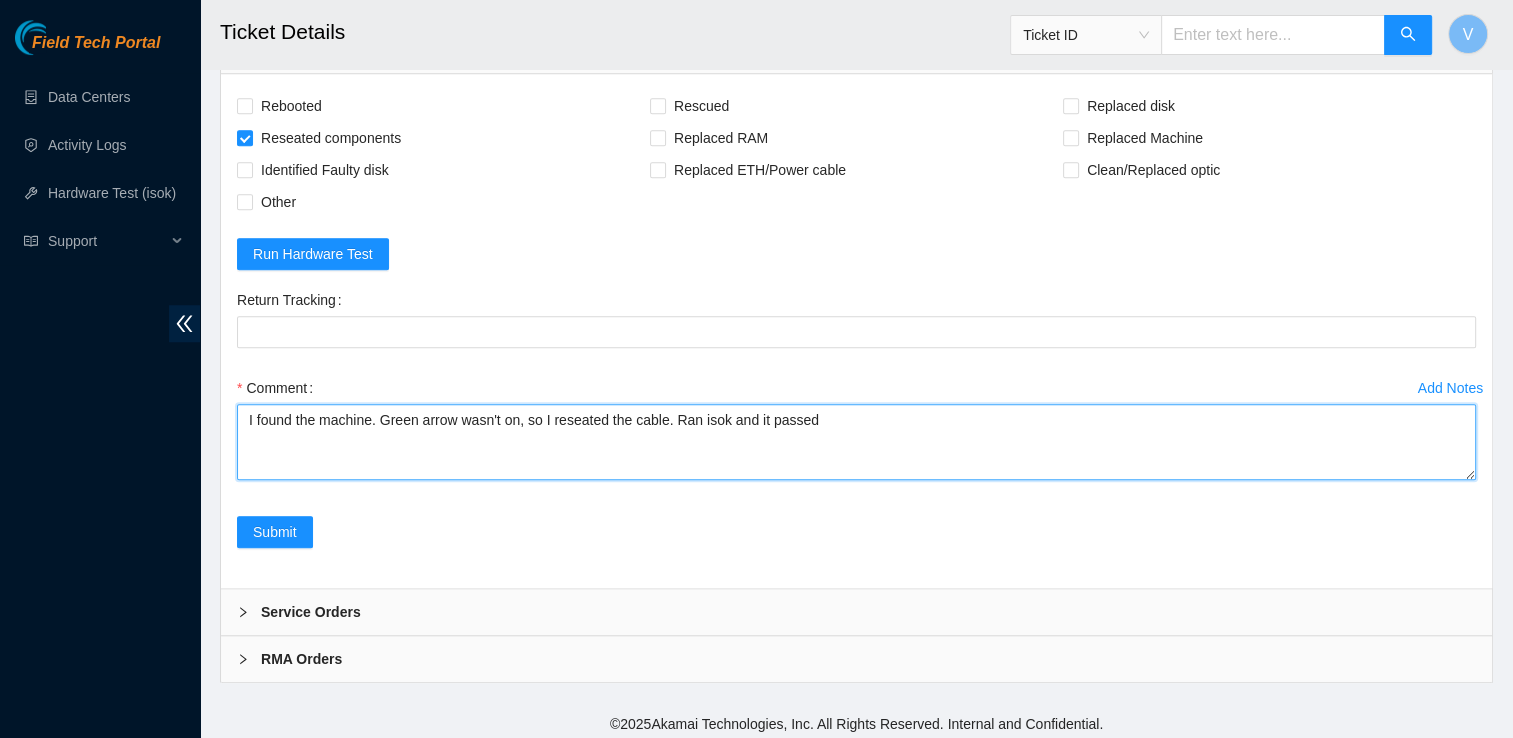 click on "I found the machine. Green arrow wasn't on, so I reseated the cable. Ran isok and it passed" at bounding box center (856, 442) 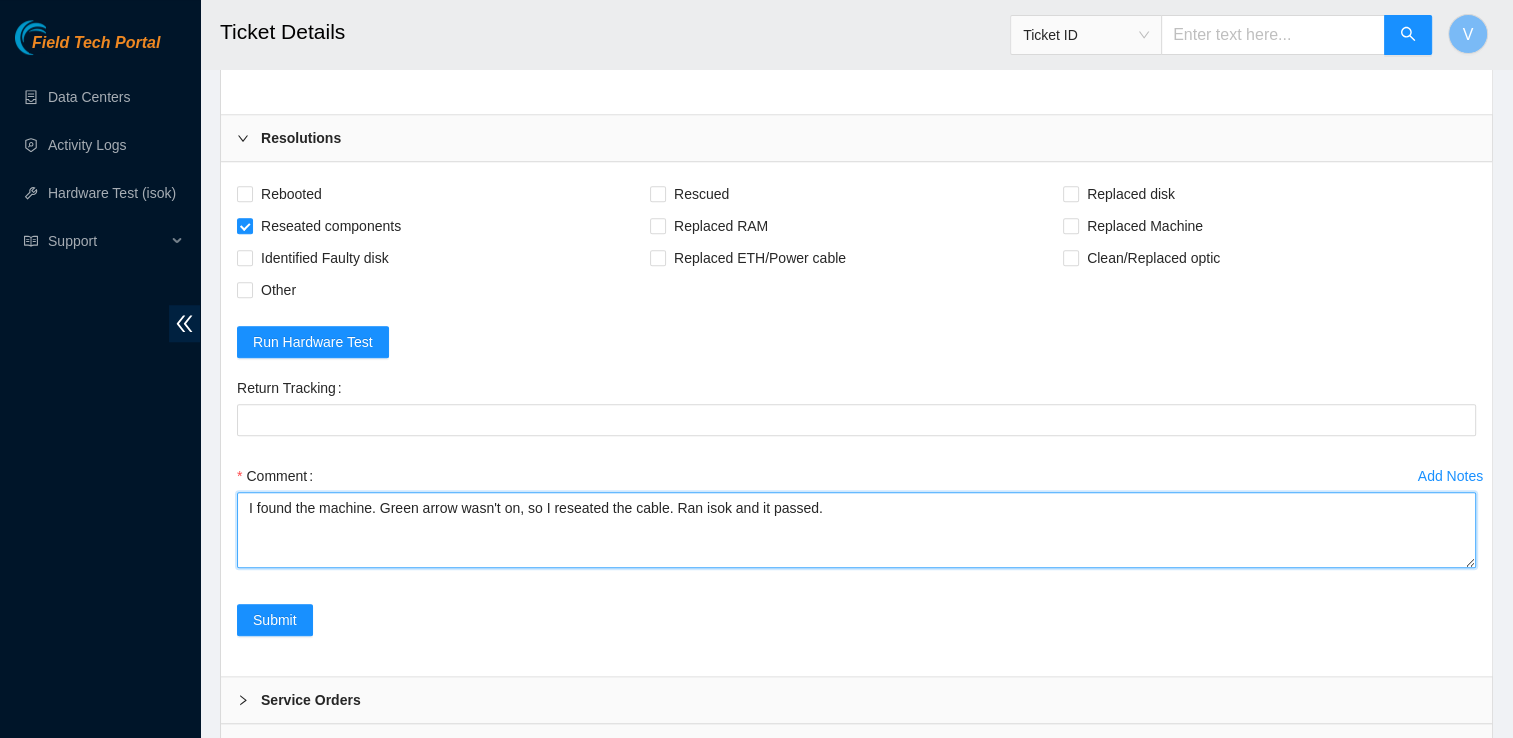 scroll, scrollTop: 1676, scrollLeft: 0, axis: vertical 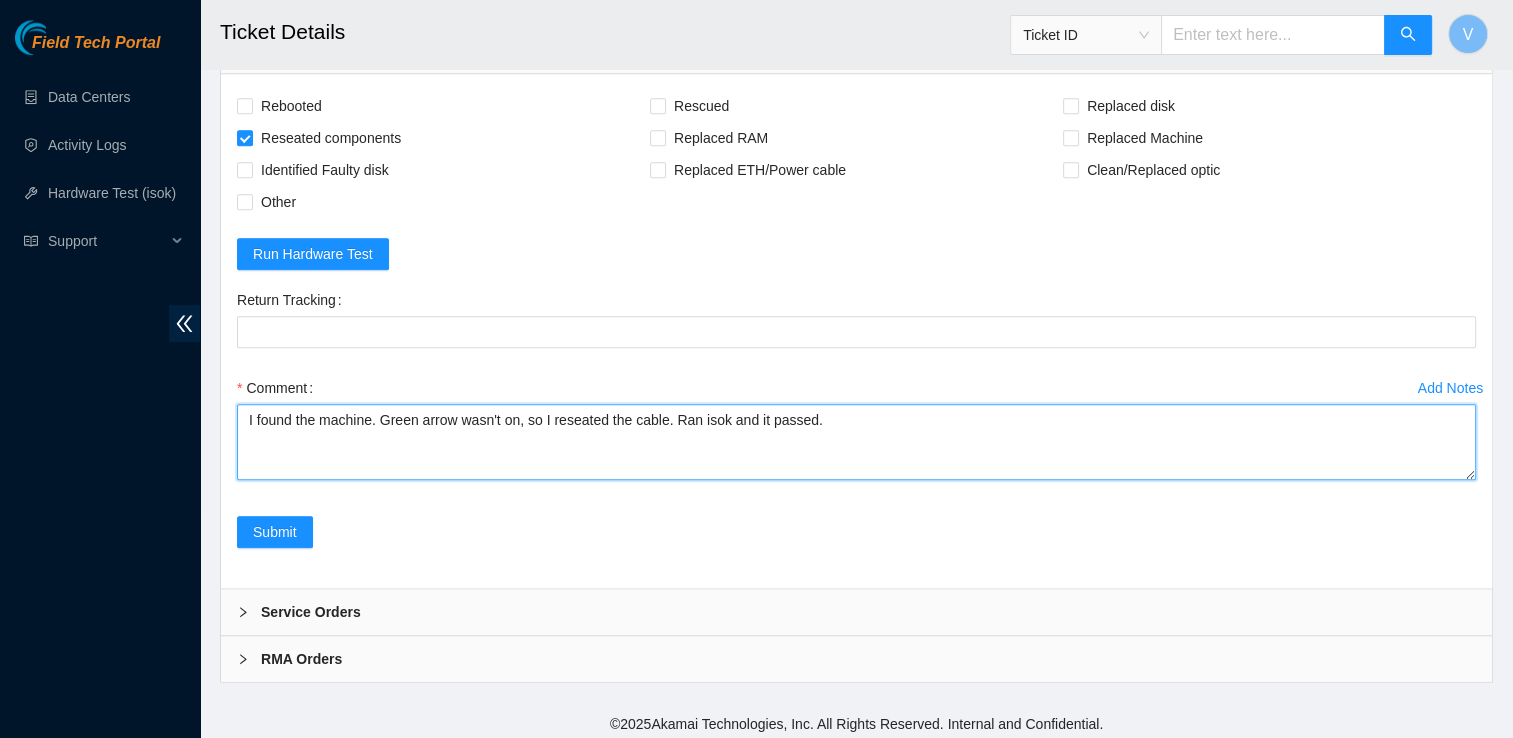 paste on "23.59.171.40 :   passed: ok" 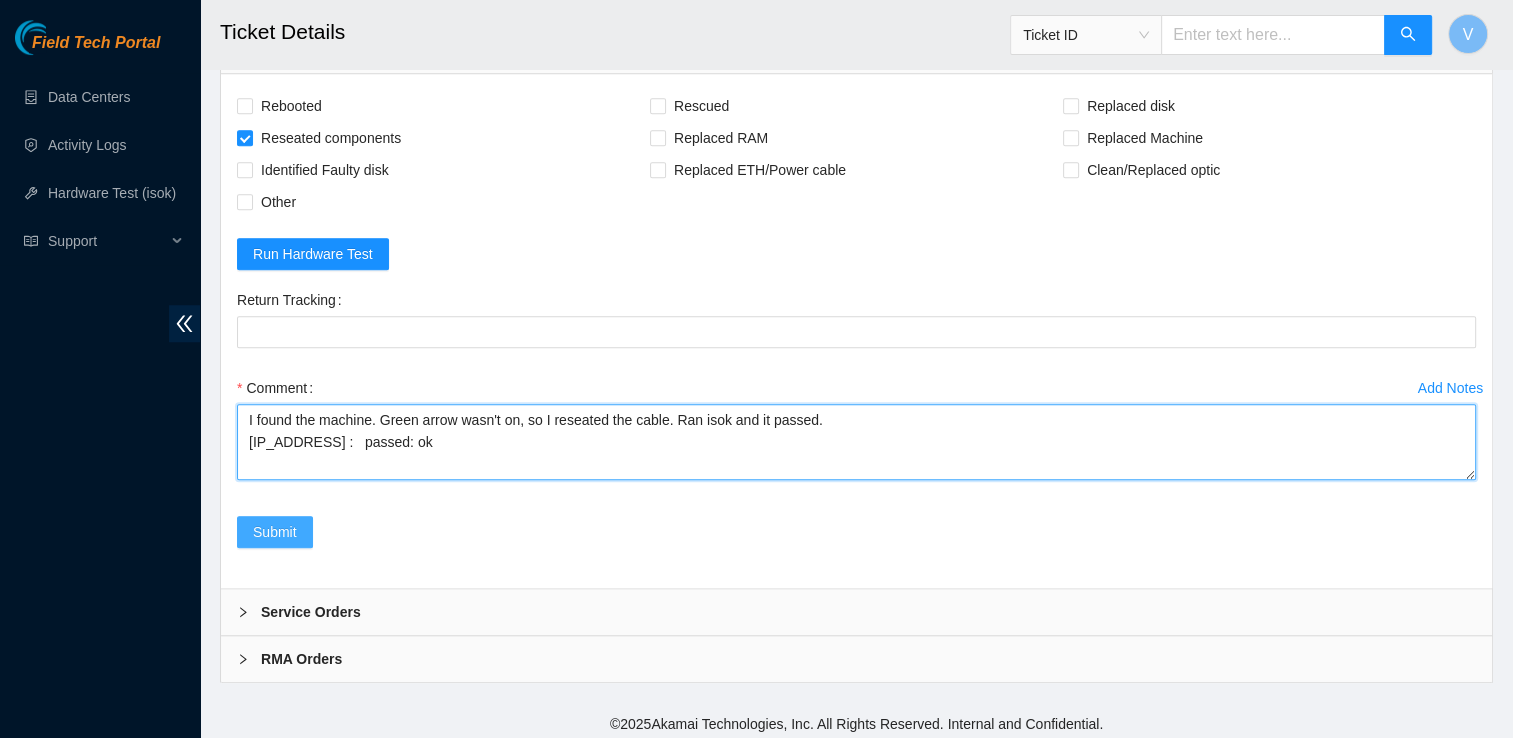 type on "I found the machine. Green arrow wasn't on, so I reseated the cable. Ran isok and it passed.
23.59.171.40 :   passed: ok" 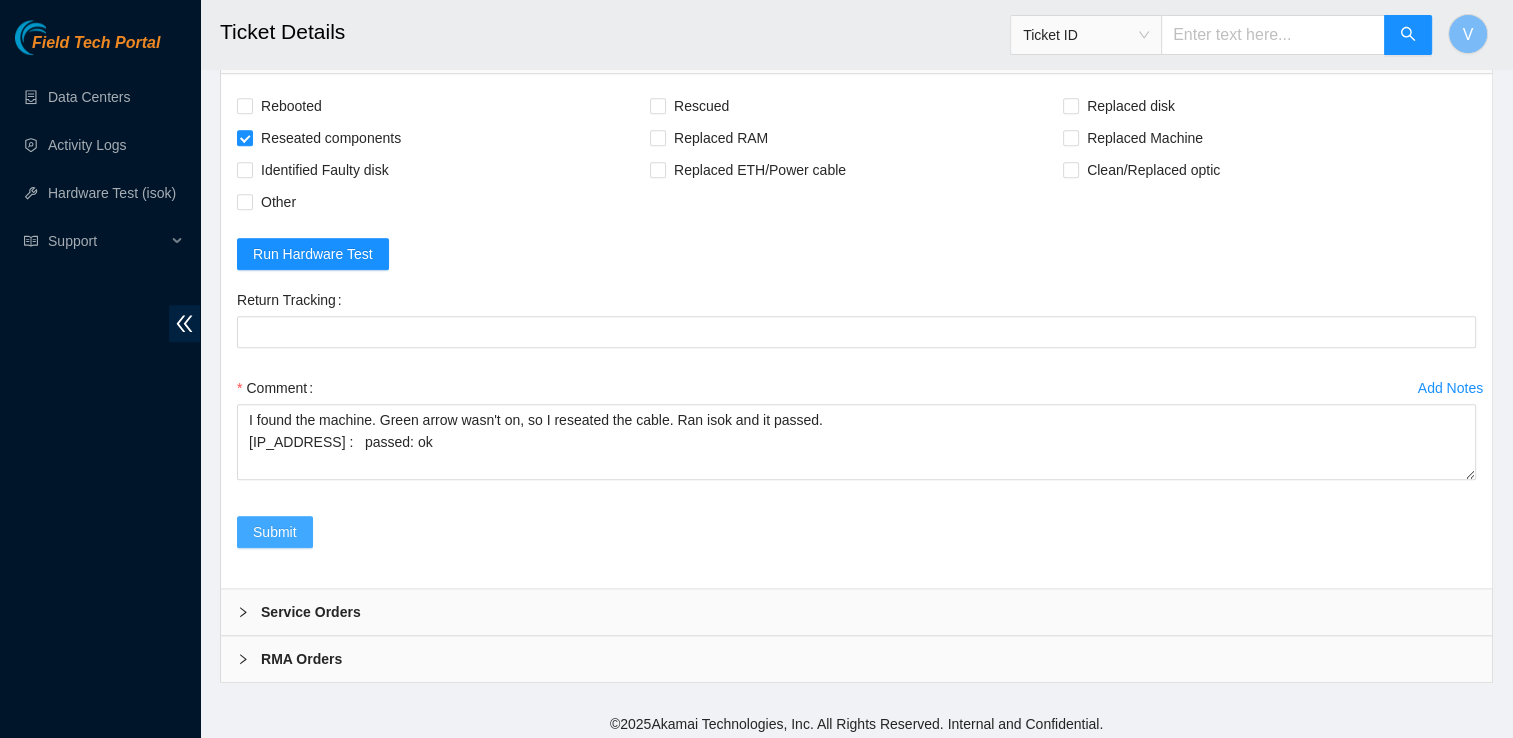 click on "Submit" at bounding box center [275, 532] 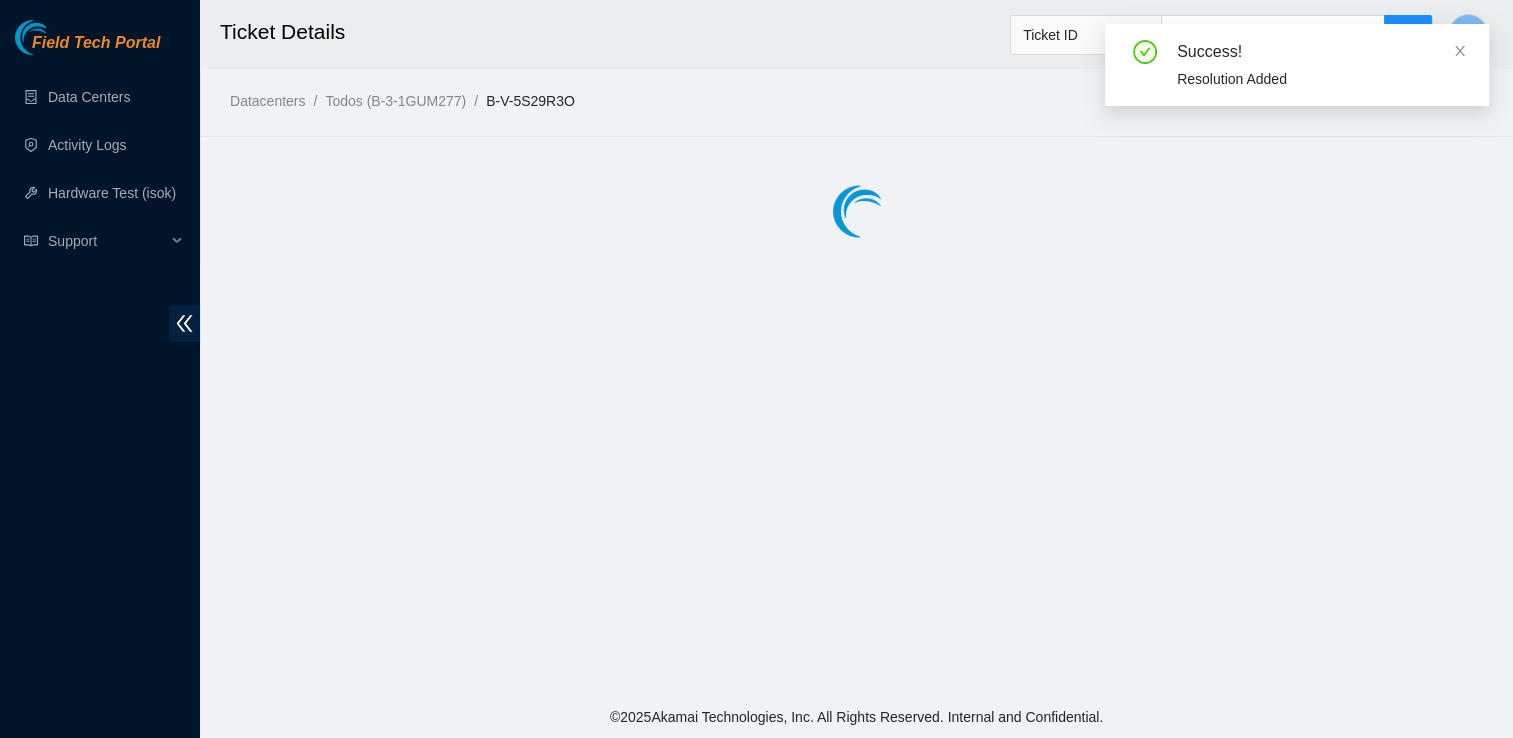 scroll, scrollTop: 0, scrollLeft: 0, axis: both 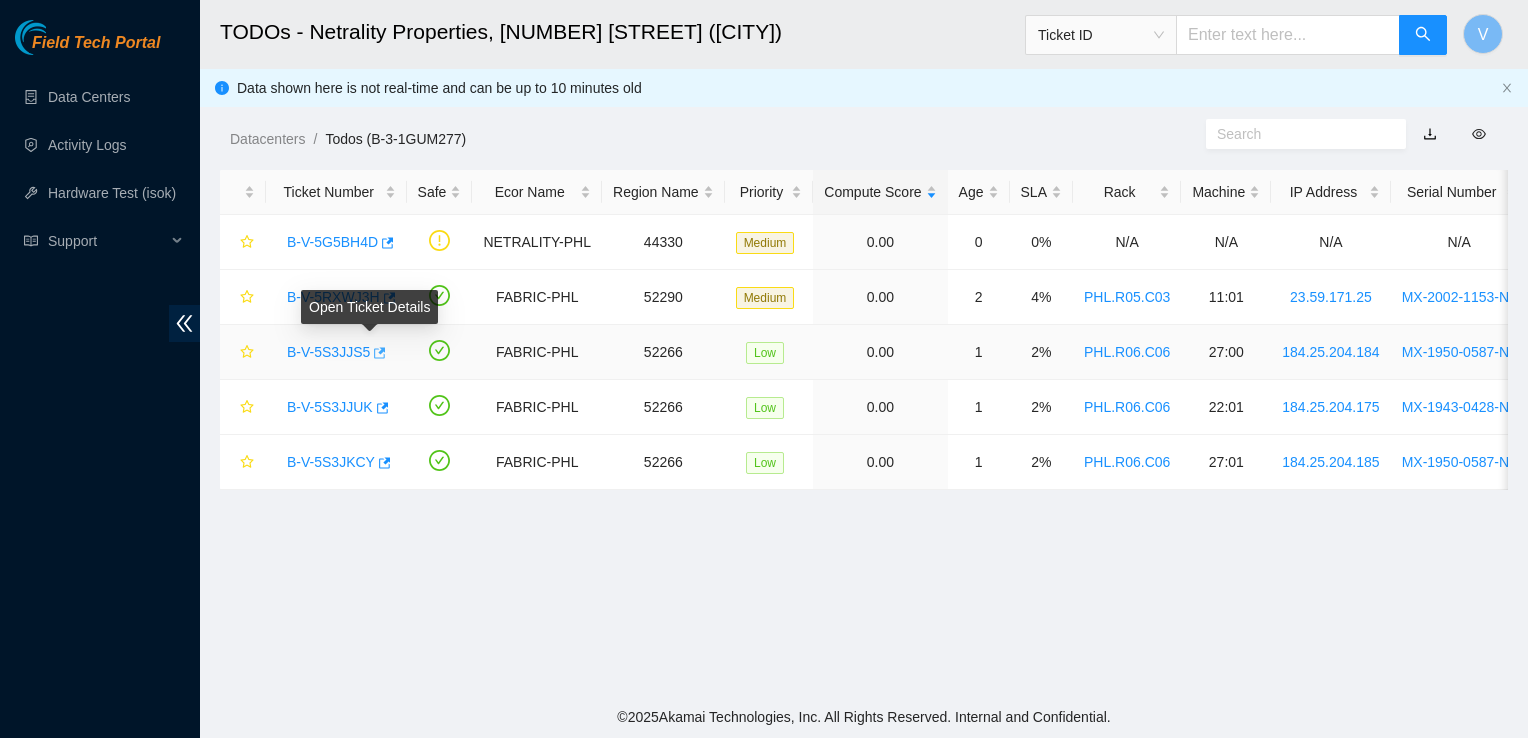 click 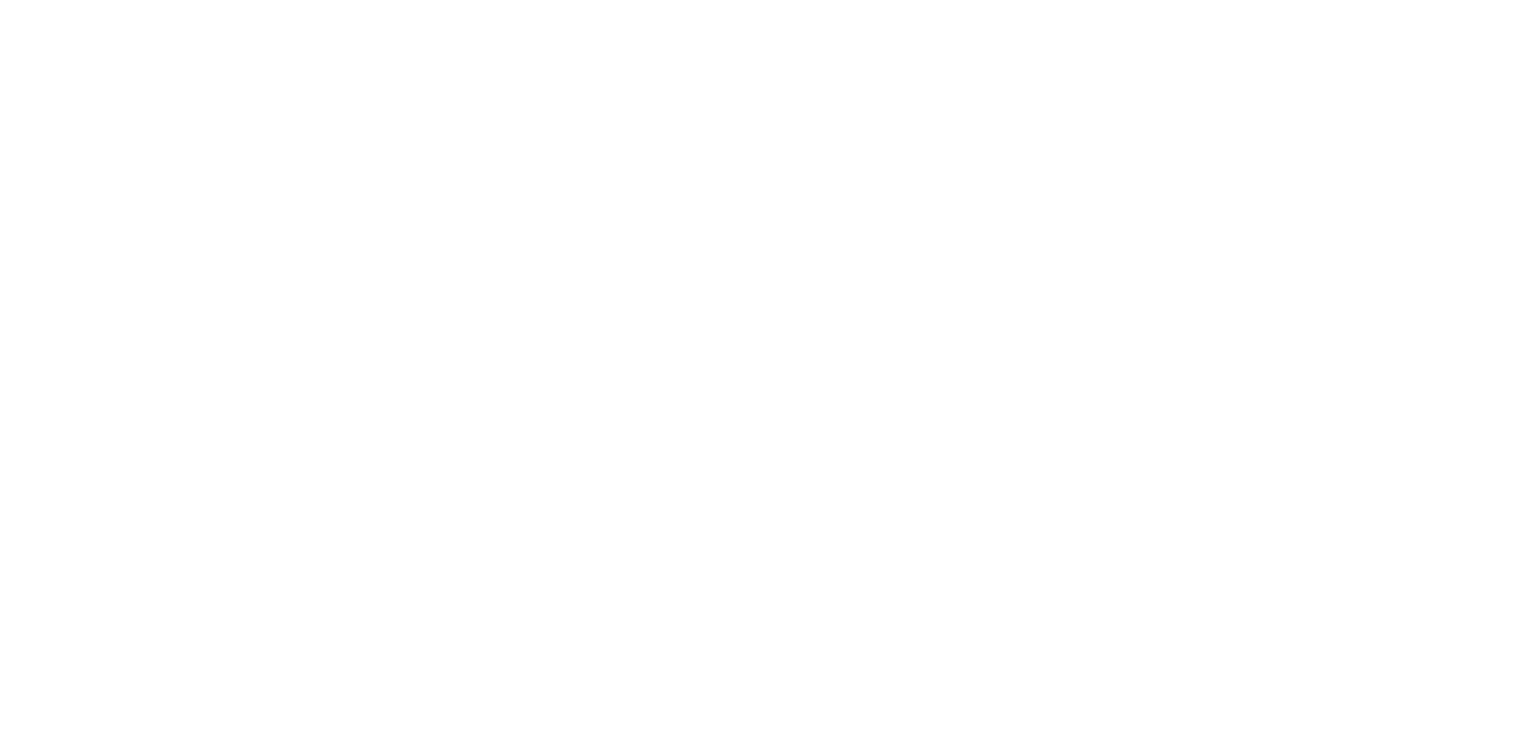 scroll, scrollTop: 0, scrollLeft: 0, axis: both 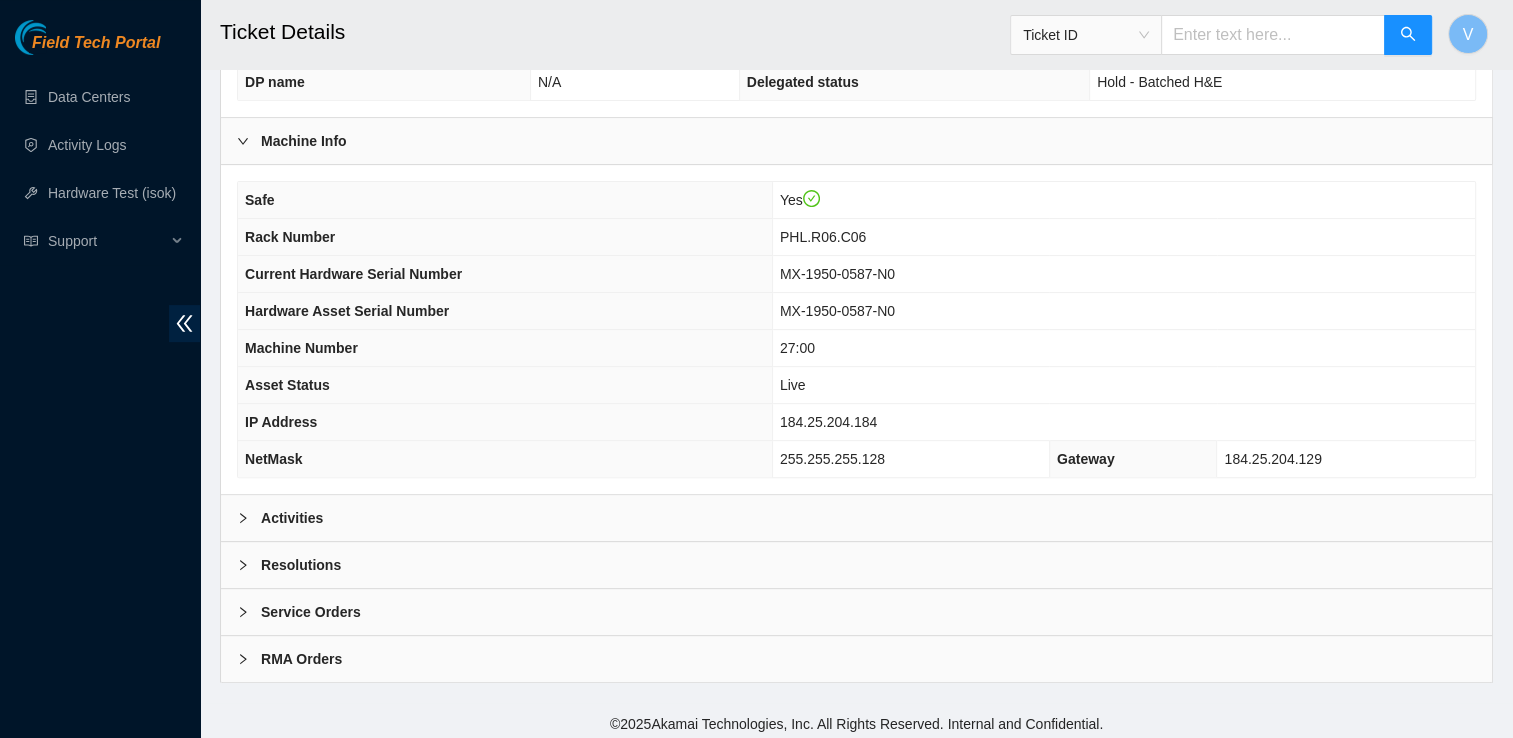 click on "Activities" at bounding box center (856, 518) 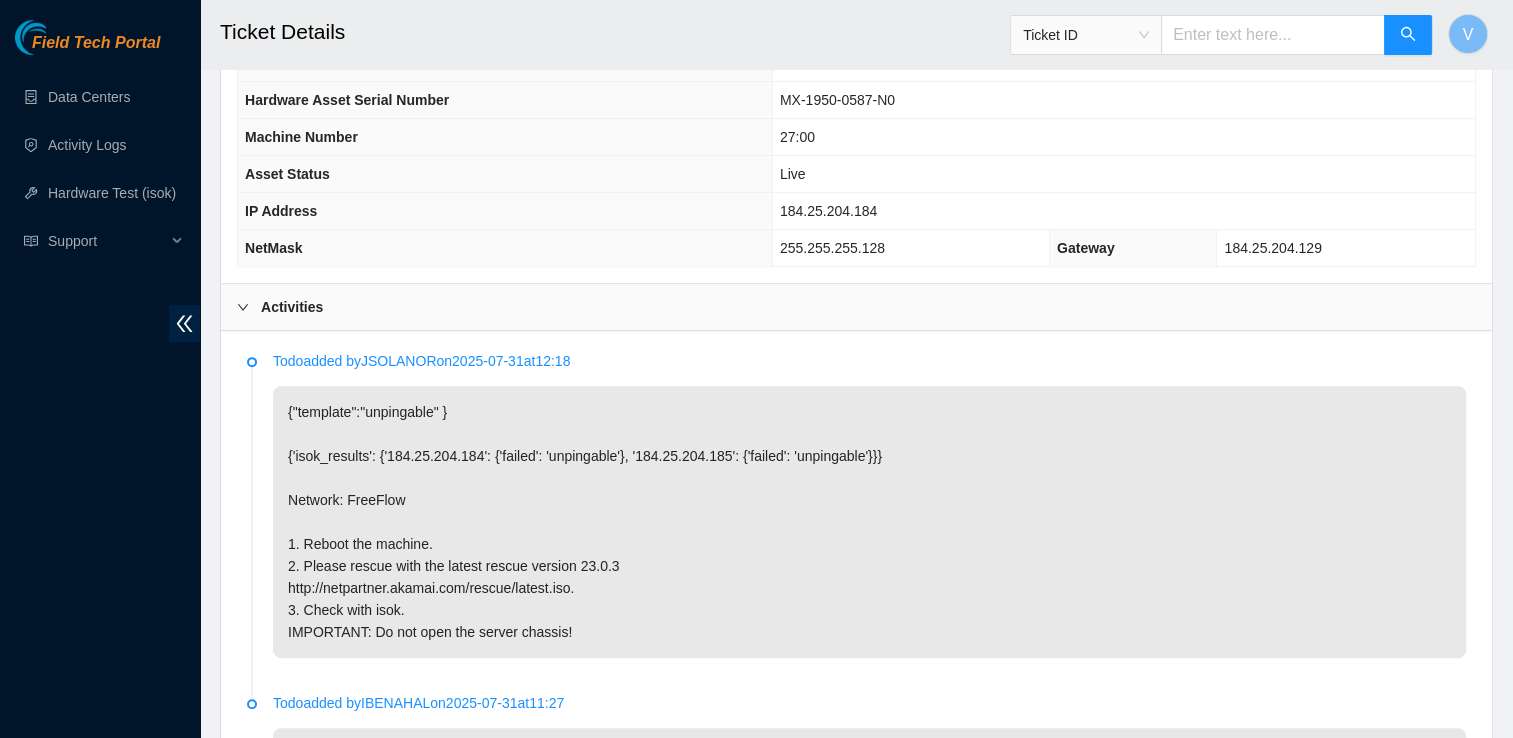 scroll, scrollTop: 796, scrollLeft: 0, axis: vertical 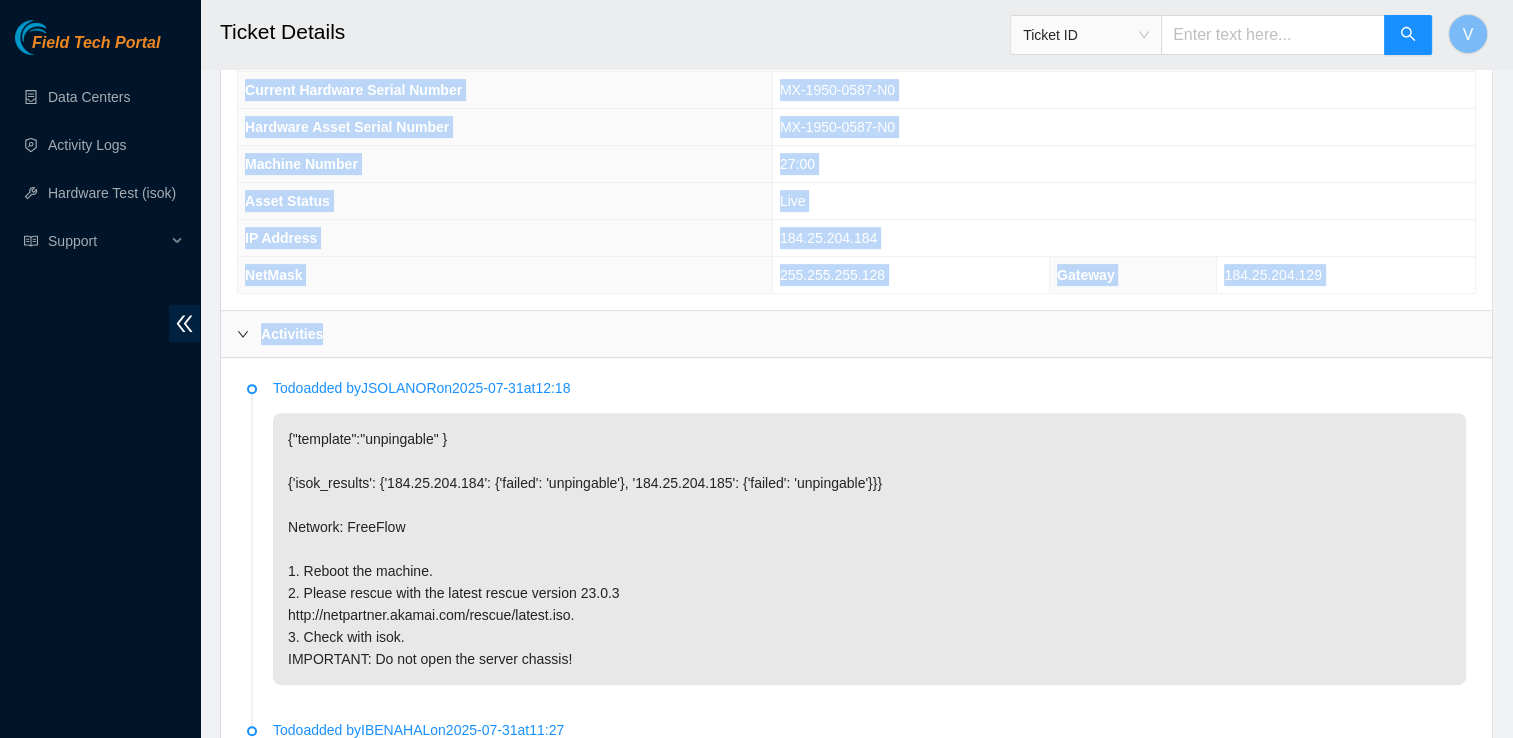 drag, startPoint x: 1357, startPoint y: 207, endPoint x: 1156, endPoint y: 62, distance: 247.8427 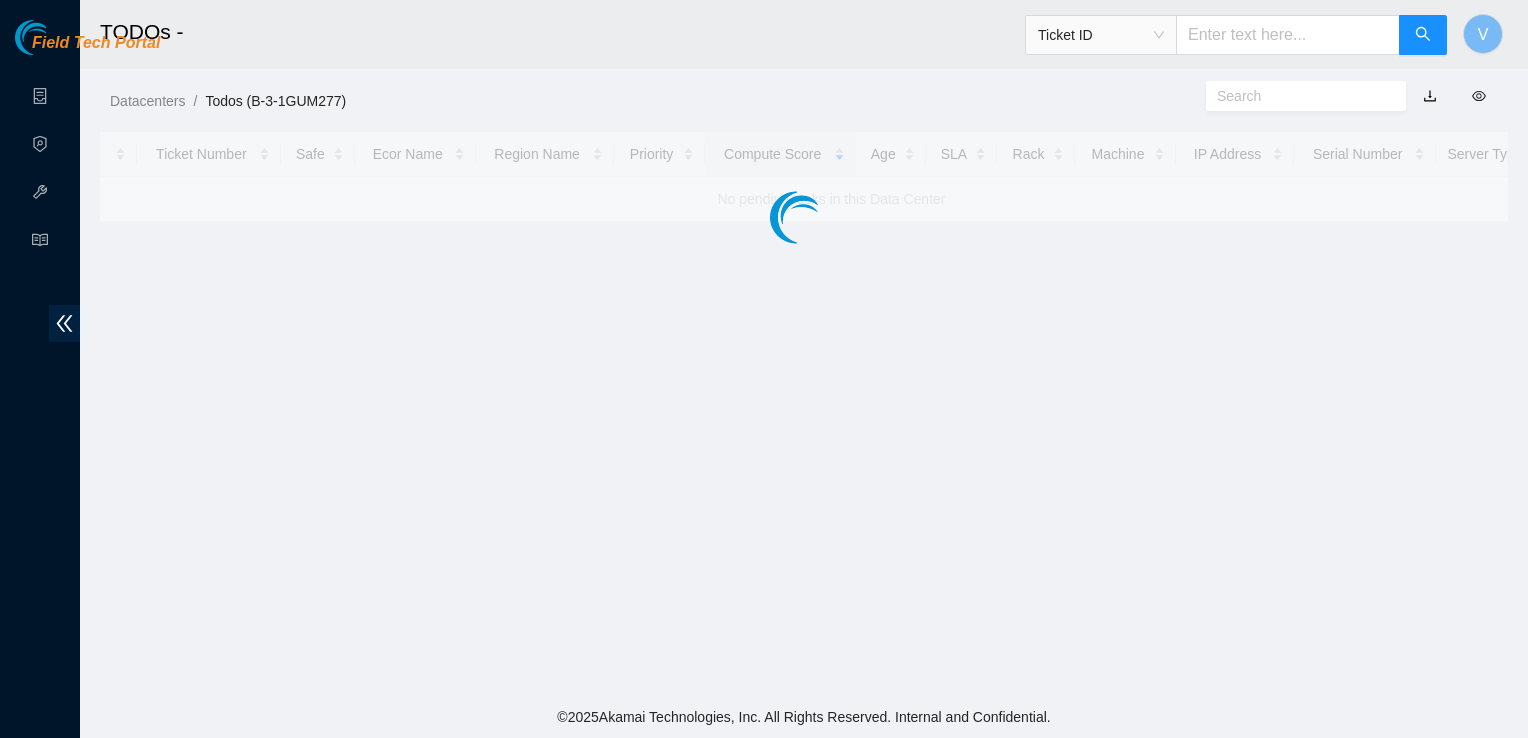 scroll, scrollTop: 0, scrollLeft: 0, axis: both 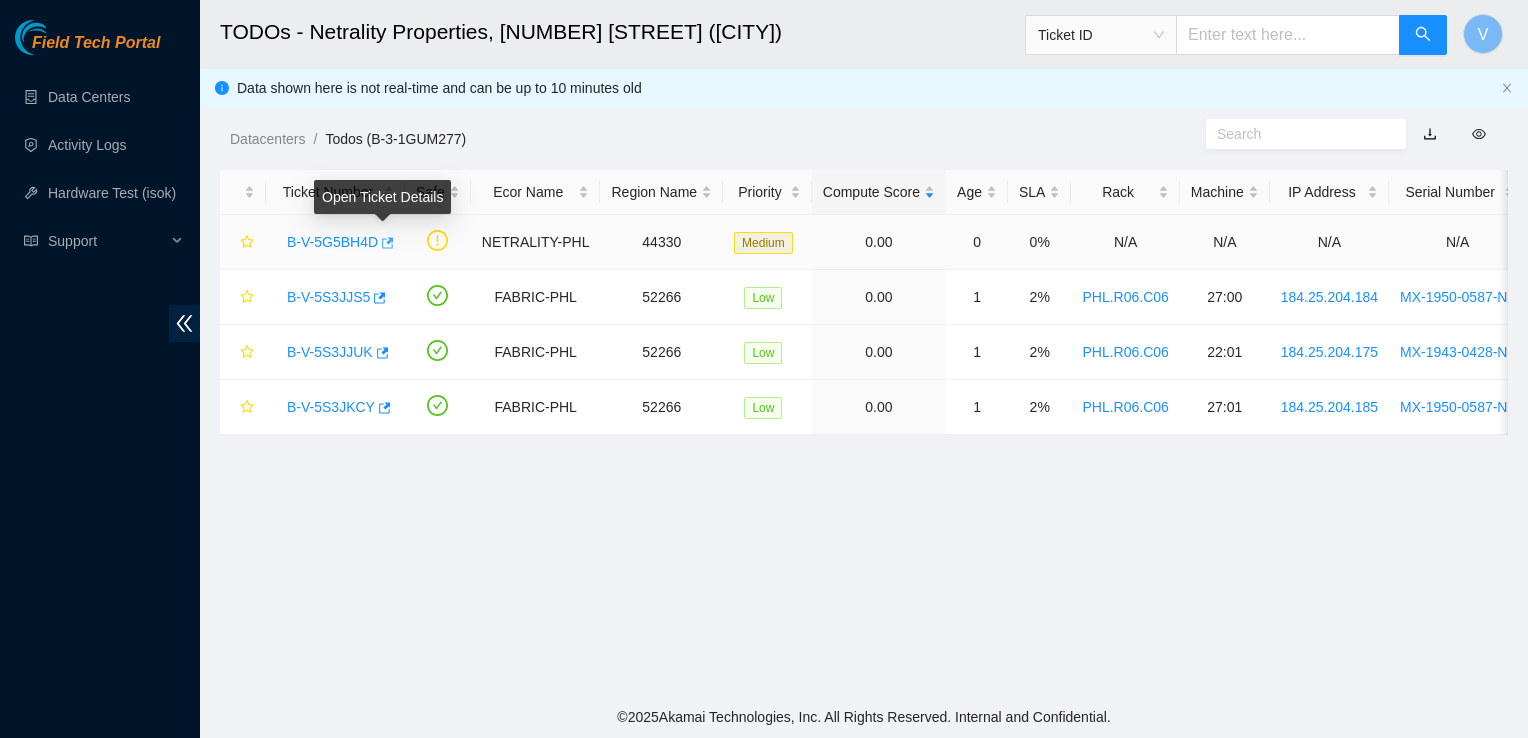 click 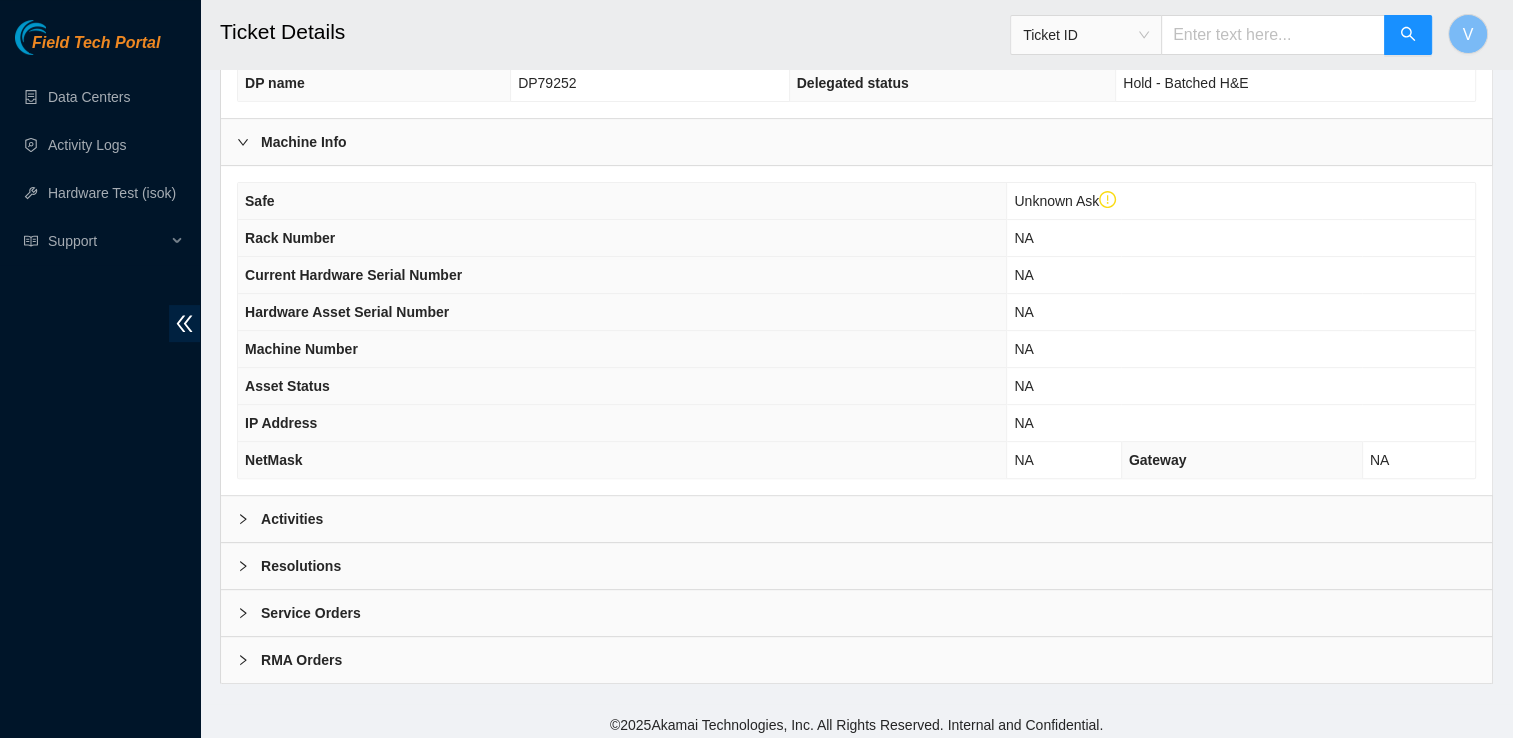 scroll, scrollTop: 650, scrollLeft: 0, axis: vertical 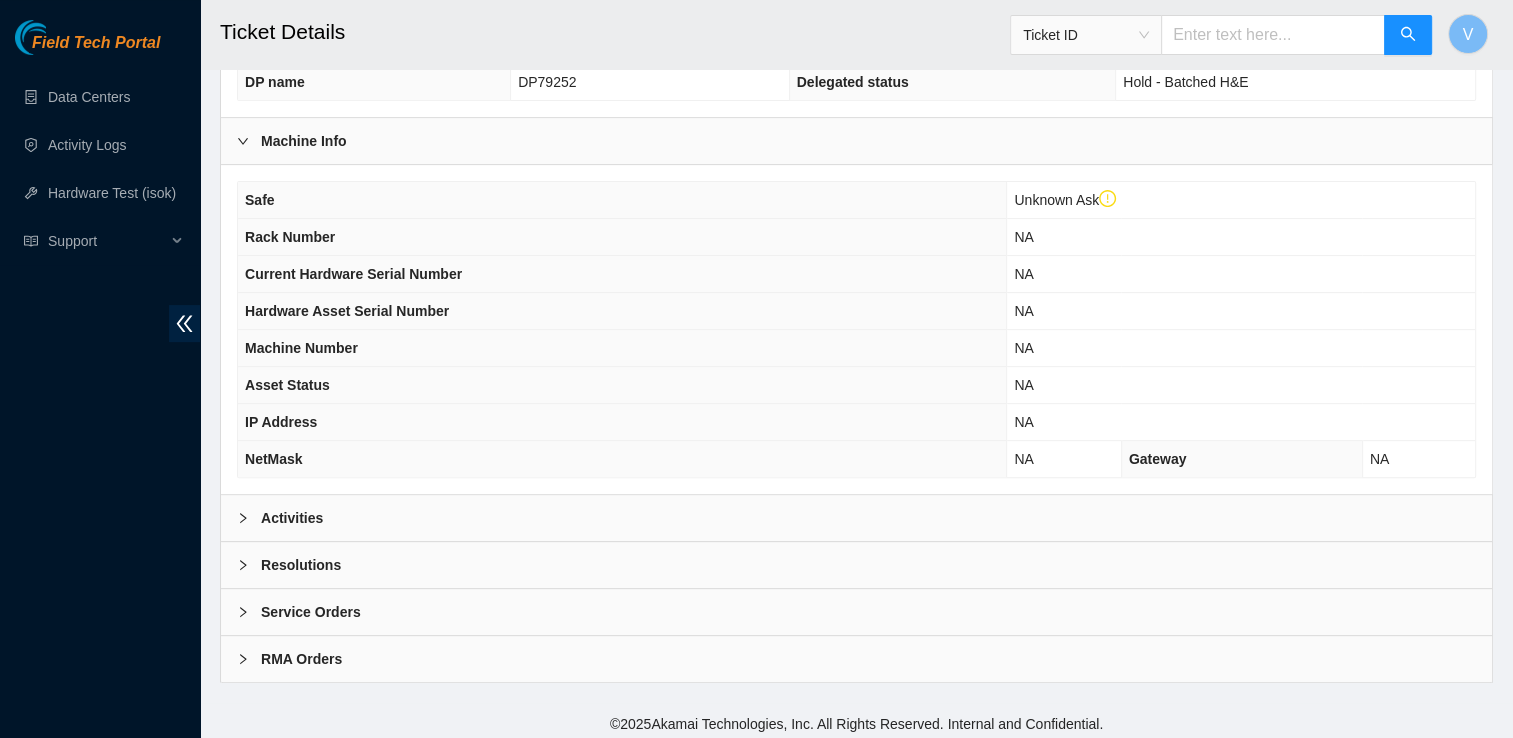 click on "Activities" at bounding box center (292, 518) 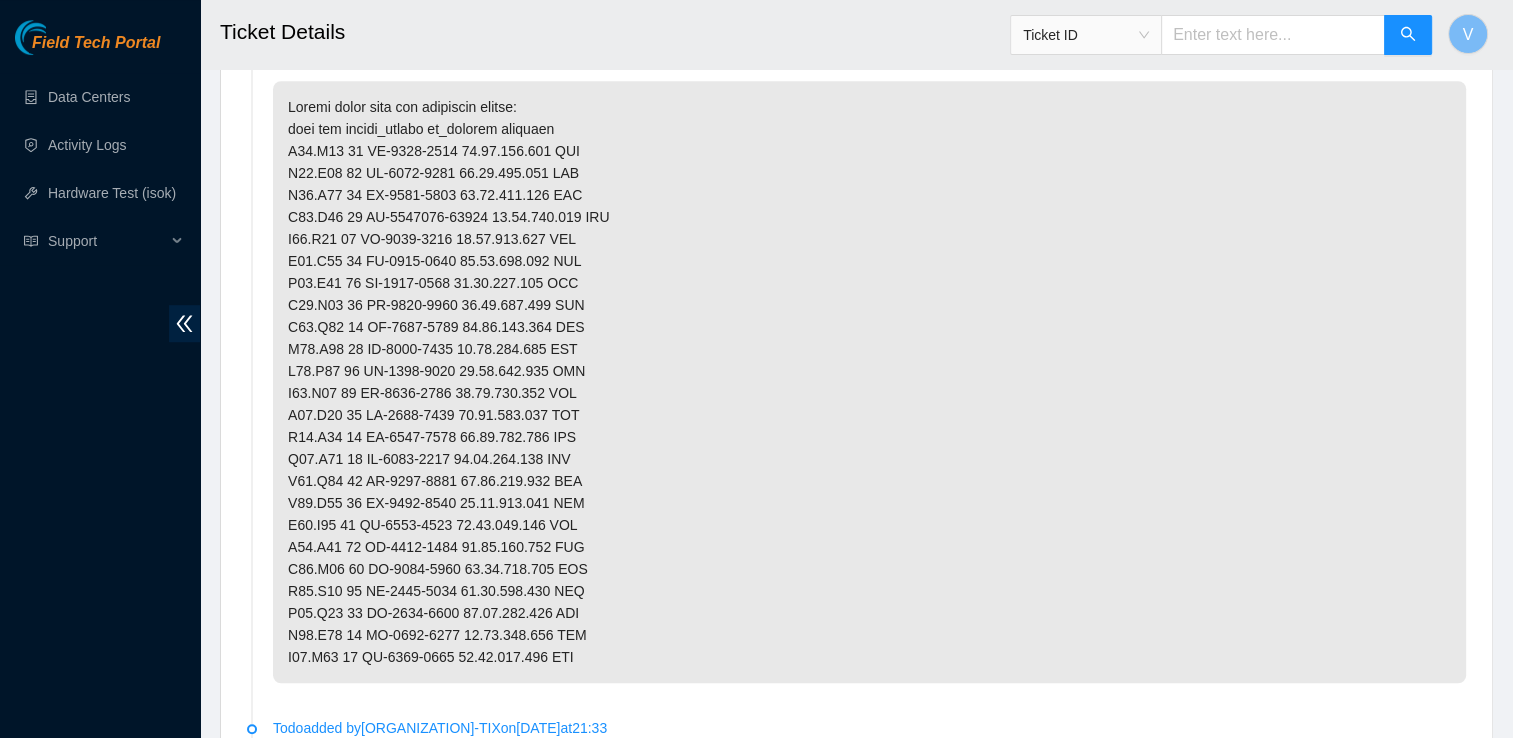 scroll, scrollTop: 1170, scrollLeft: 0, axis: vertical 